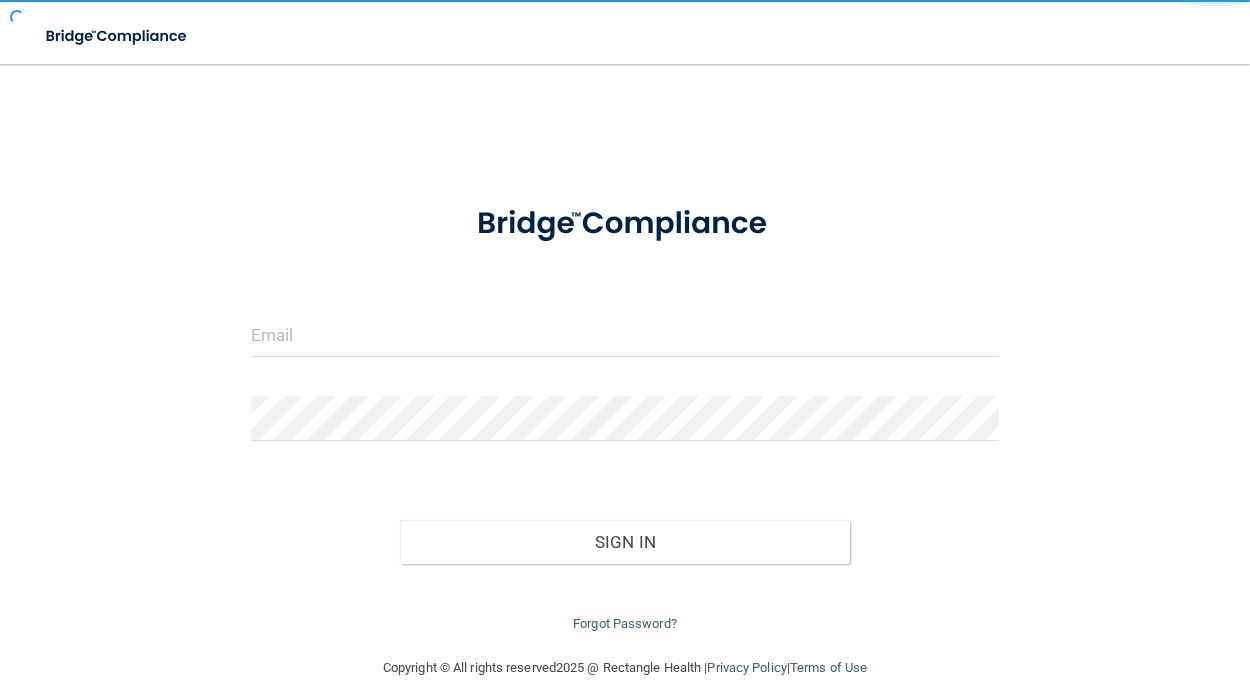 scroll, scrollTop: 0, scrollLeft: 0, axis: both 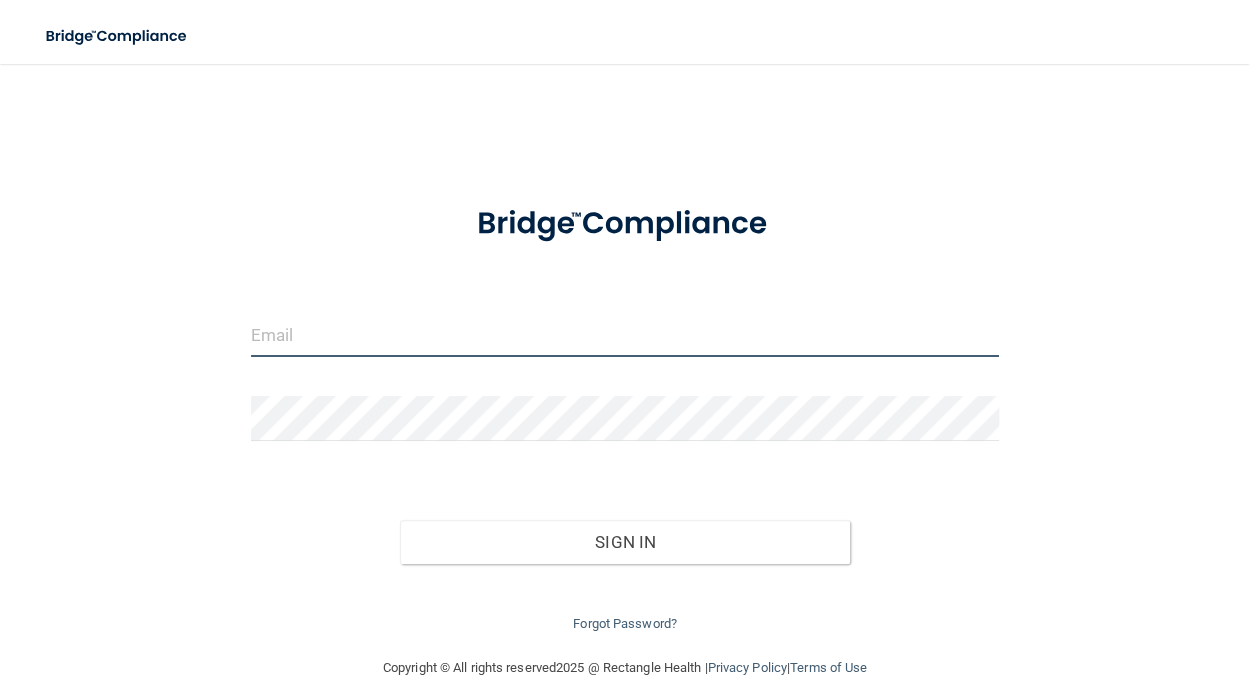 click at bounding box center [625, 334] 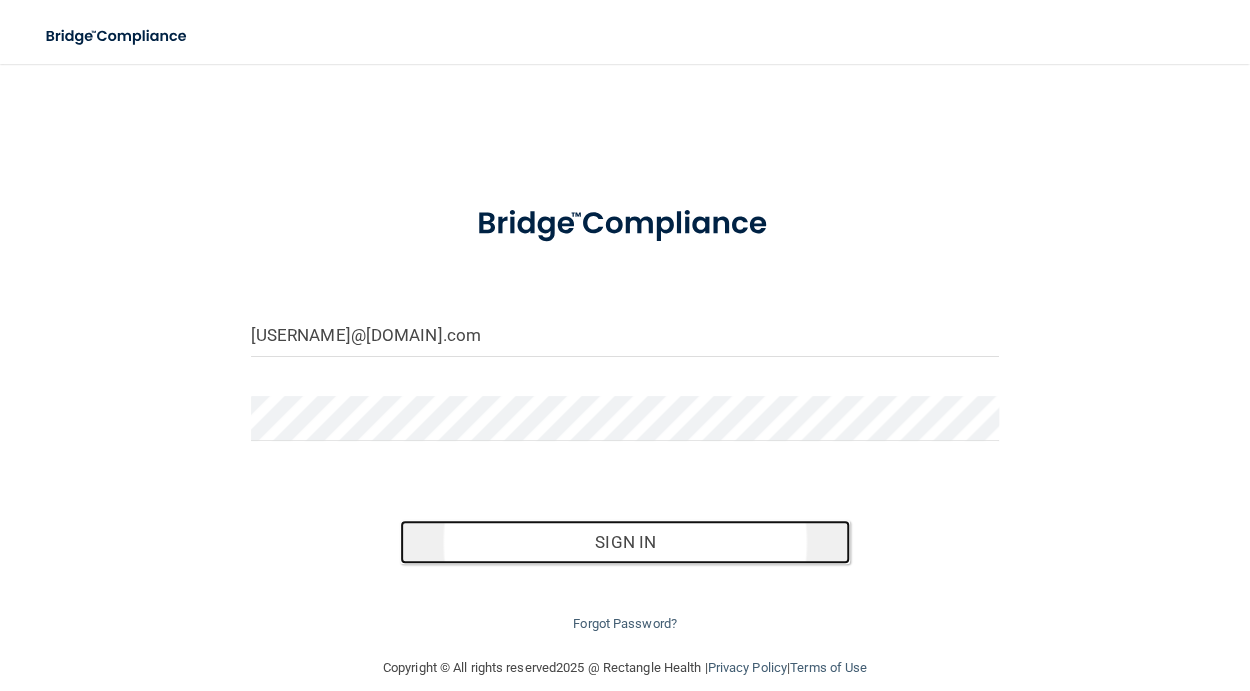 drag, startPoint x: 626, startPoint y: 541, endPoint x: 516, endPoint y: 528, distance: 110.76552 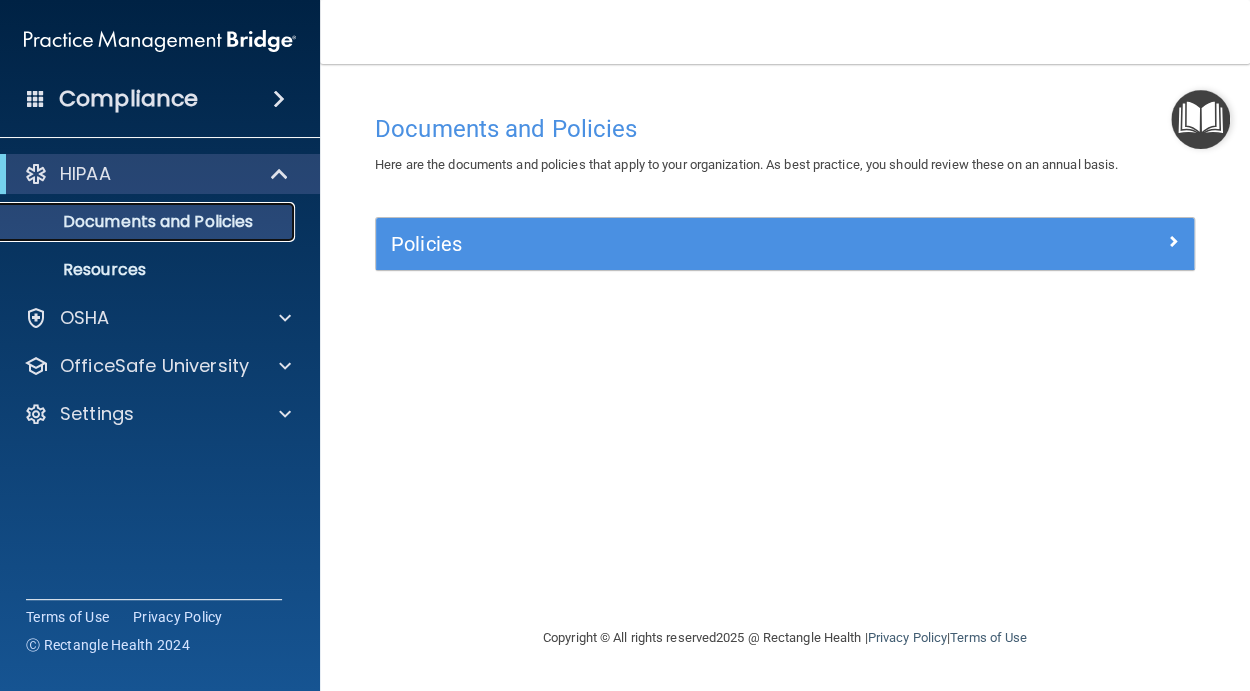 click on "Documents and Policies" at bounding box center [149, 222] 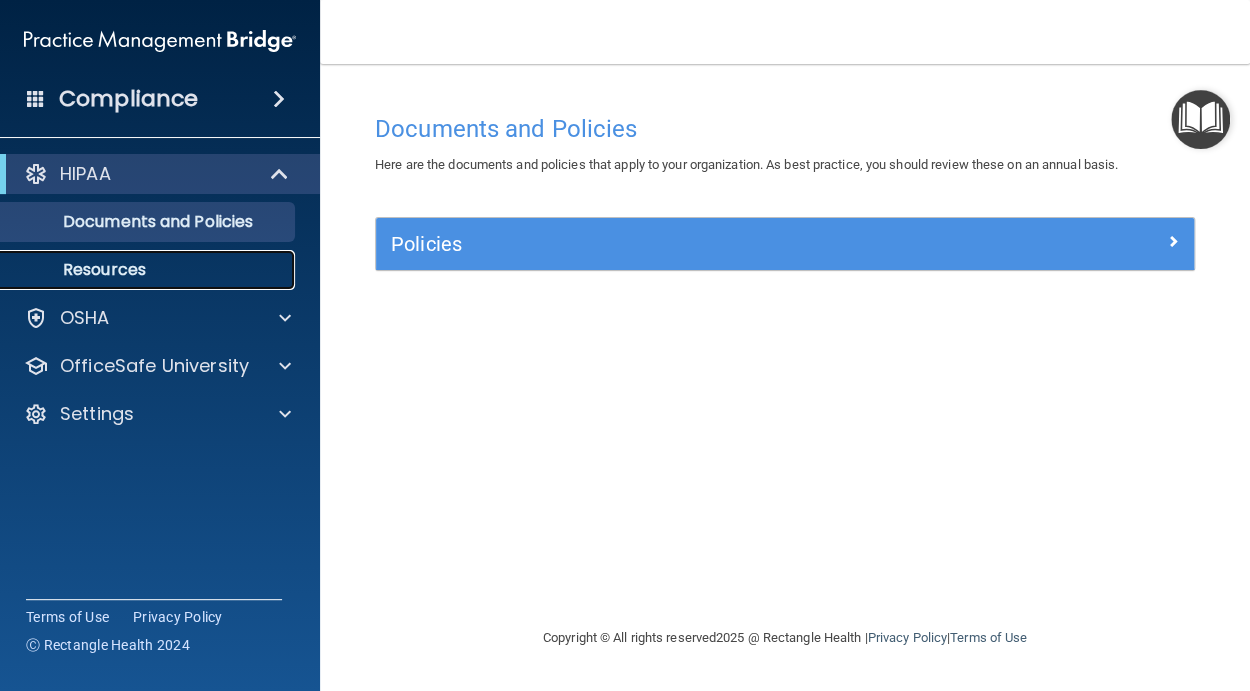 click on "Resources" at bounding box center (149, 270) 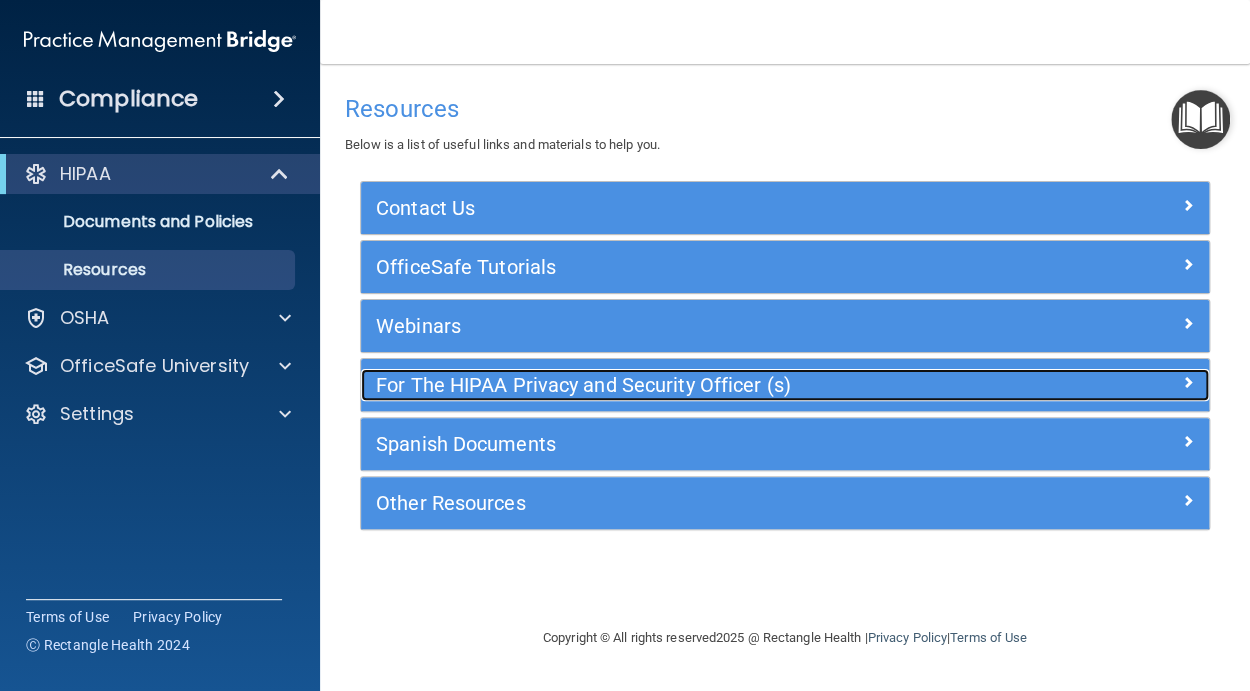 click on "For The HIPAA Privacy and Security Officer (s)" at bounding box center [679, 385] 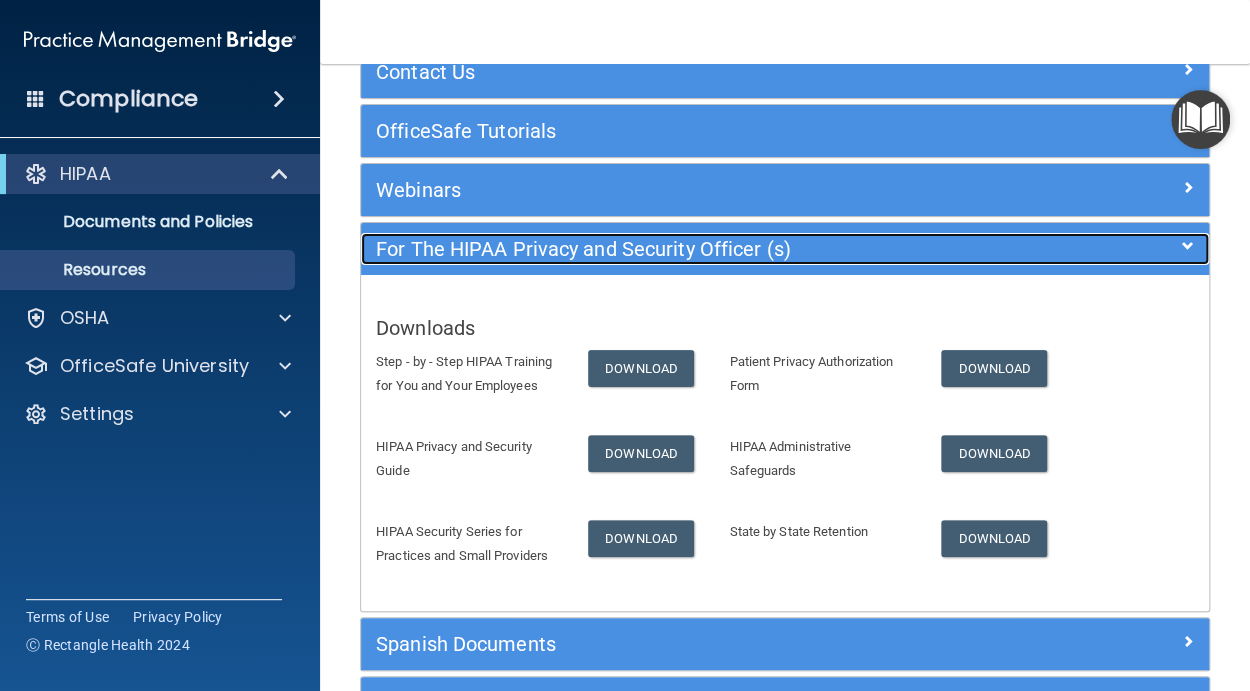 scroll, scrollTop: 91, scrollLeft: 0, axis: vertical 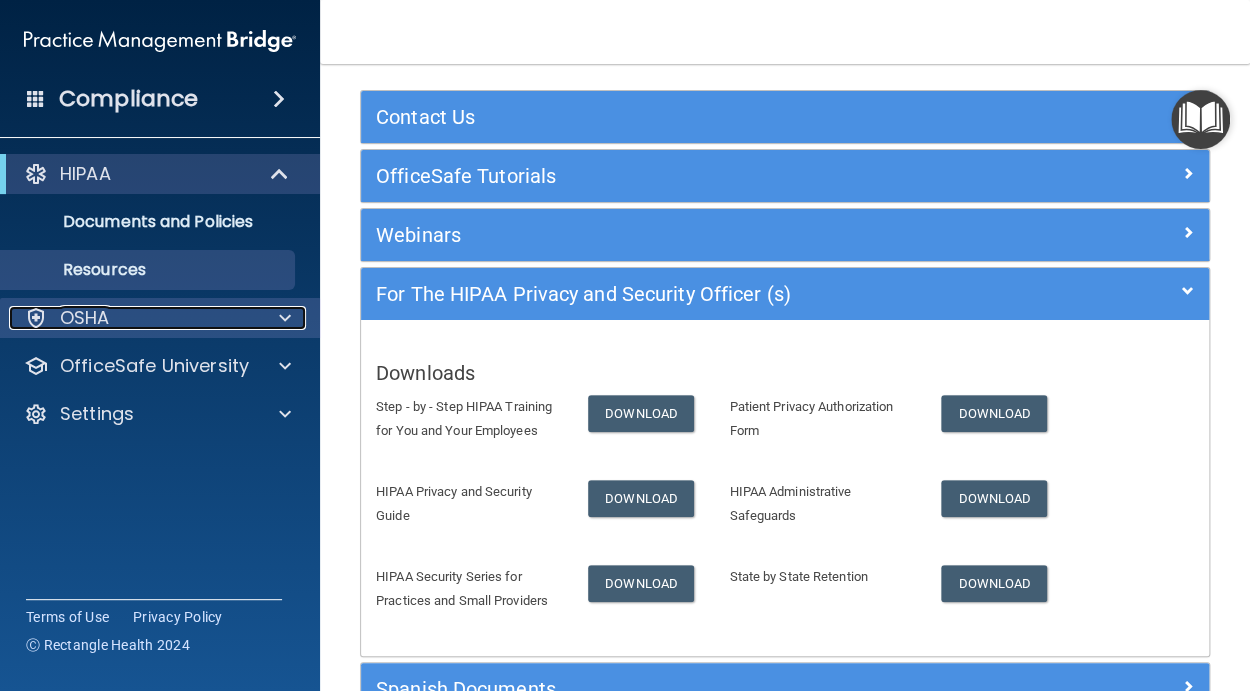 click at bounding box center [282, 318] 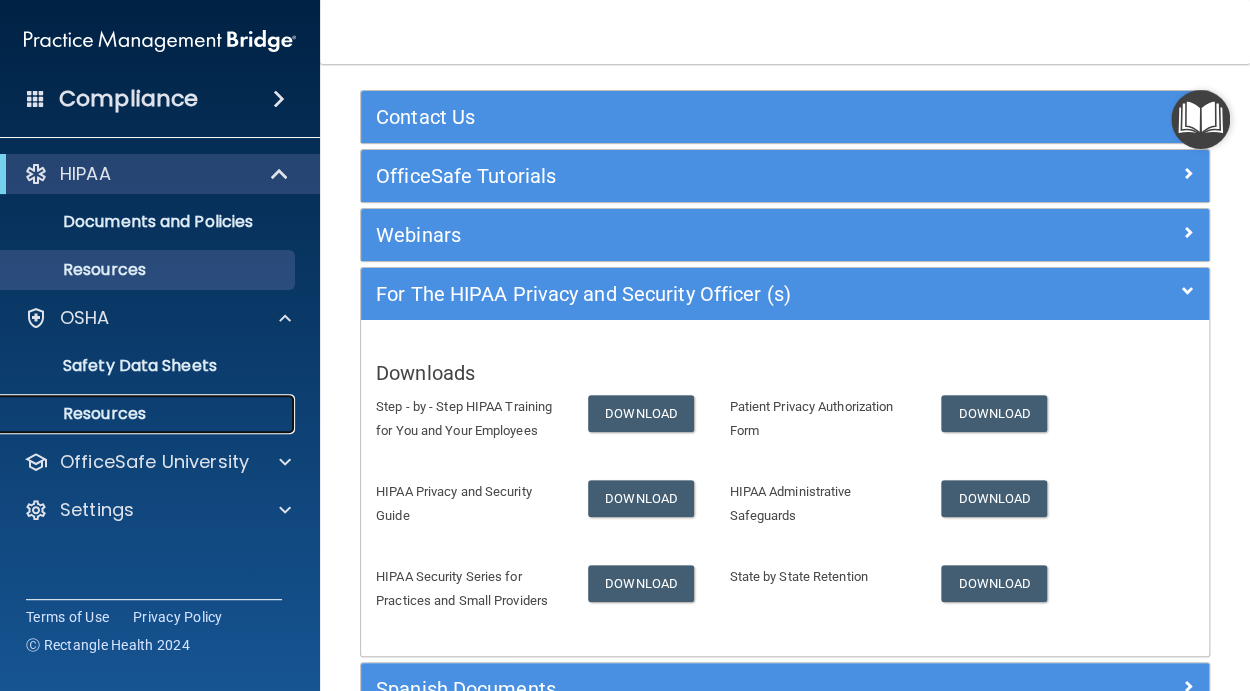 click on "Resources" at bounding box center [149, 414] 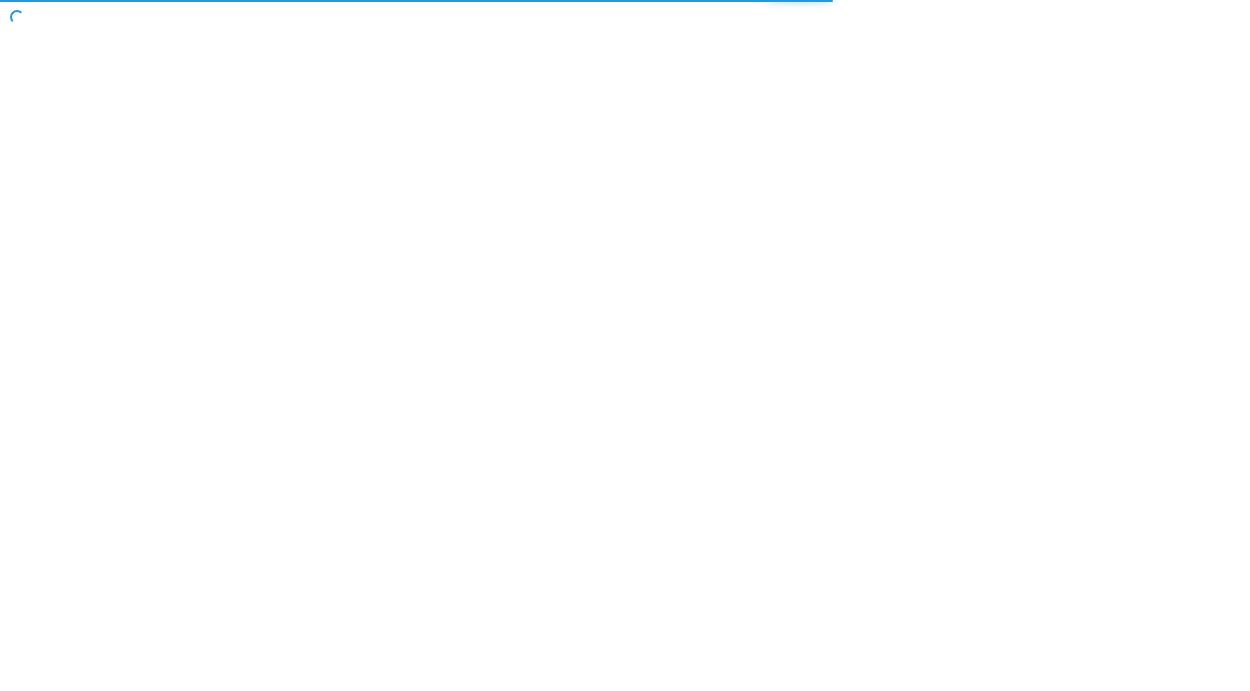 scroll, scrollTop: 0, scrollLeft: 0, axis: both 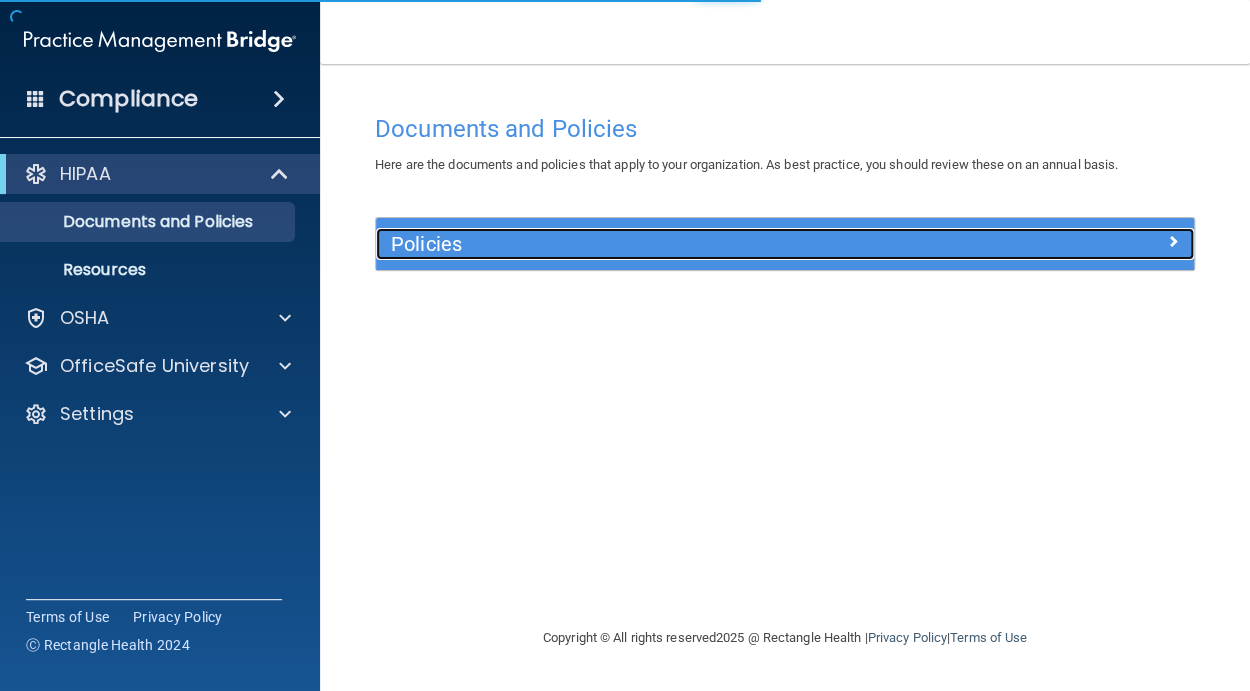 click on "Policies" at bounding box center [683, 244] 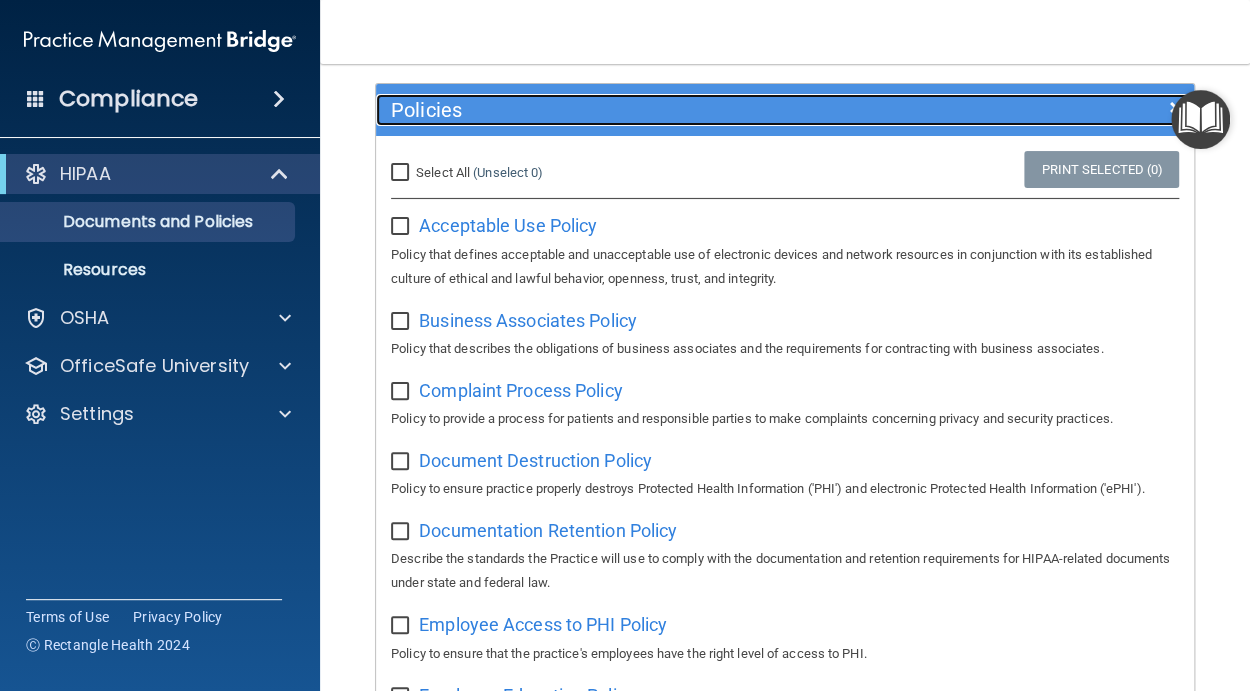 scroll, scrollTop: 0, scrollLeft: 0, axis: both 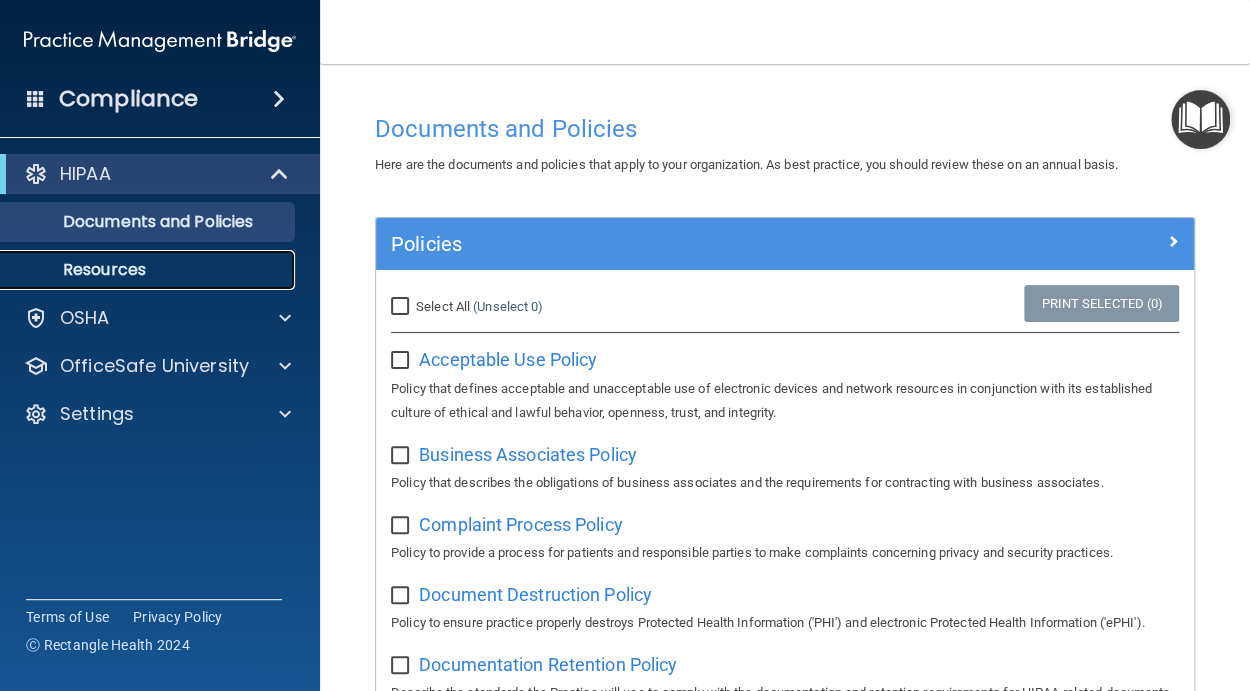 click on "Resources" at bounding box center (149, 270) 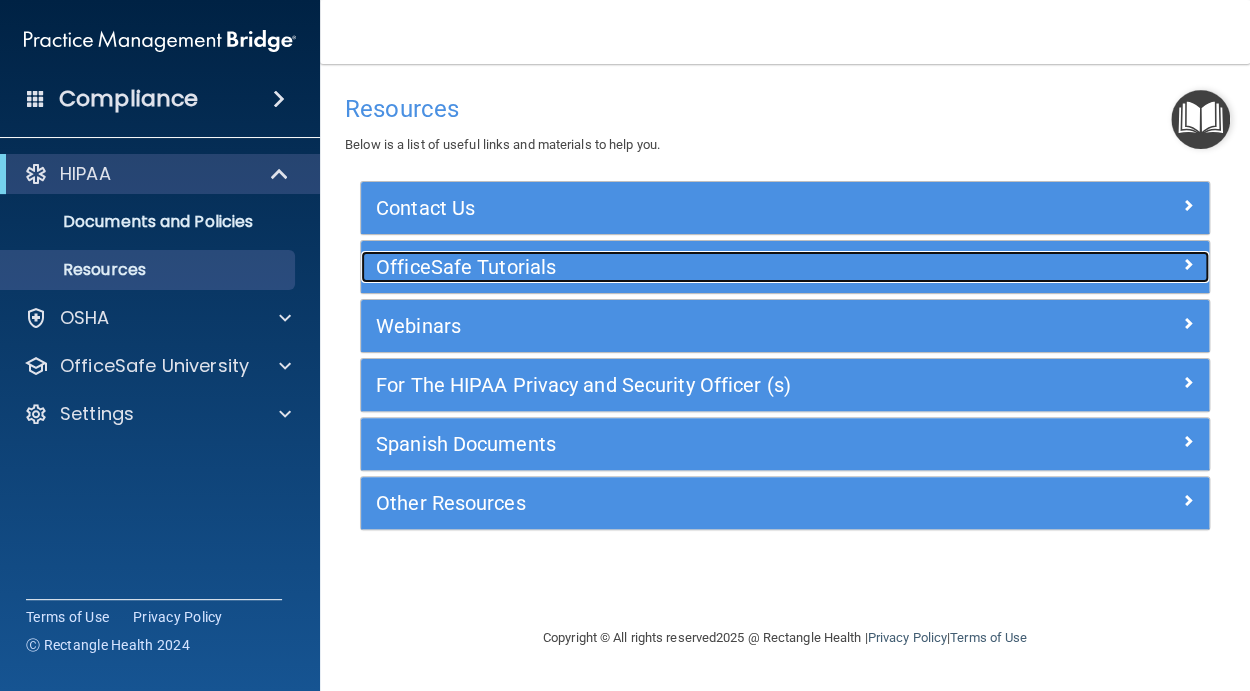 click on "OfficeSafe Tutorials" at bounding box center [679, 267] 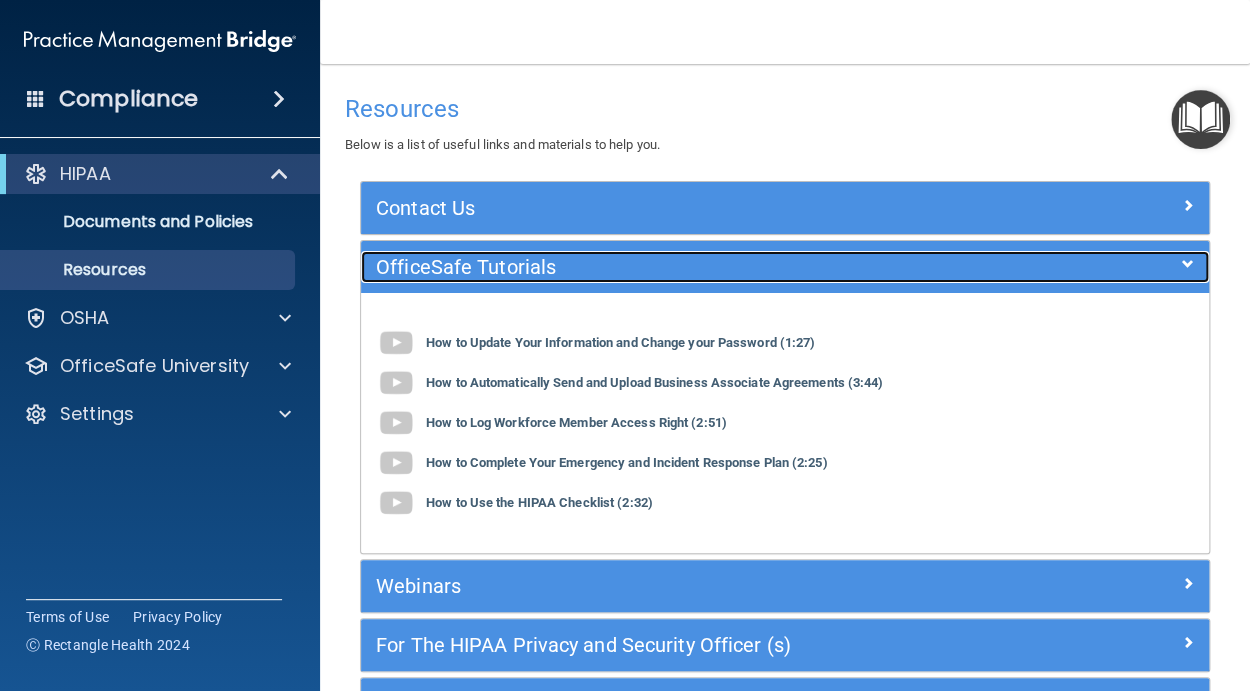click on "OfficeSafe Tutorials" at bounding box center [679, 267] 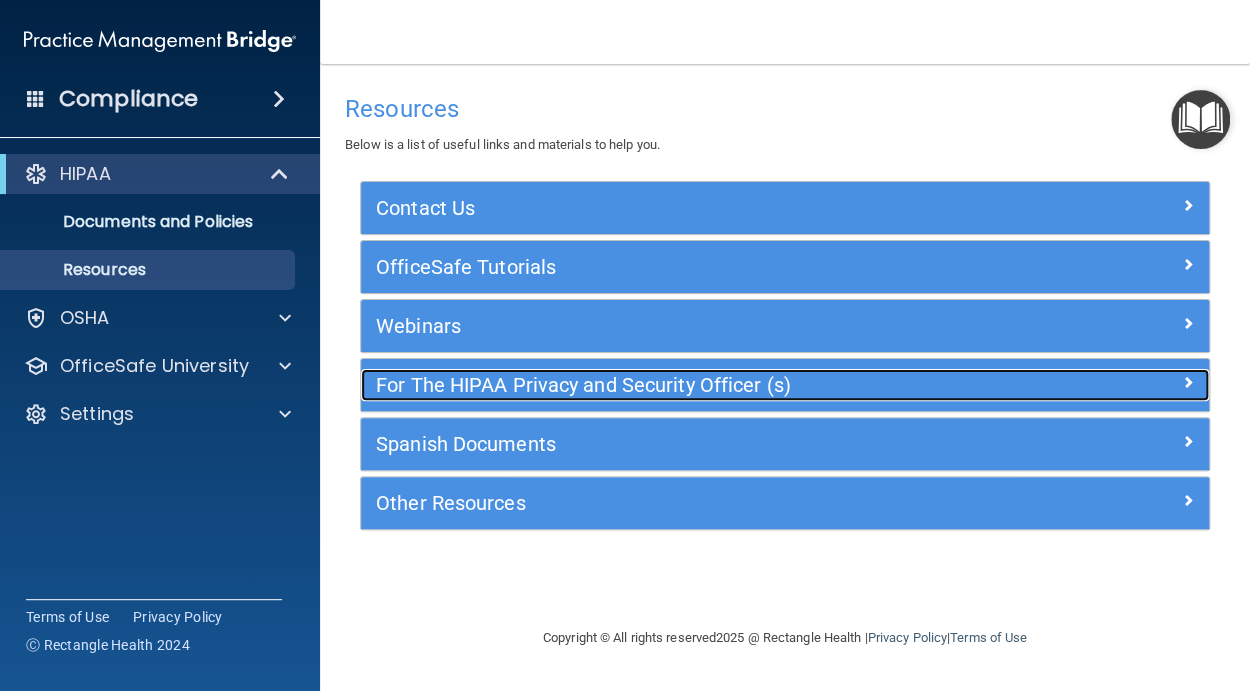click on "For The HIPAA Privacy and Security Officer (s)" at bounding box center (679, 385) 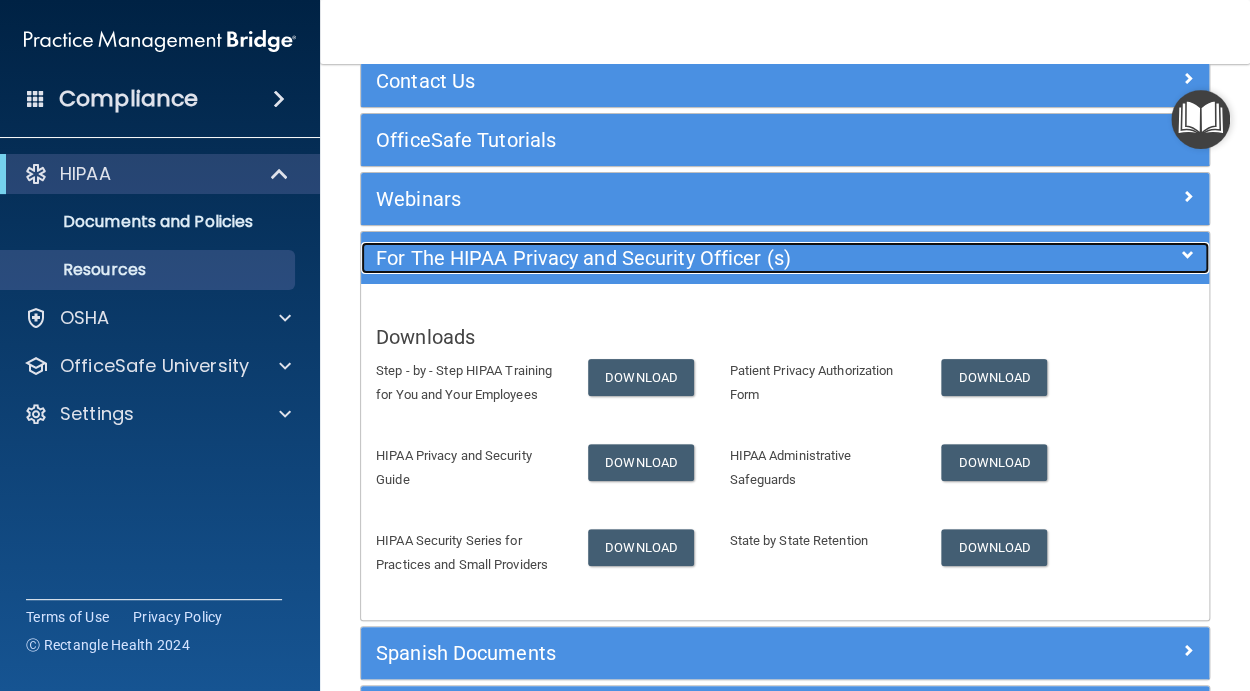 scroll, scrollTop: 182, scrollLeft: 0, axis: vertical 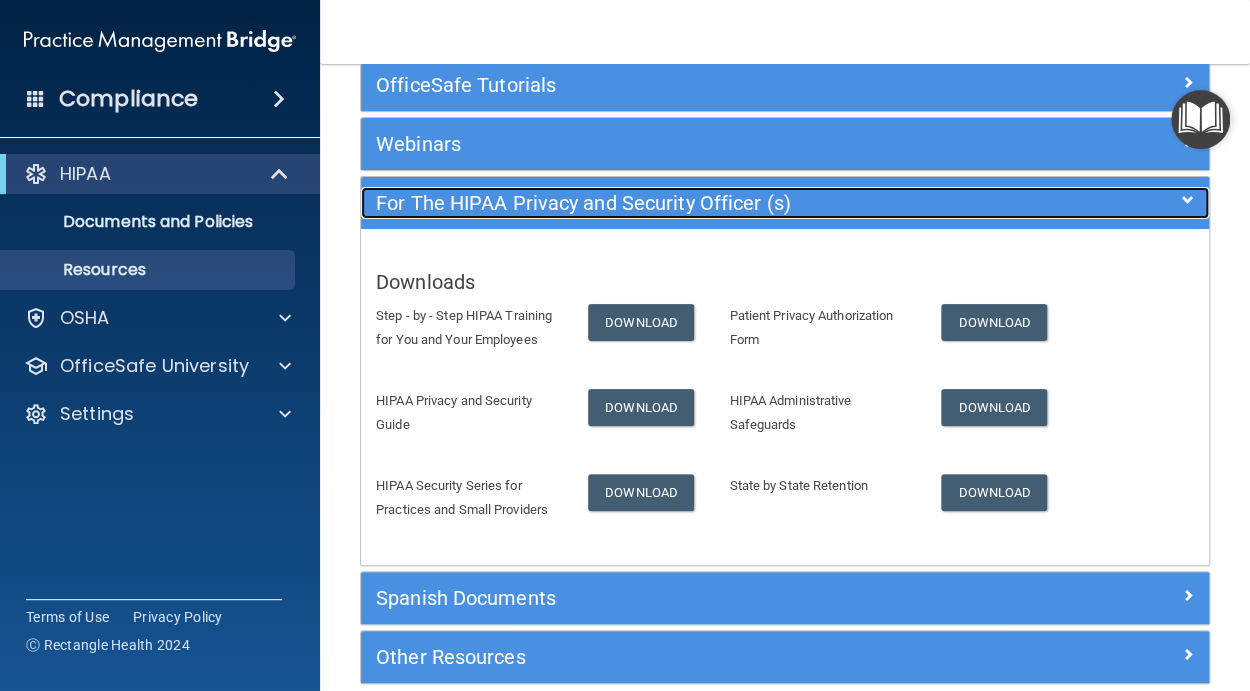 click on "For The HIPAA Privacy and Security Officer (s)" at bounding box center (679, 203) 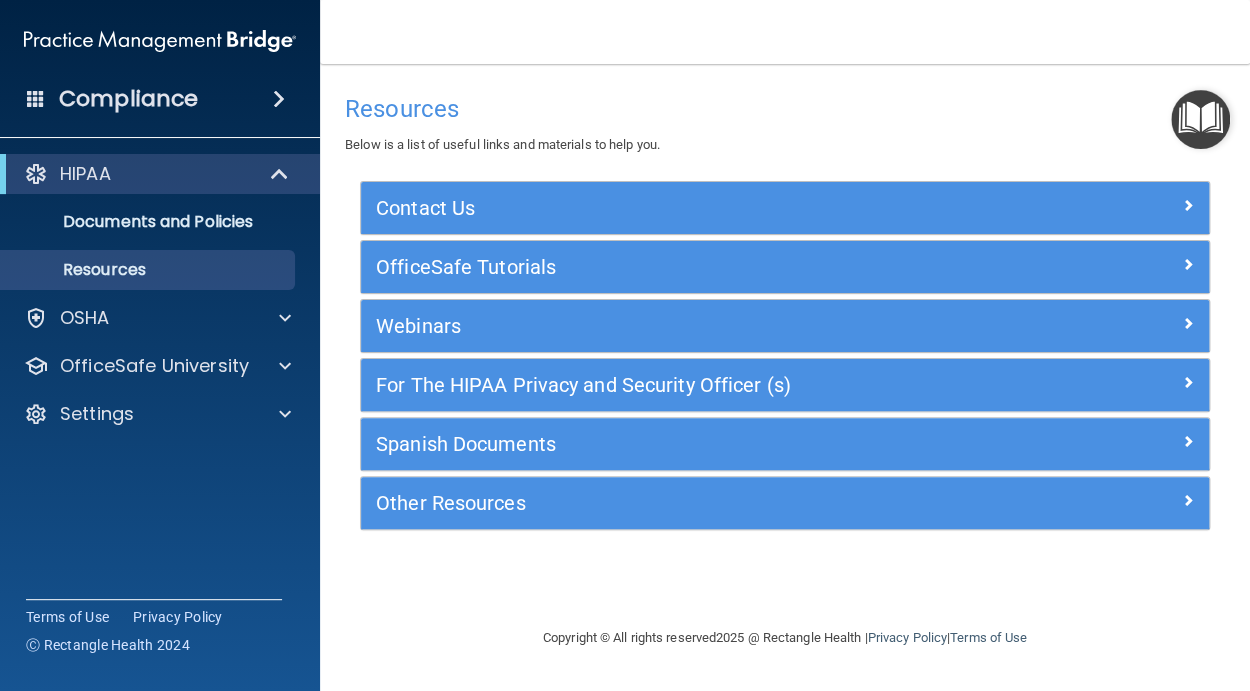 click at bounding box center (279, 99) 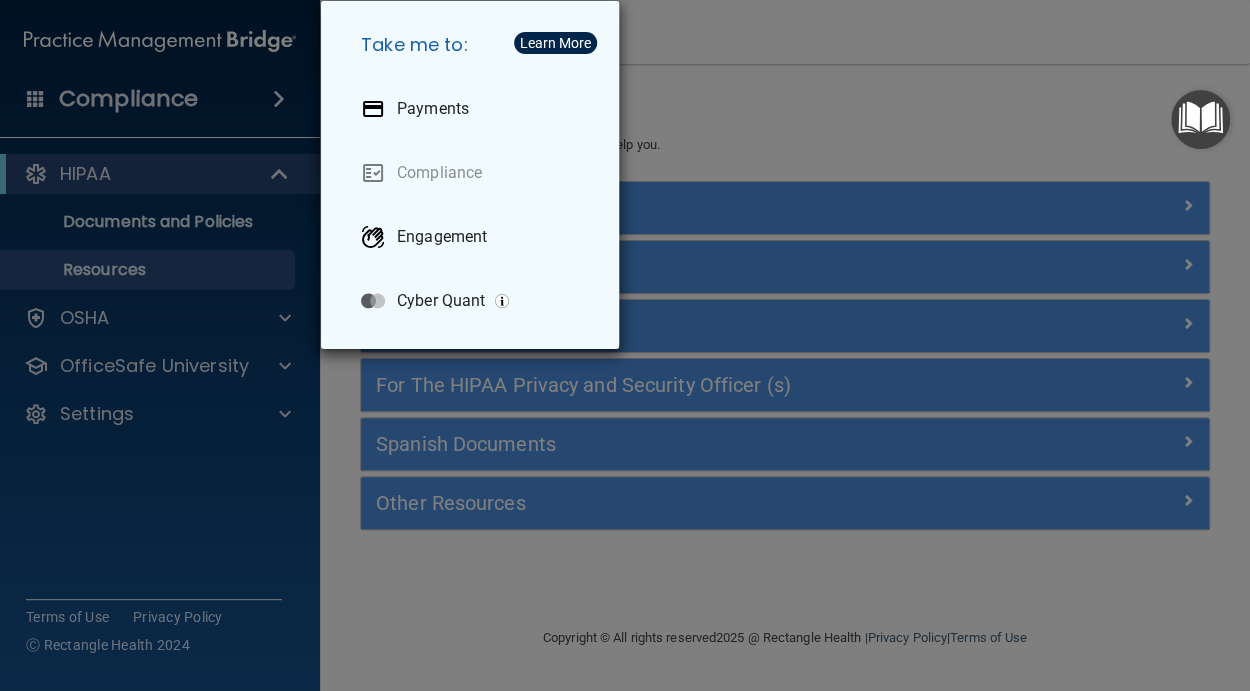 click on "Take me to:             Payments                   Compliance                     Engagement                     Cyber Quant" at bounding box center [625, 345] 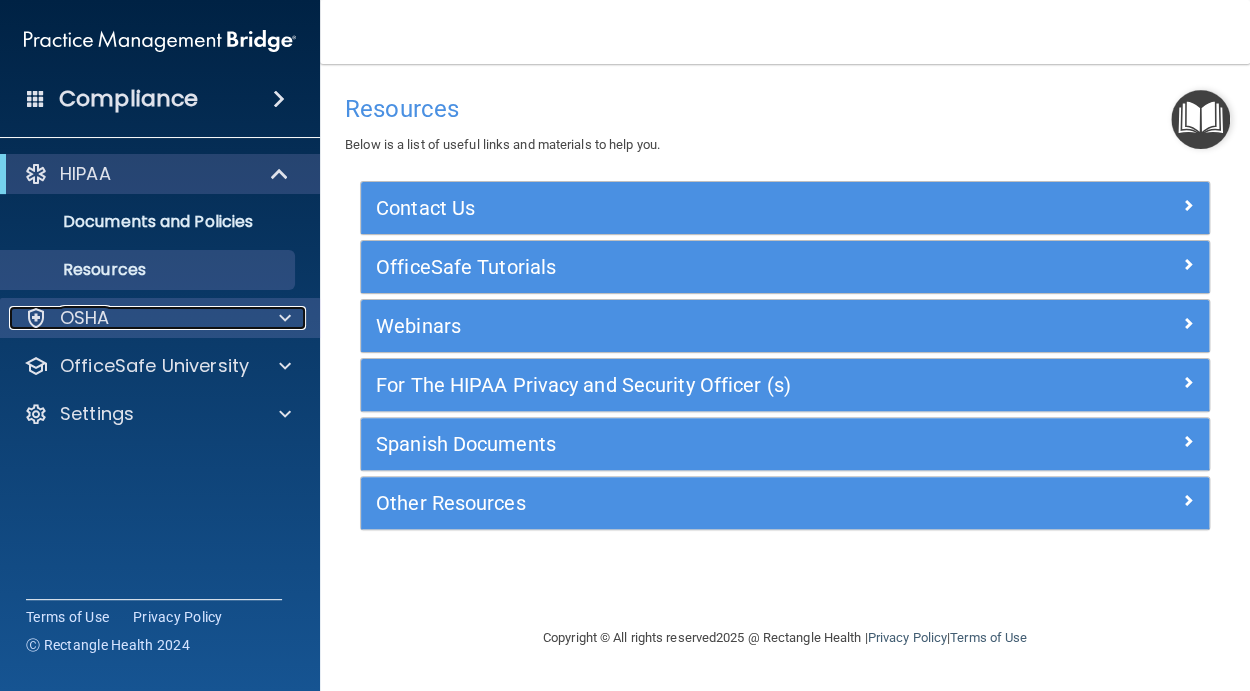 click at bounding box center [282, 318] 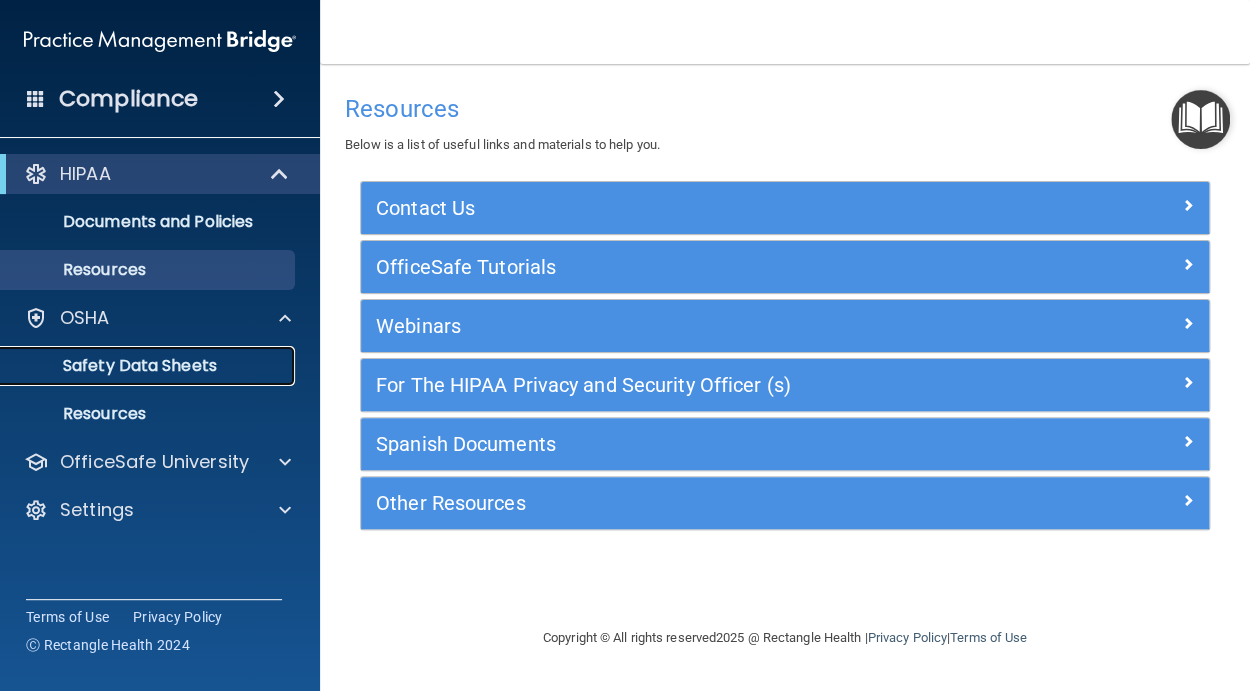 click on "Safety Data Sheets" at bounding box center (149, 366) 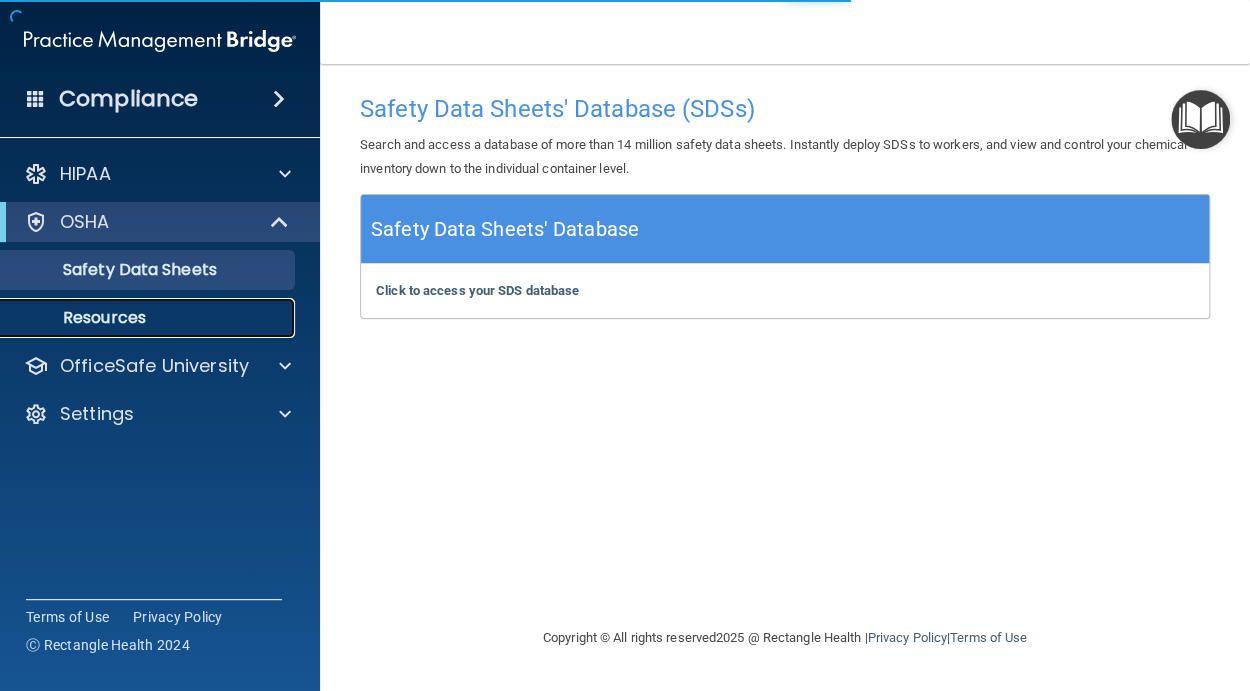 click on "Resources" at bounding box center [149, 318] 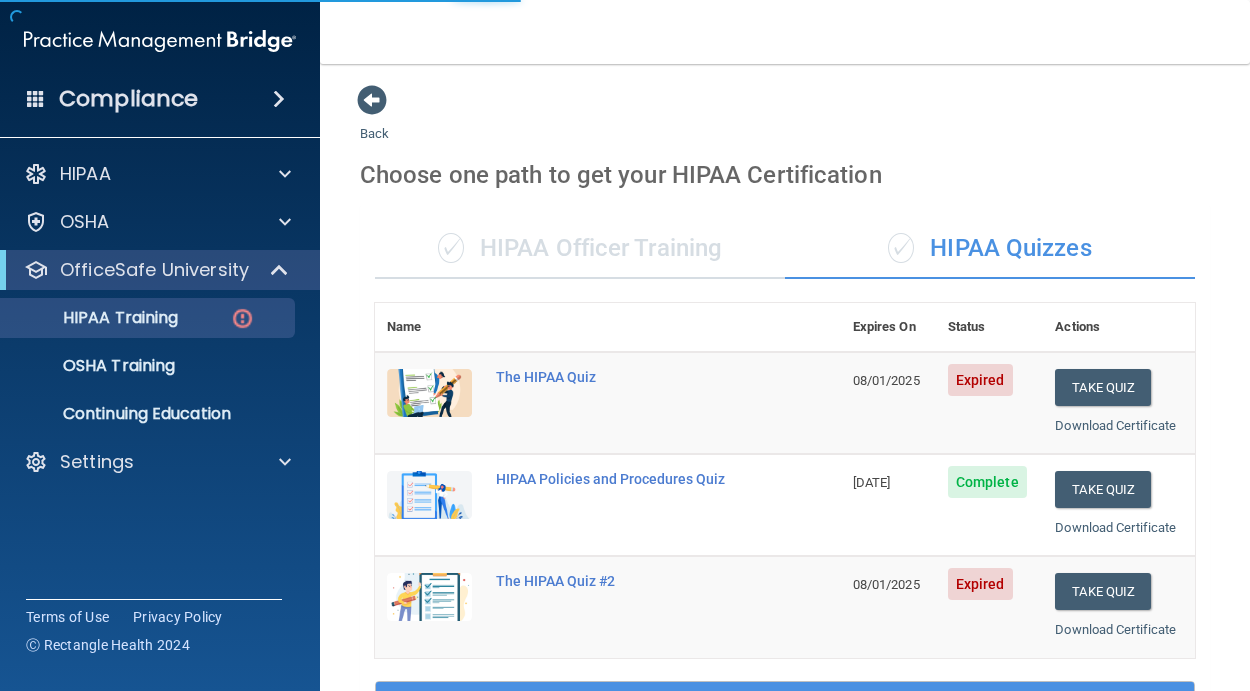 scroll, scrollTop: 0, scrollLeft: 0, axis: both 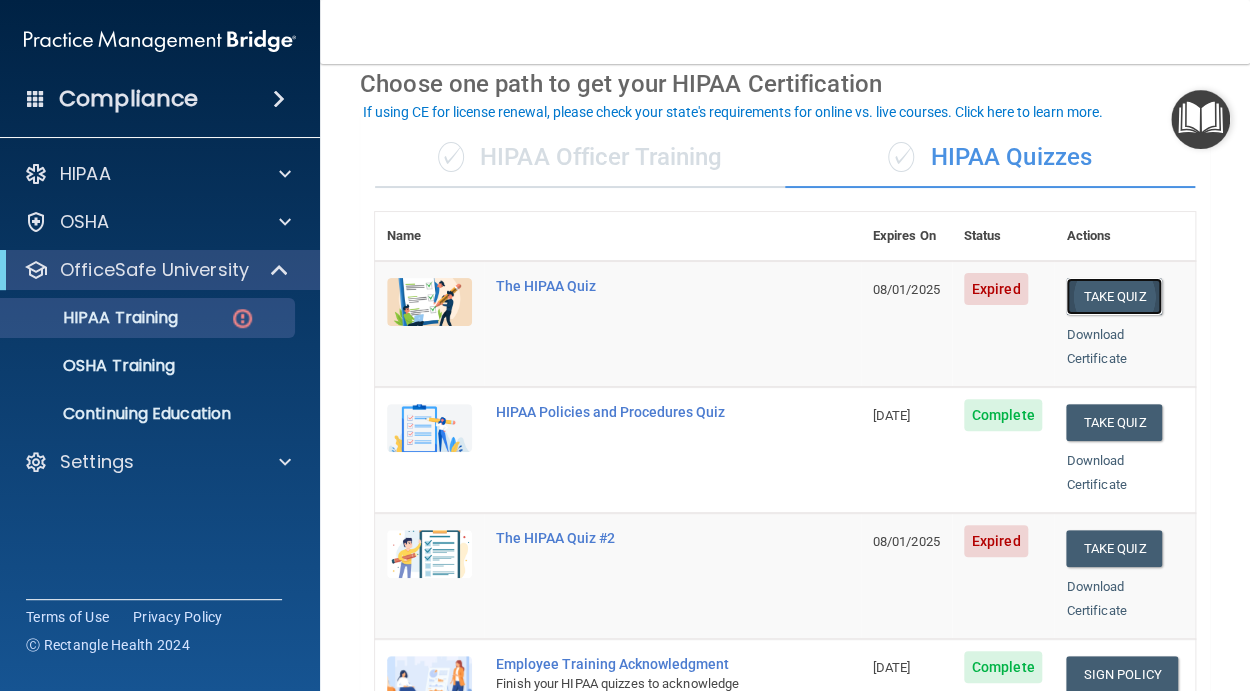 click on "Take Quiz" at bounding box center (1114, 296) 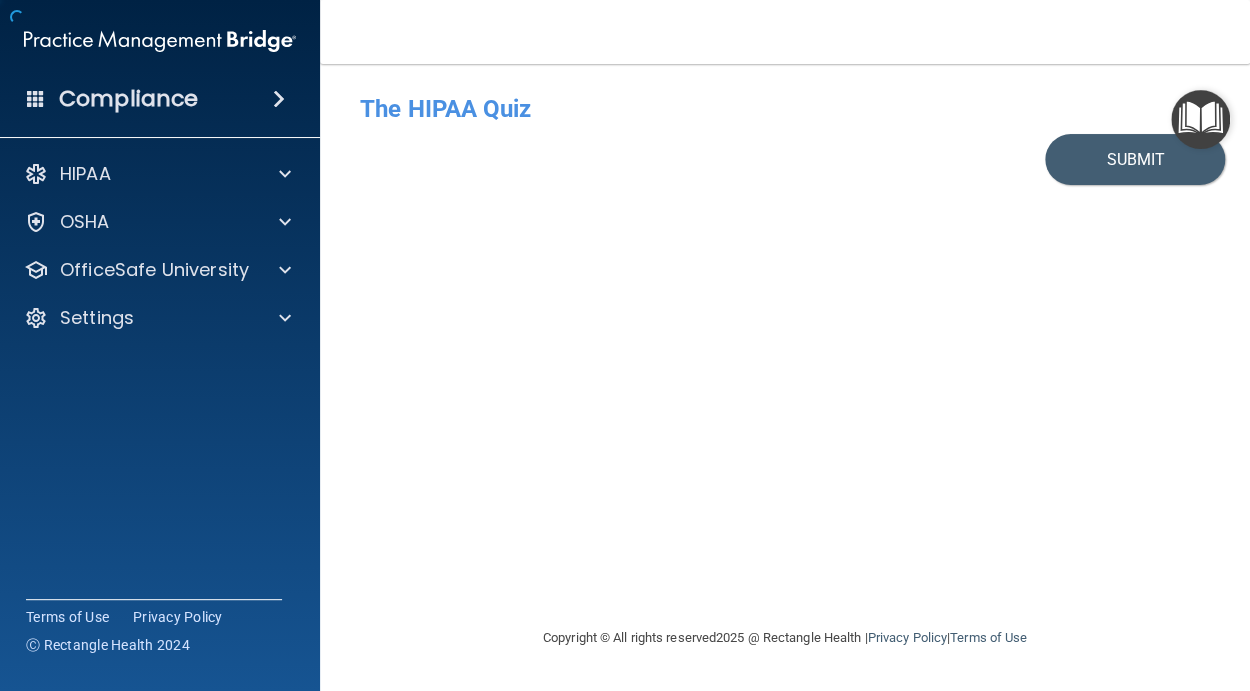 scroll, scrollTop: 0, scrollLeft: 0, axis: both 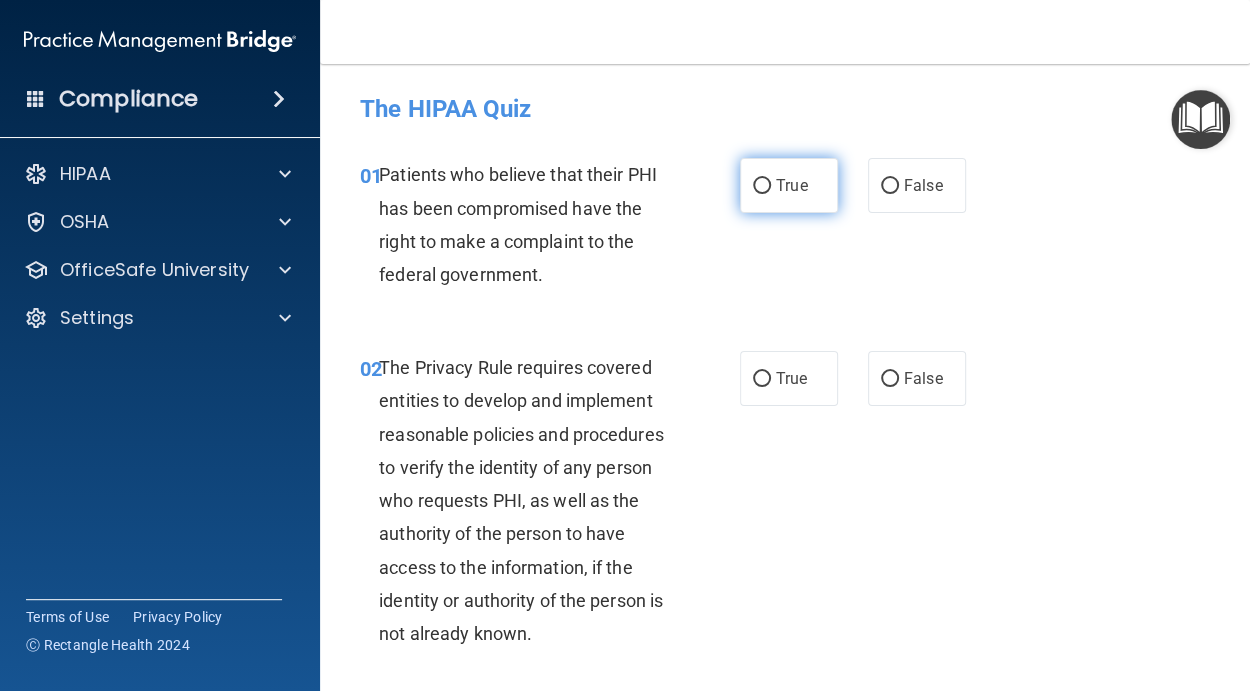 click on "True" at bounding box center (762, 186) 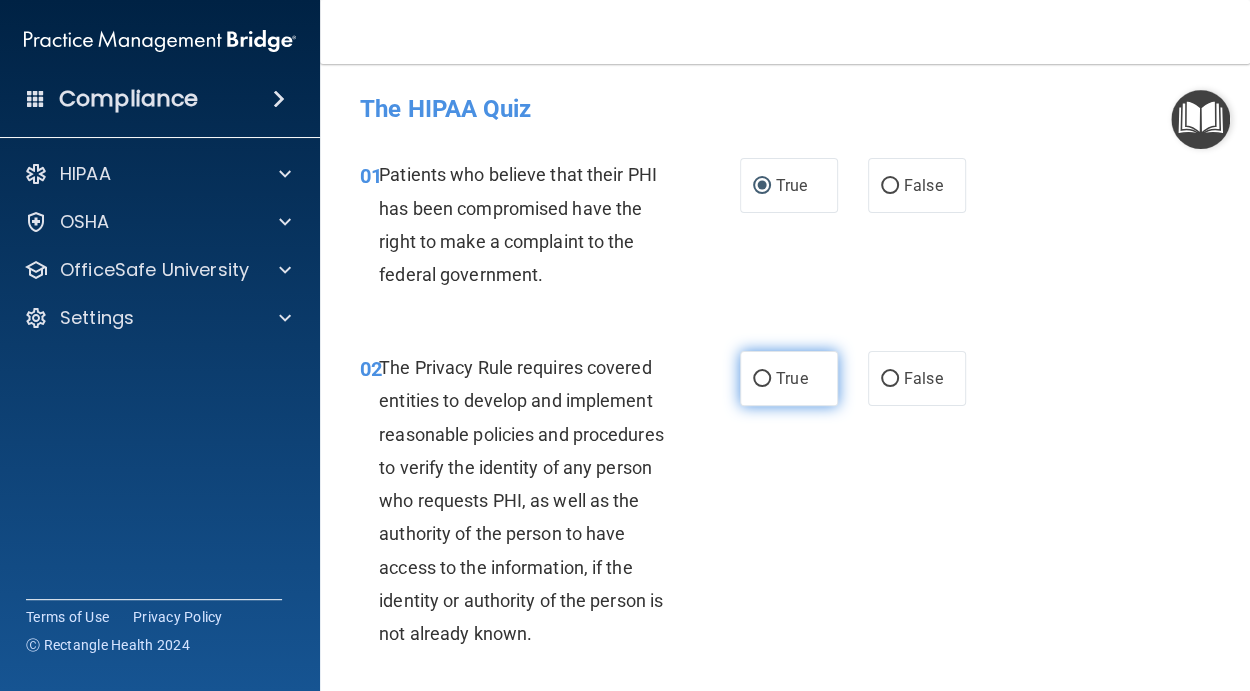 click on "True" at bounding box center [762, 379] 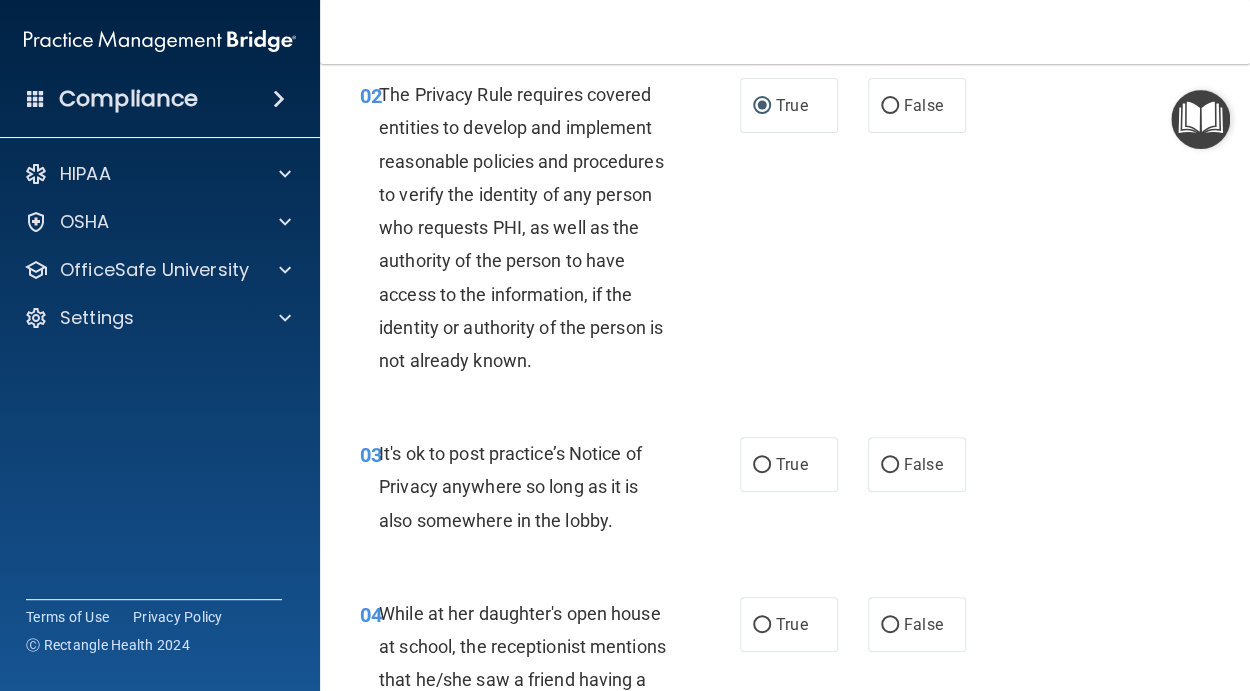 scroll, scrollTop: 364, scrollLeft: 0, axis: vertical 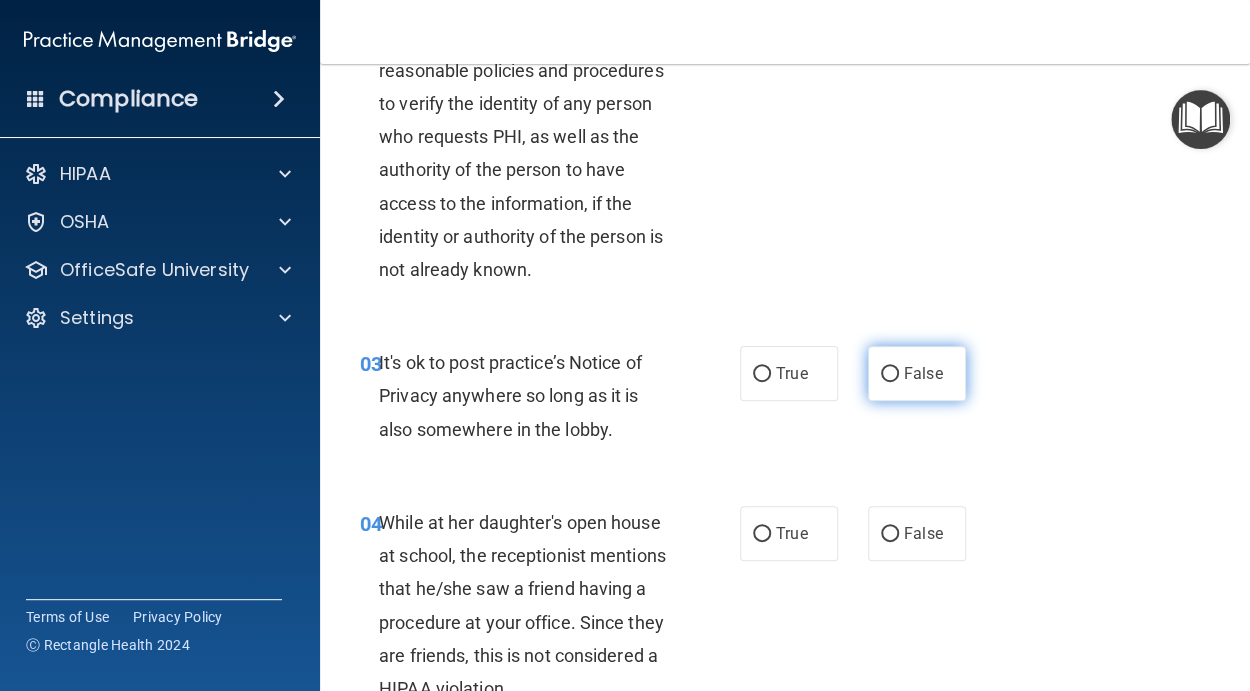 click on "False" at bounding box center (890, 374) 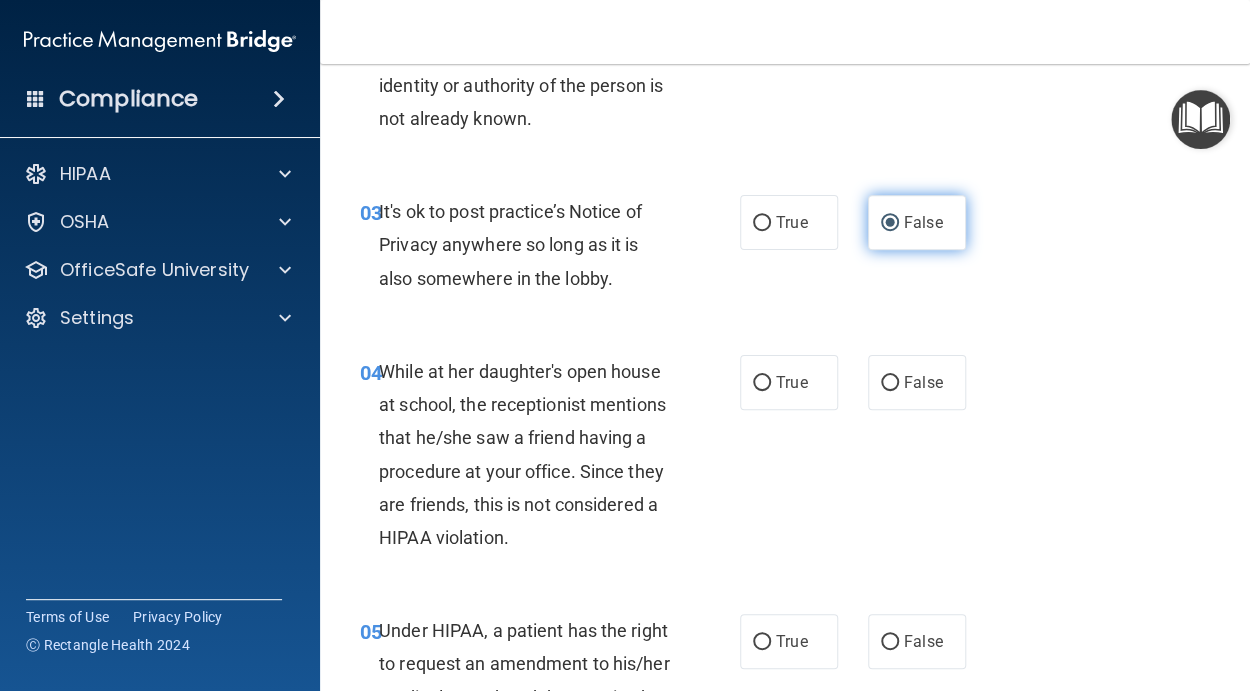 scroll, scrollTop: 547, scrollLeft: 0, axis: vertical 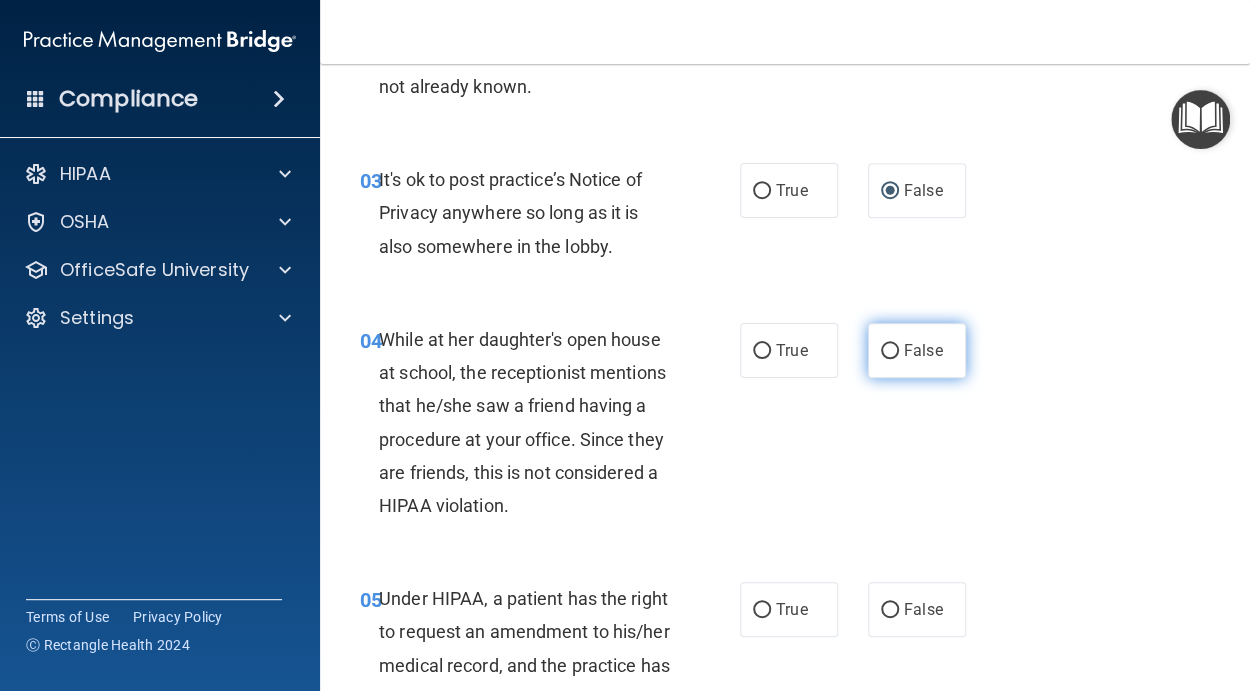click on "False" at bounding box center (890, 351) 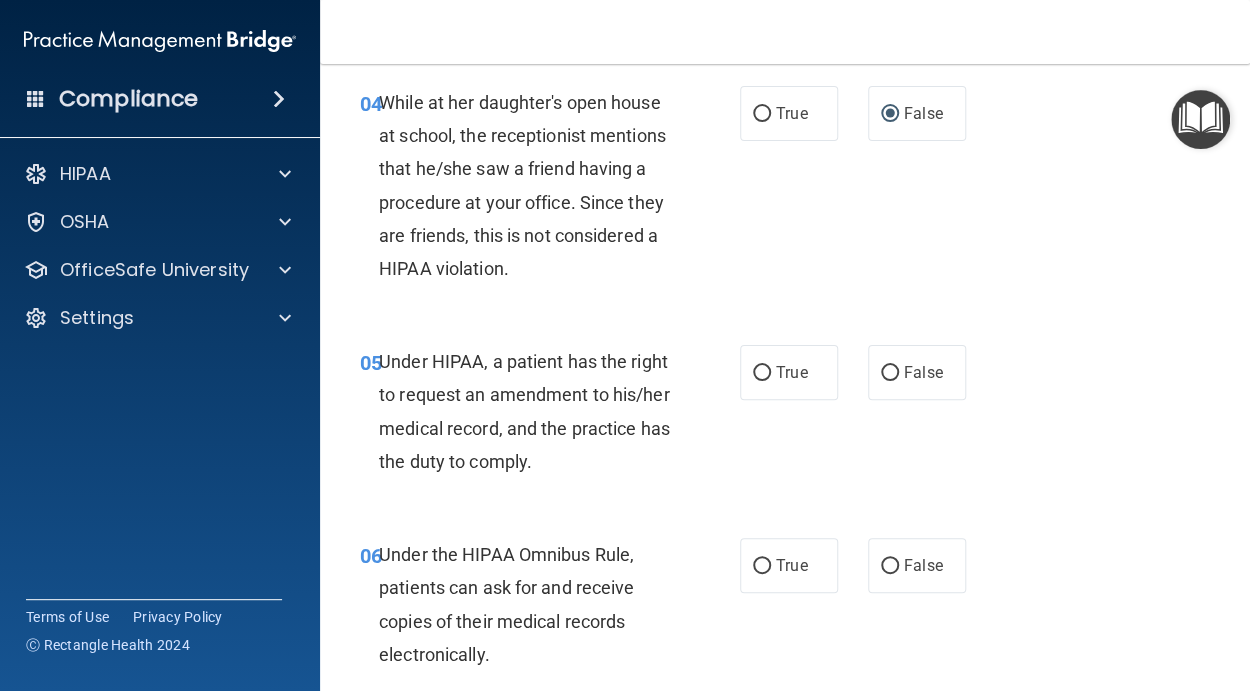 scroll, scrollTop: 820, scrollLeft: 0, axis: vertical 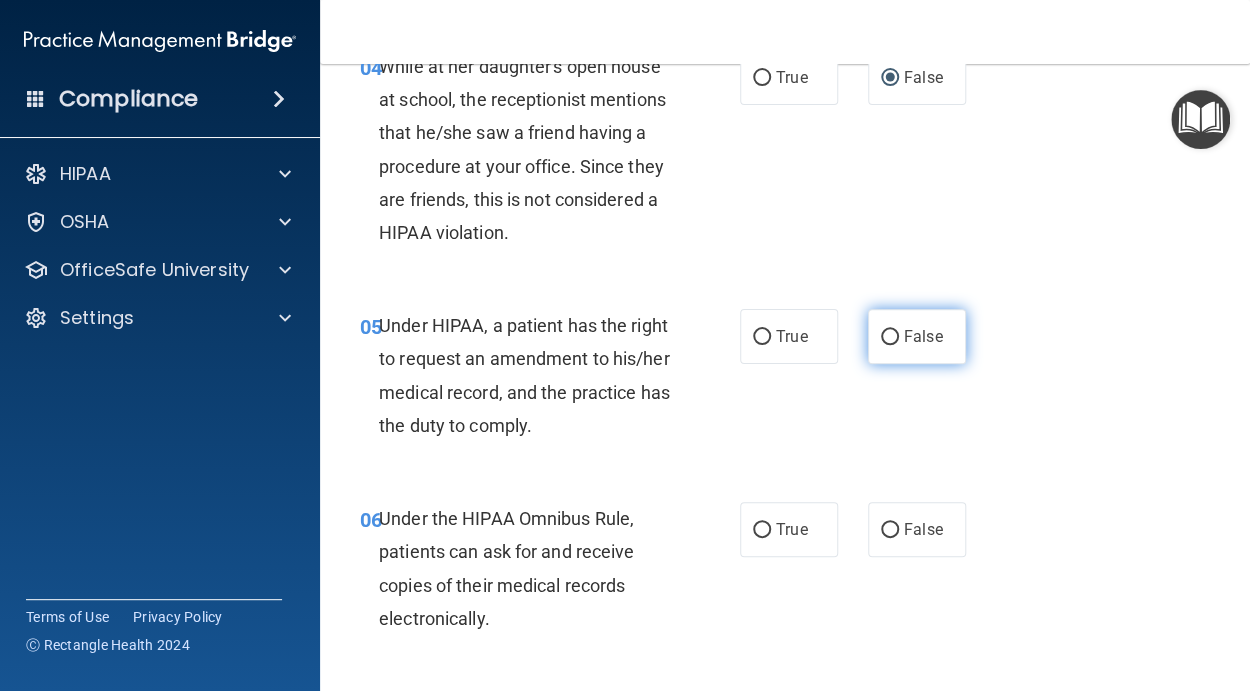 click on "False" at bounding box center [890, 337] 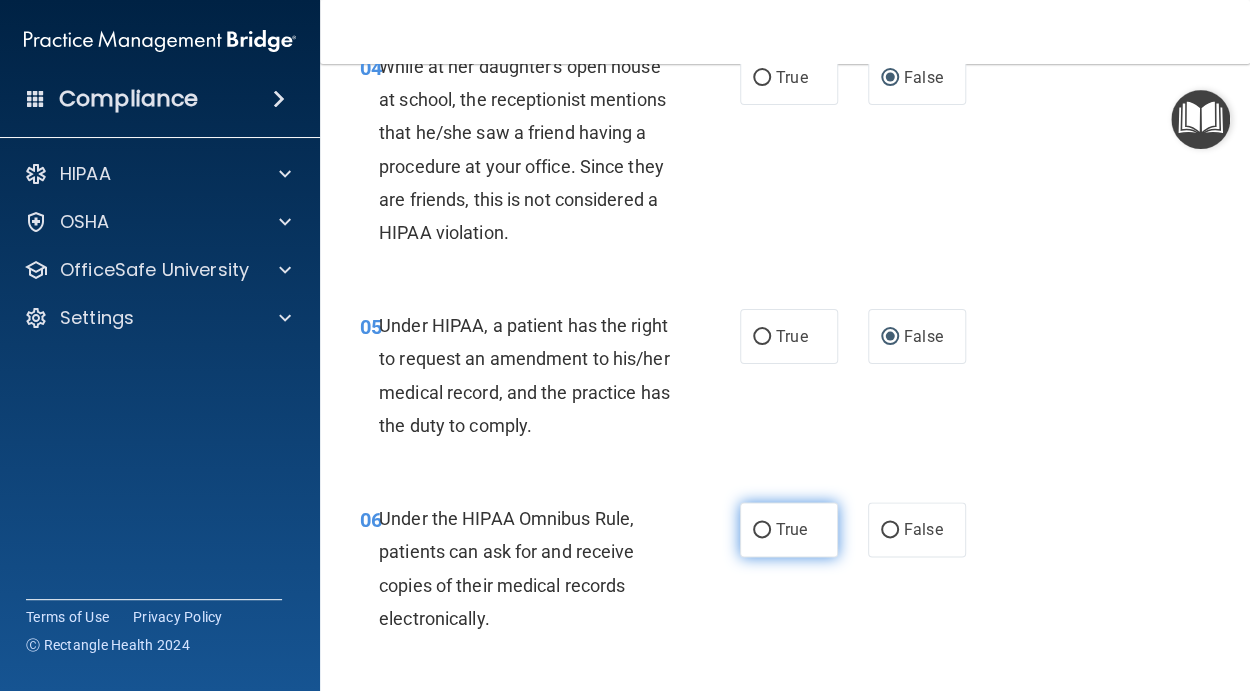 click on "True" at bounding box center [762, 530] 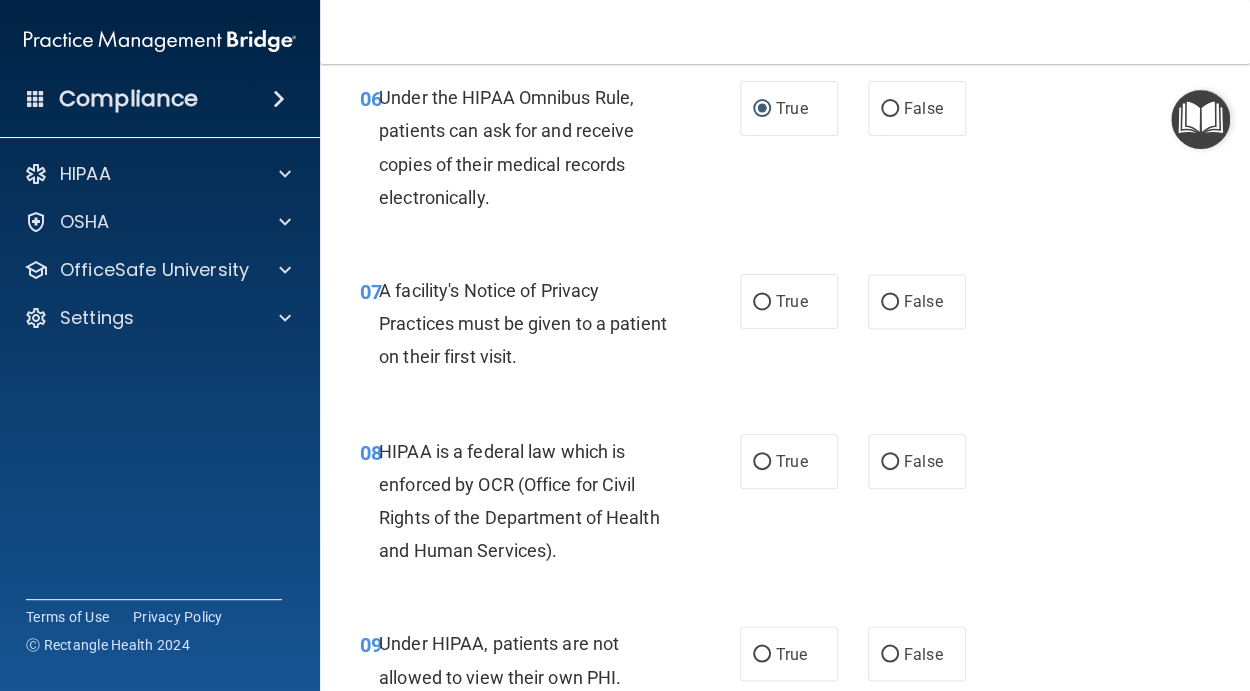 scroll, scrollTop: 1276, scrollLeft: 0, axis: vertical 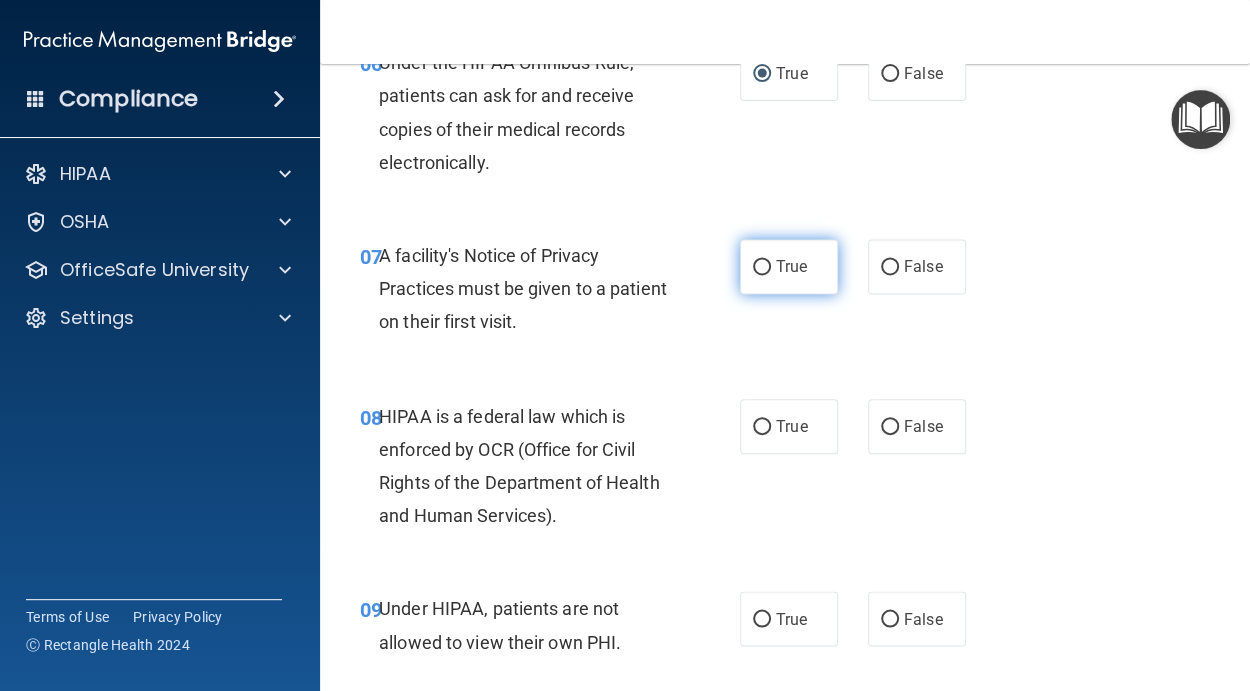 click on "True" at bounding box center [762, 267] 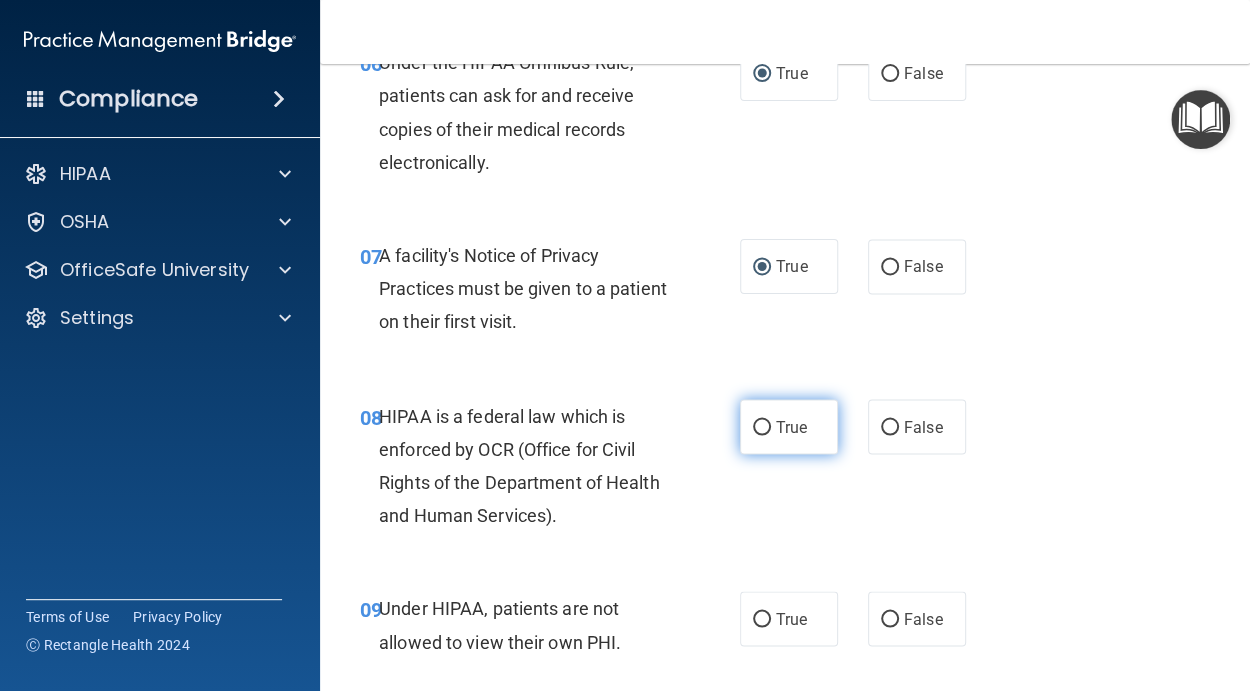 click on "True" at bounding box center [762, 427] 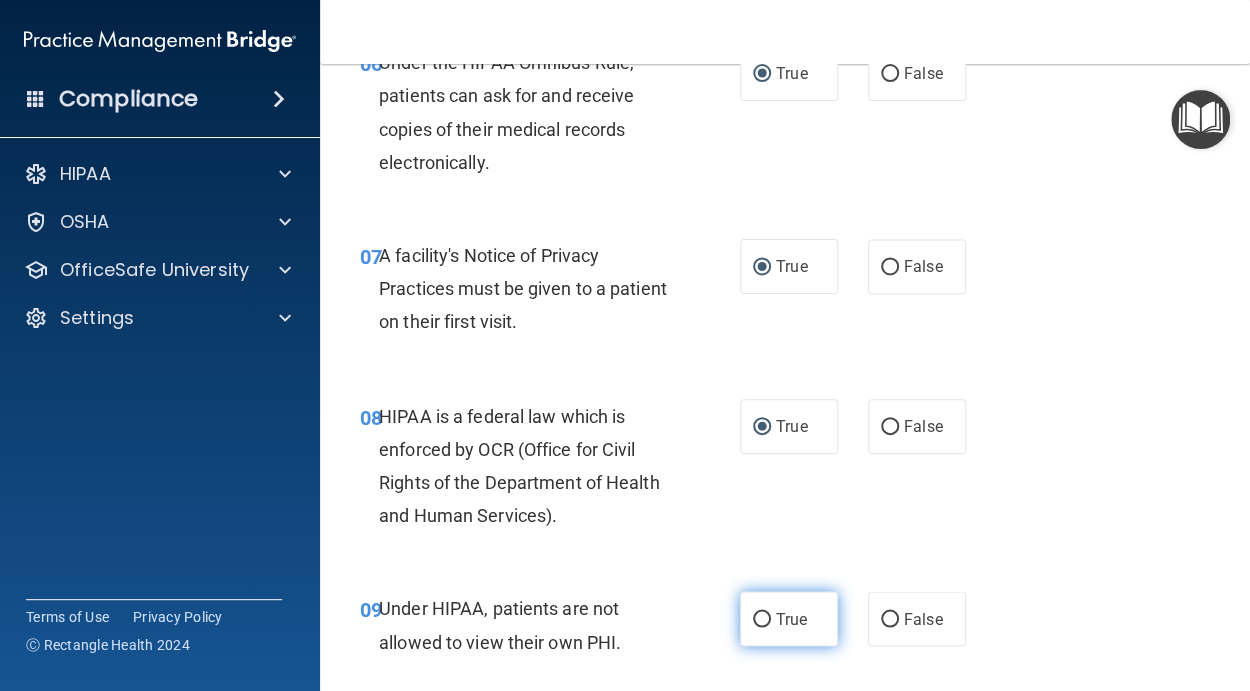 click on "True" at bounding box center [762, 619] 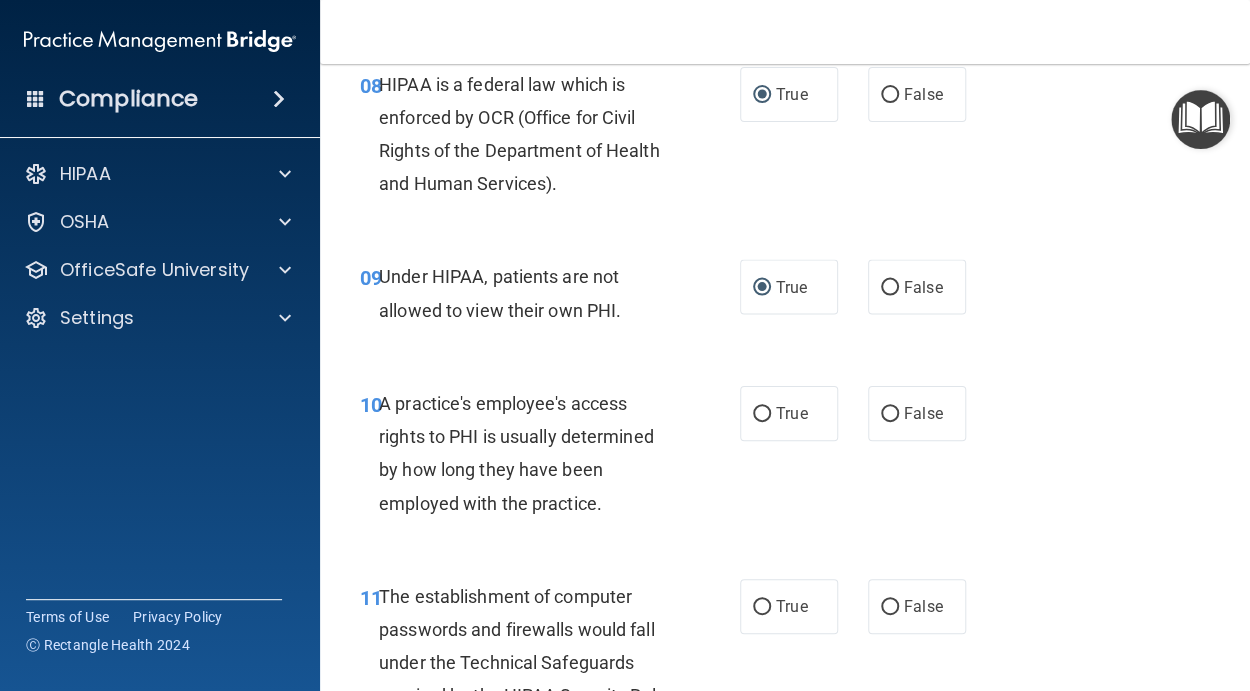 scroll, scrollTop: 1641, scrollLeft: 0, axis: vertical 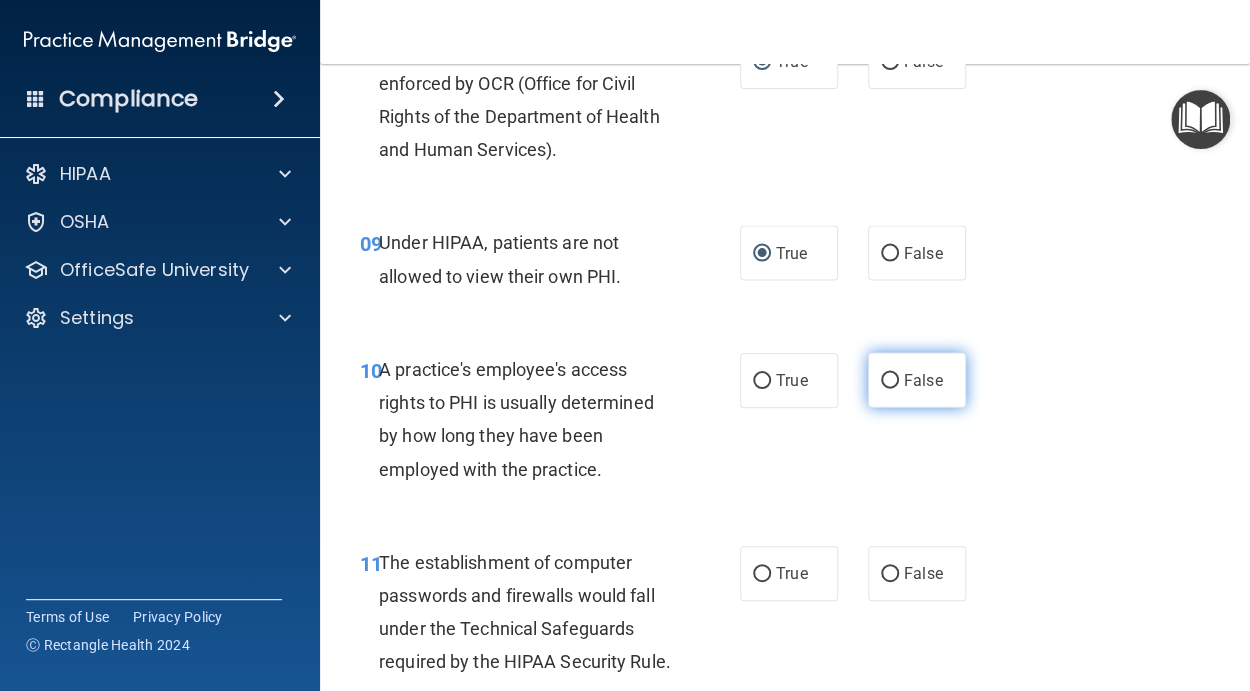 click on "False" at bounding box center (890, 381) 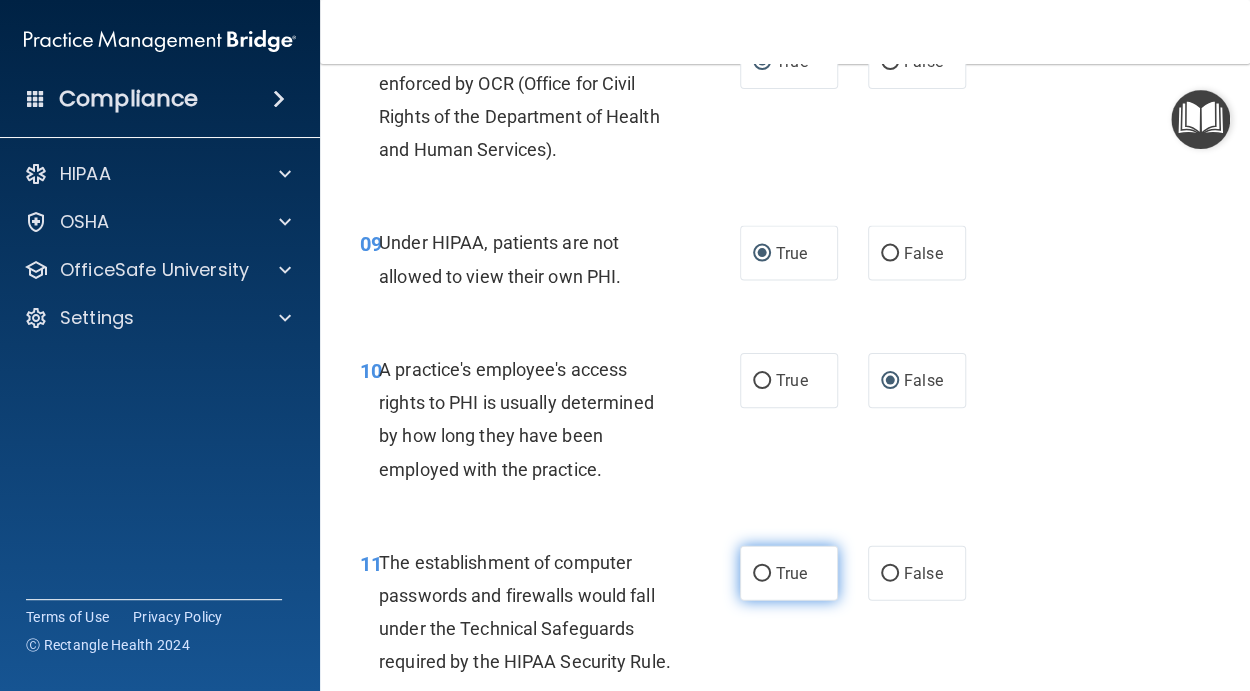 click on "True" at bounding box center [762, 574] 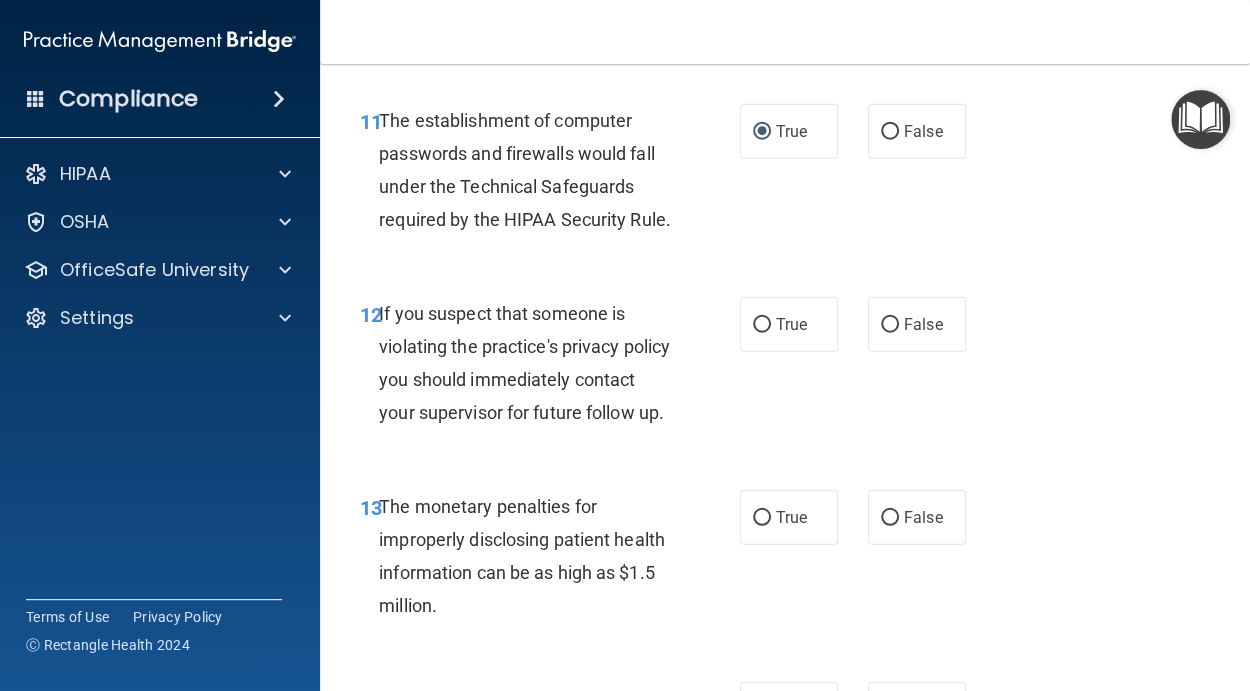scroll, scrollTop: 2097, scrollLeft: 0, axis: vertical 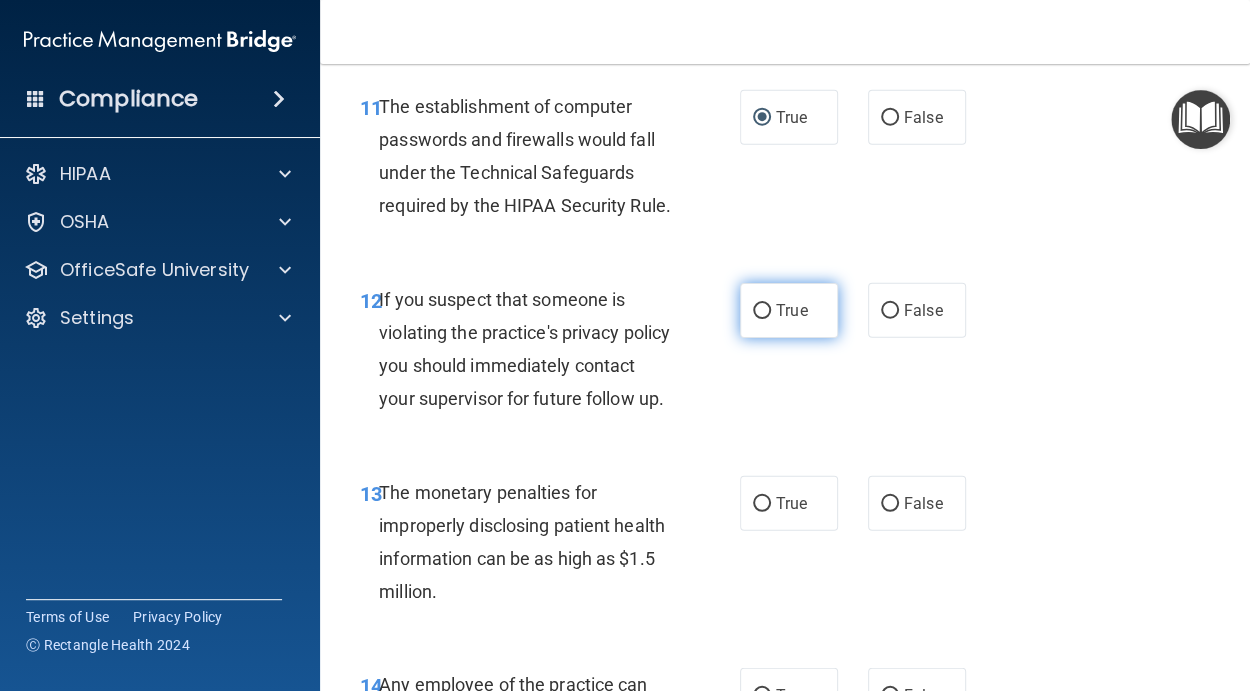 click on "True" at bounding box center [762, 311] 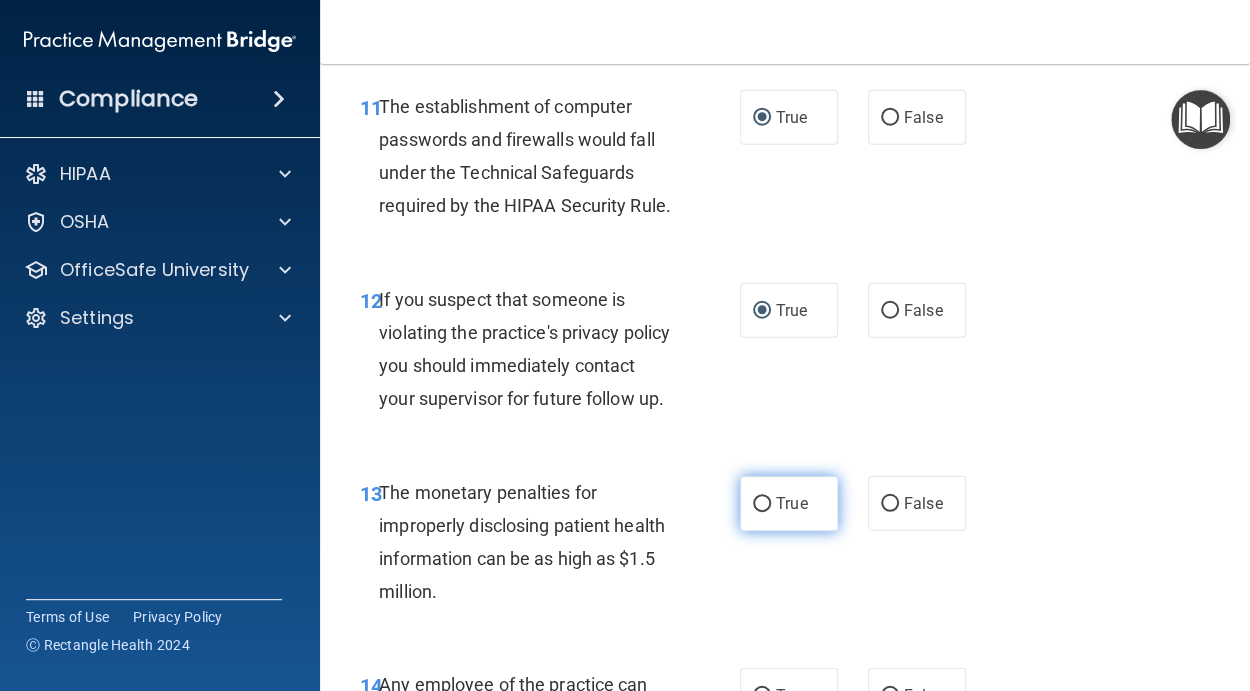 click on "True" at bounding box center (762, 504) 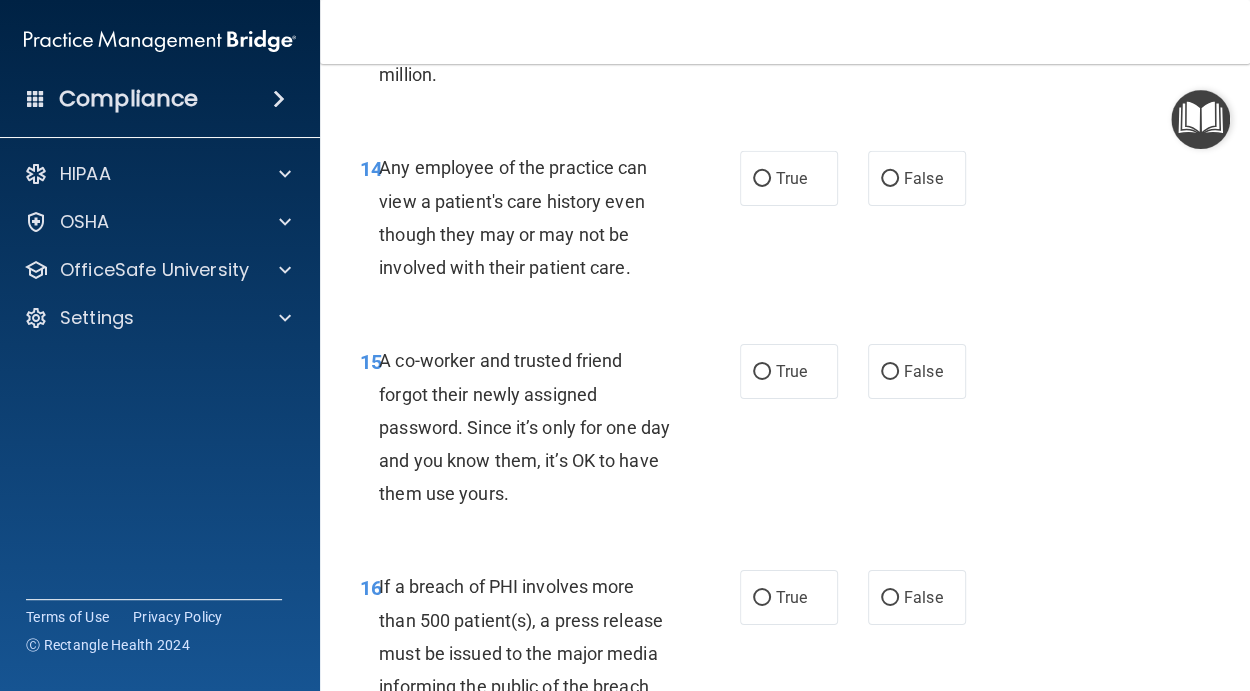 scroll, scrollTop: 2644, scrollLeft: 0, axis: vertical 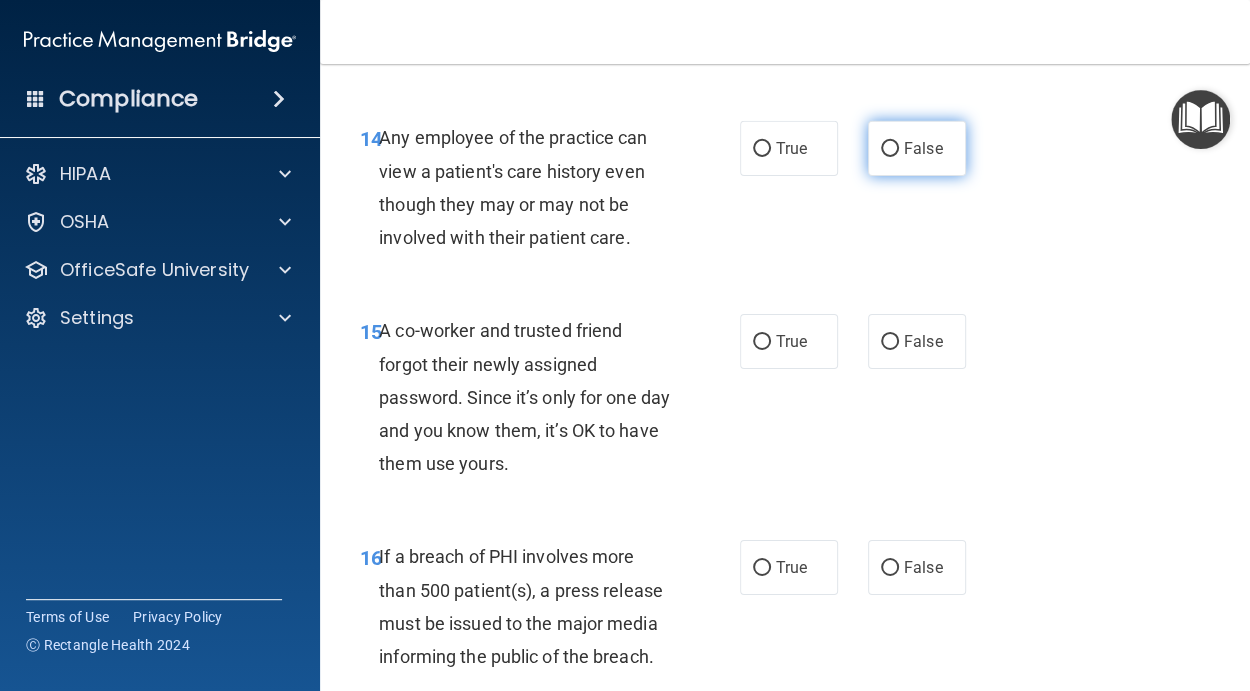 click on "False" at bounding box center (890, 149) 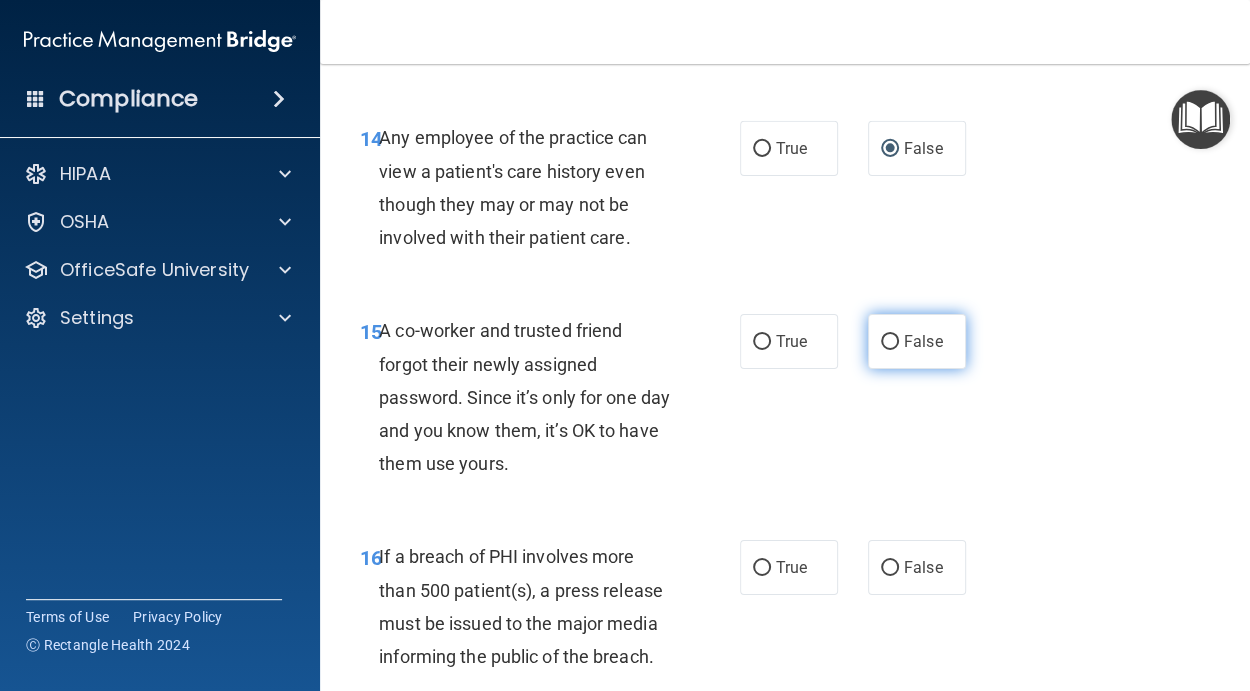 click on "False" at bounding box center (890, 342) 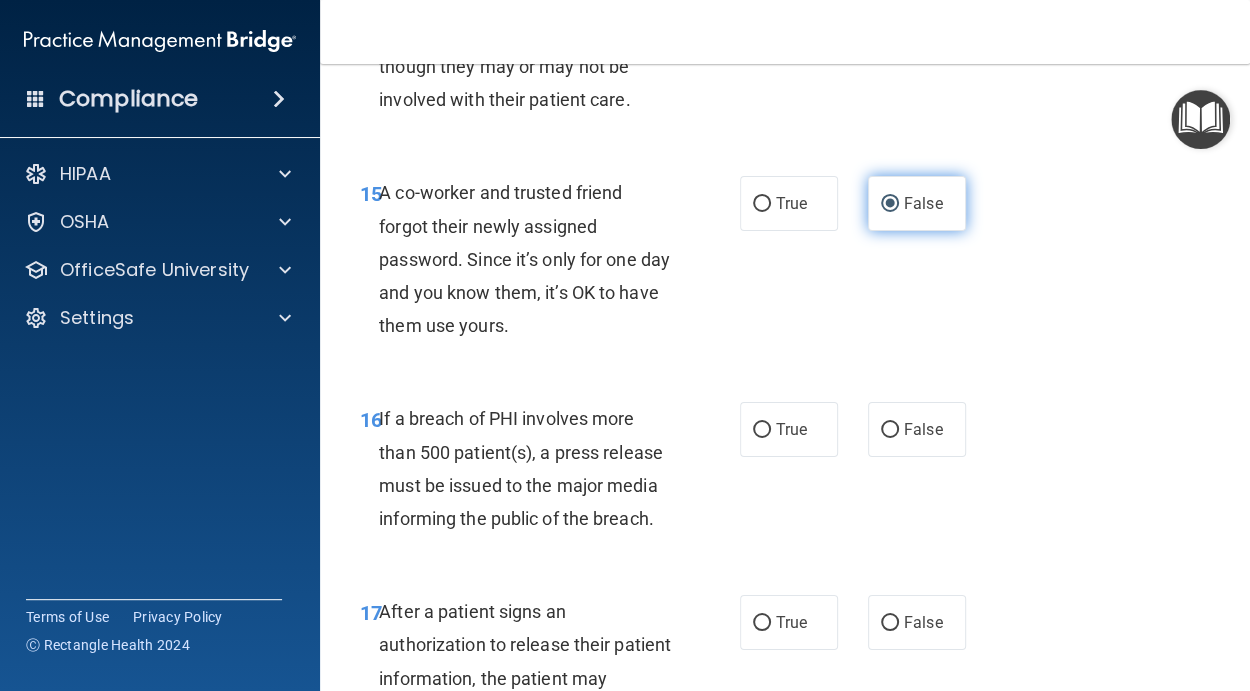 scroll, scrollTop: 2827, scrollLeft: 0, axis: vertical 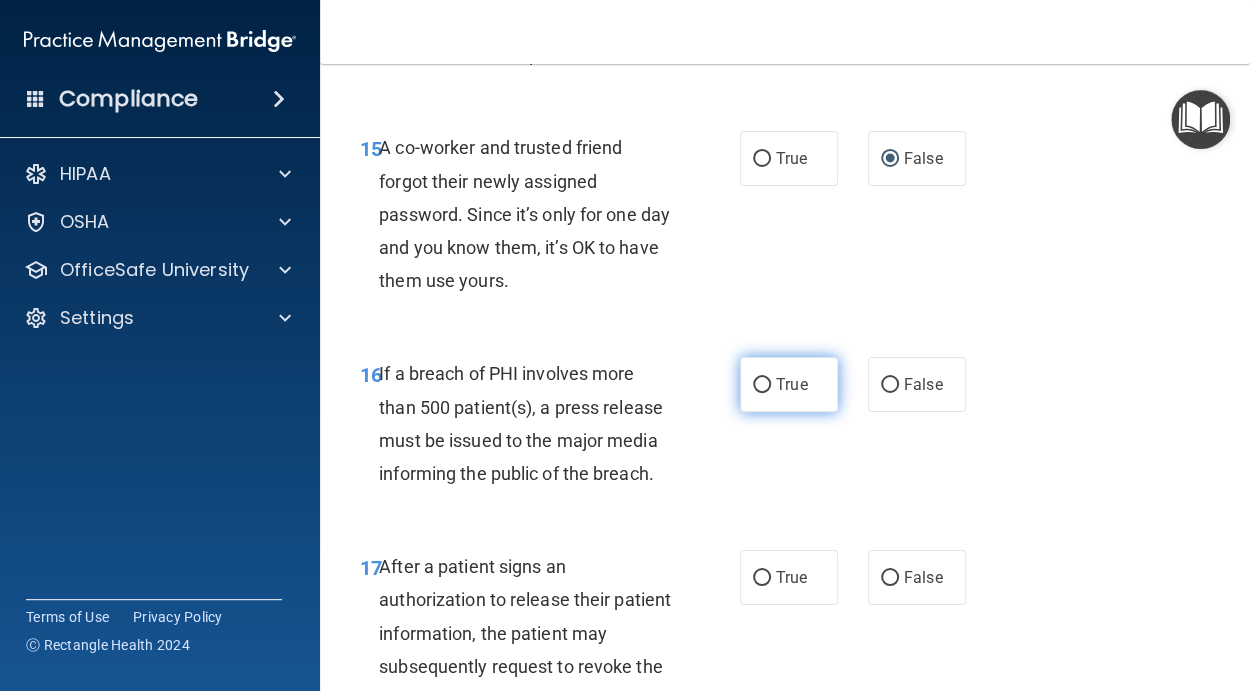 click on "True" at bounding box center [791, 384] 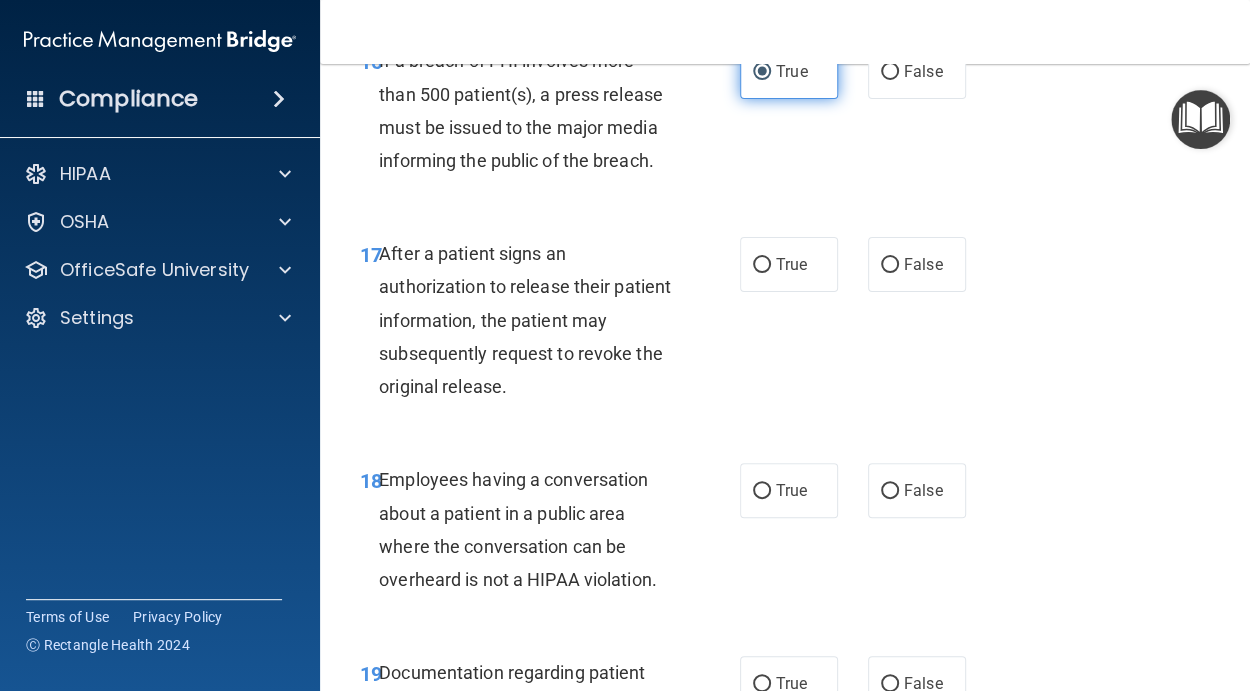scroll, scrollTop: 3192, scrollLeft: 0, axis: vertical 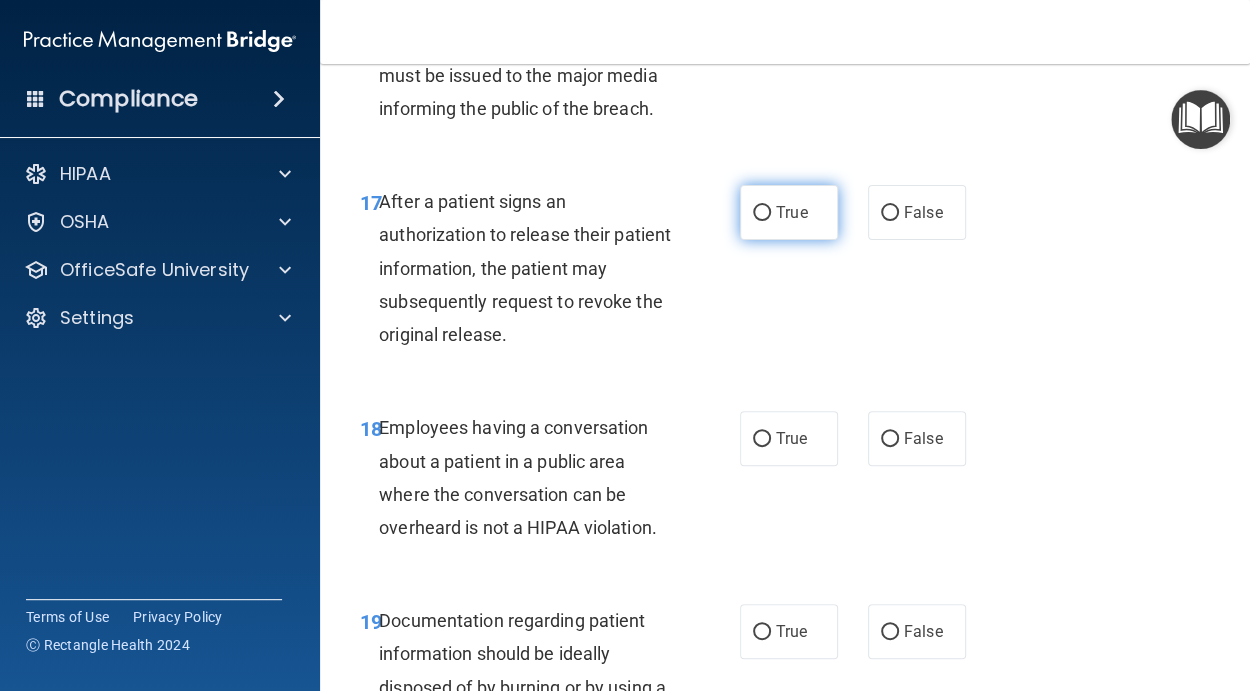 click on "True" at bounding box center [791, 212] 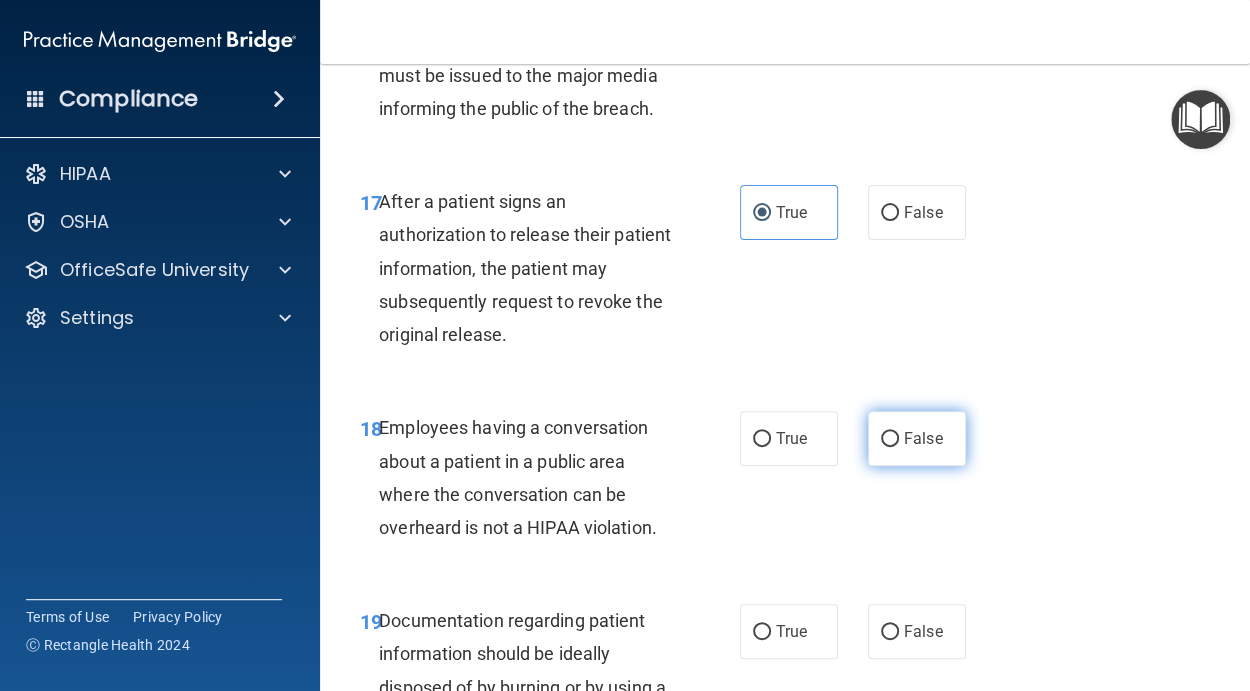 click on "False" at bounding box center (890, 439) 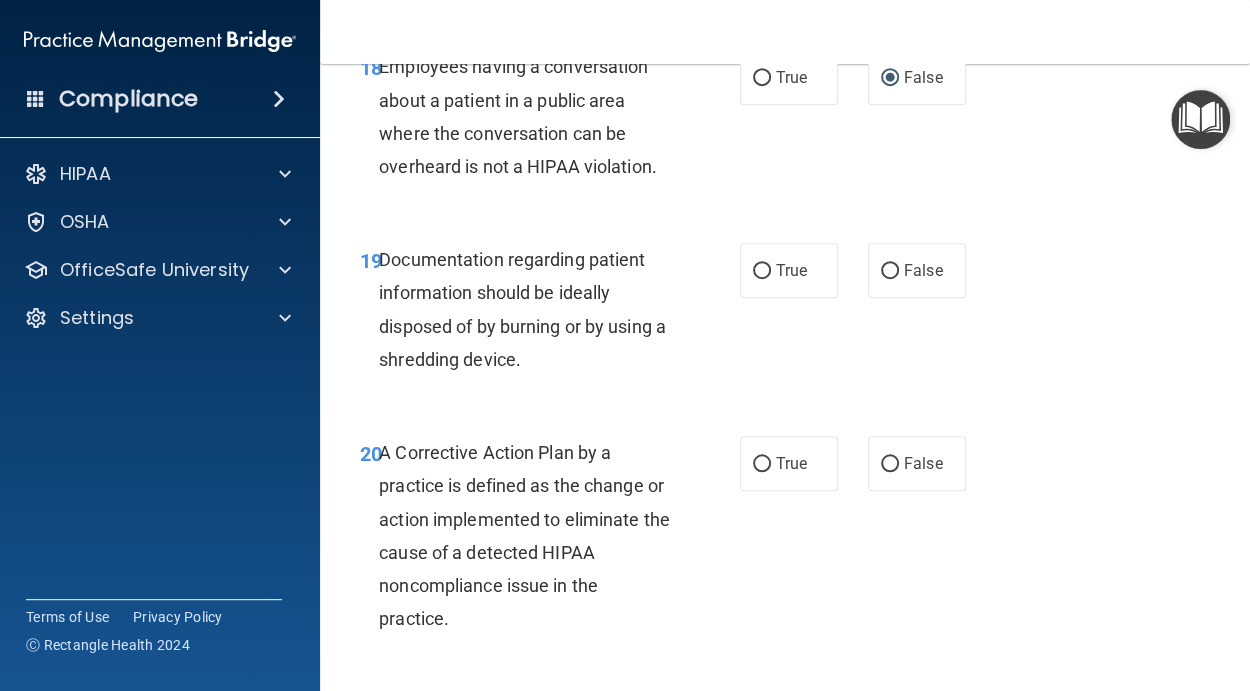 scroll, scrollTop: 3556, scrollLeft: 0, axis: vertical 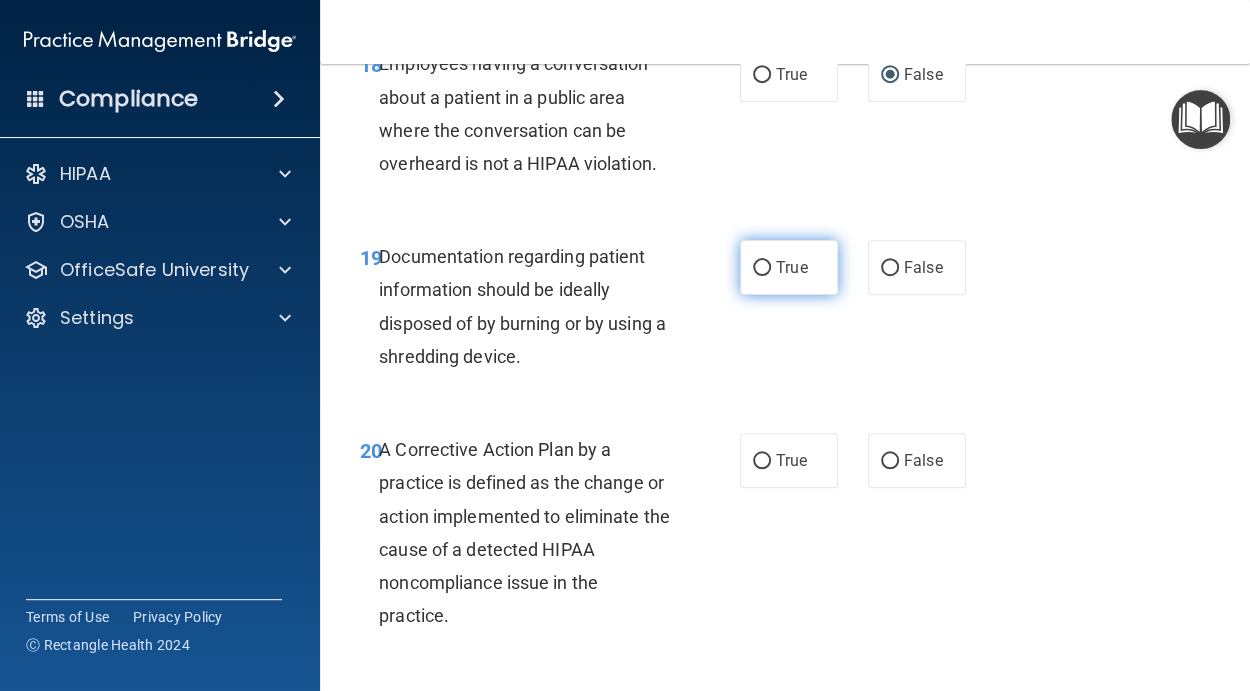 click on "True" at bounding box center [762, 268] 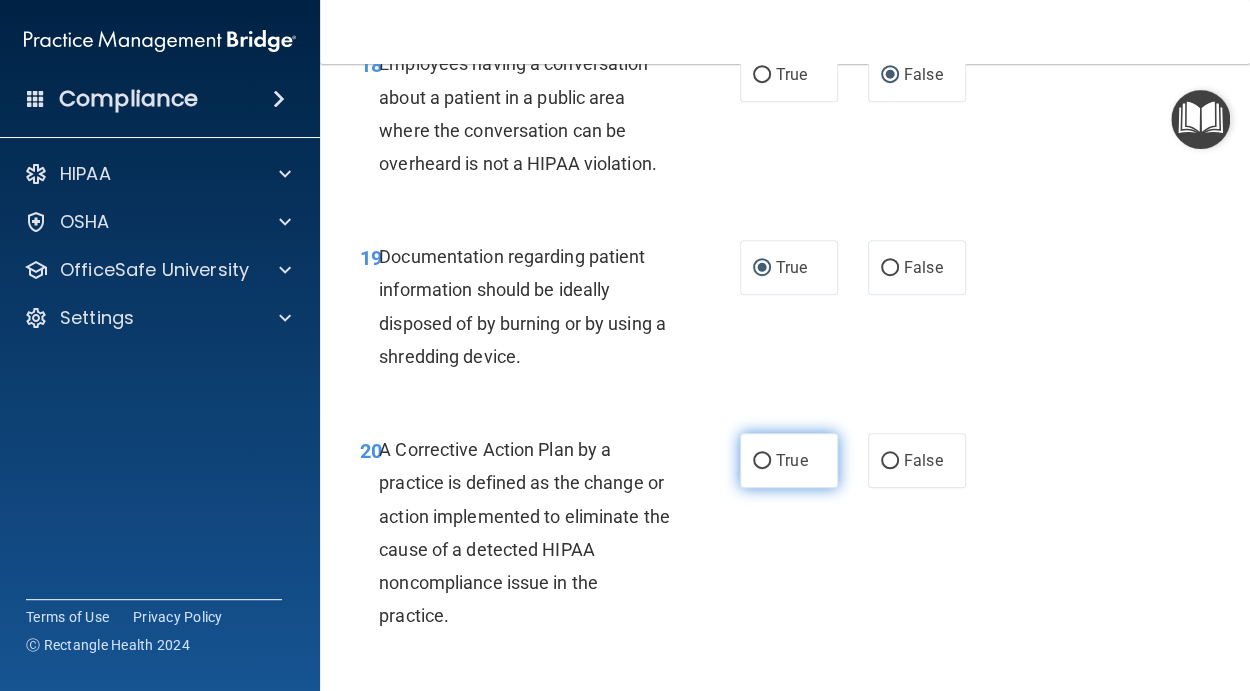 click on "True" at bounding box center (791, 460) 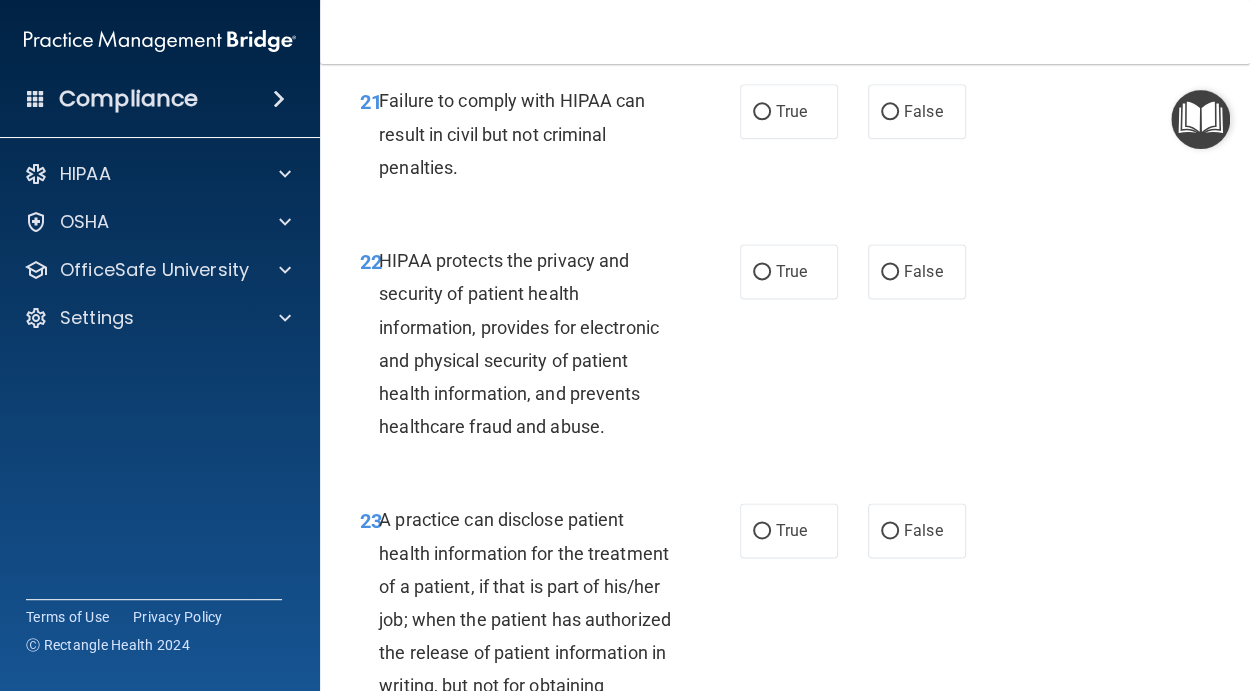 scroll, scrollTop: 4195, scrollLeft: 0, axis: vertical 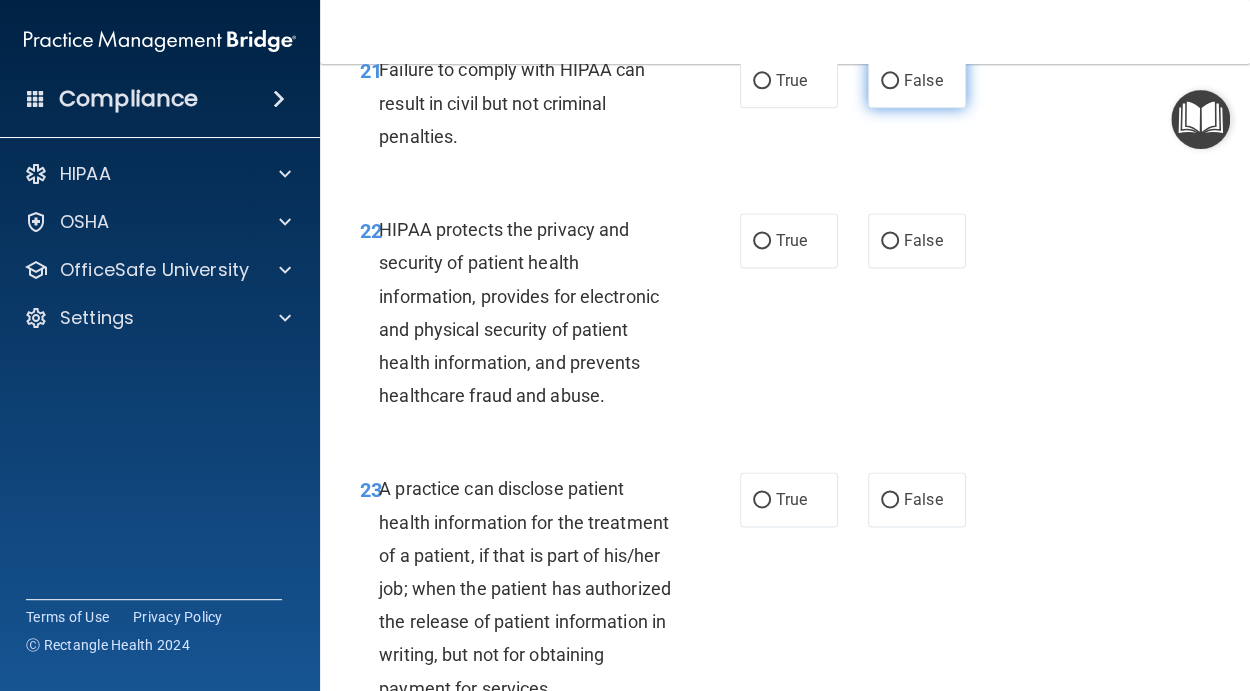 click on "False" at bounding box center (890, 81) 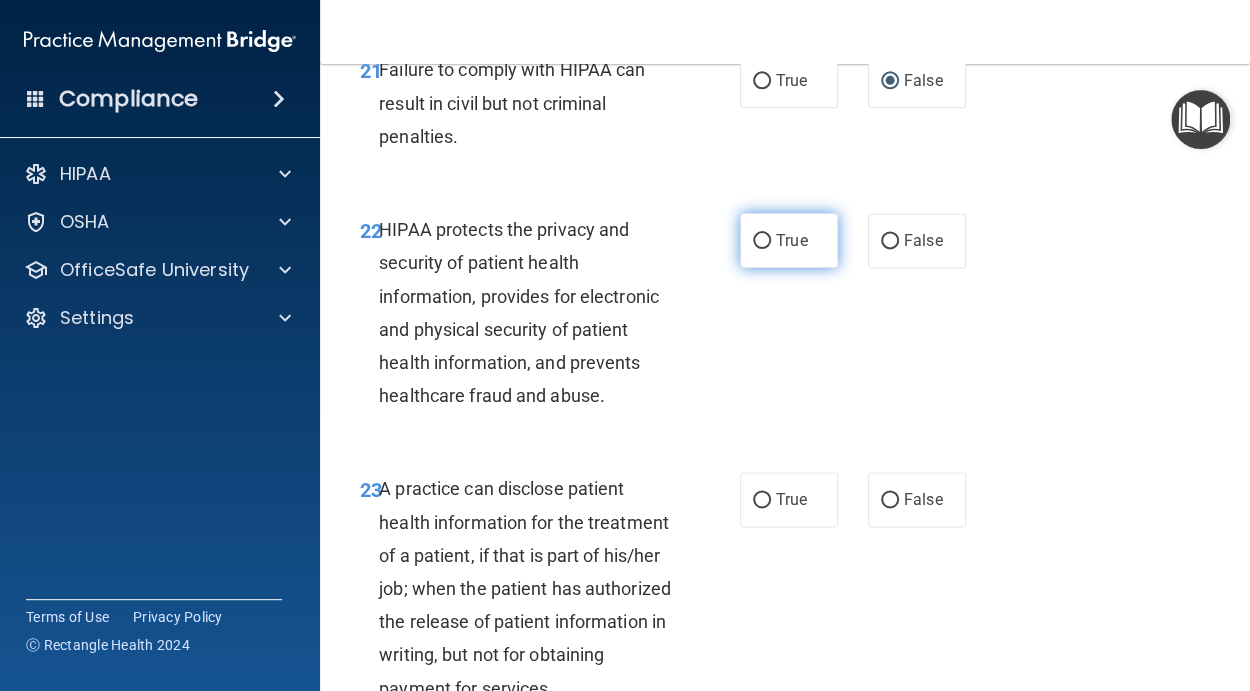 click on "True" at bounding box center (791, 240) 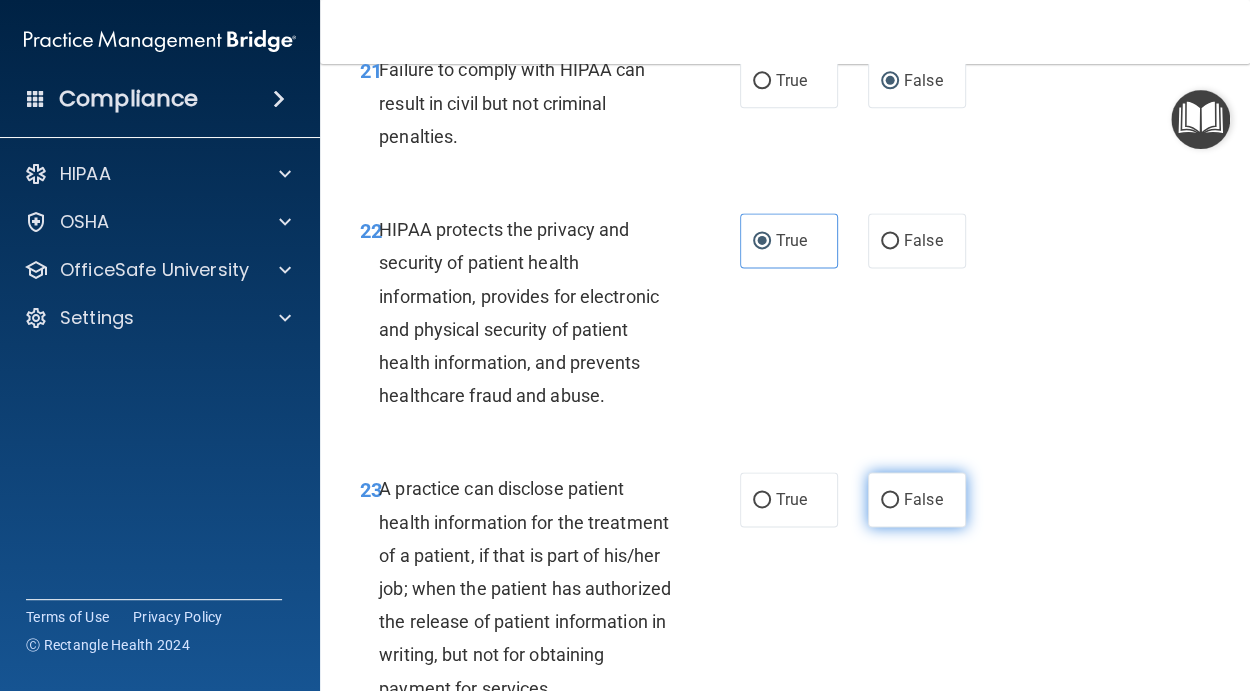 click on "False" at bounding box center [917, 499] 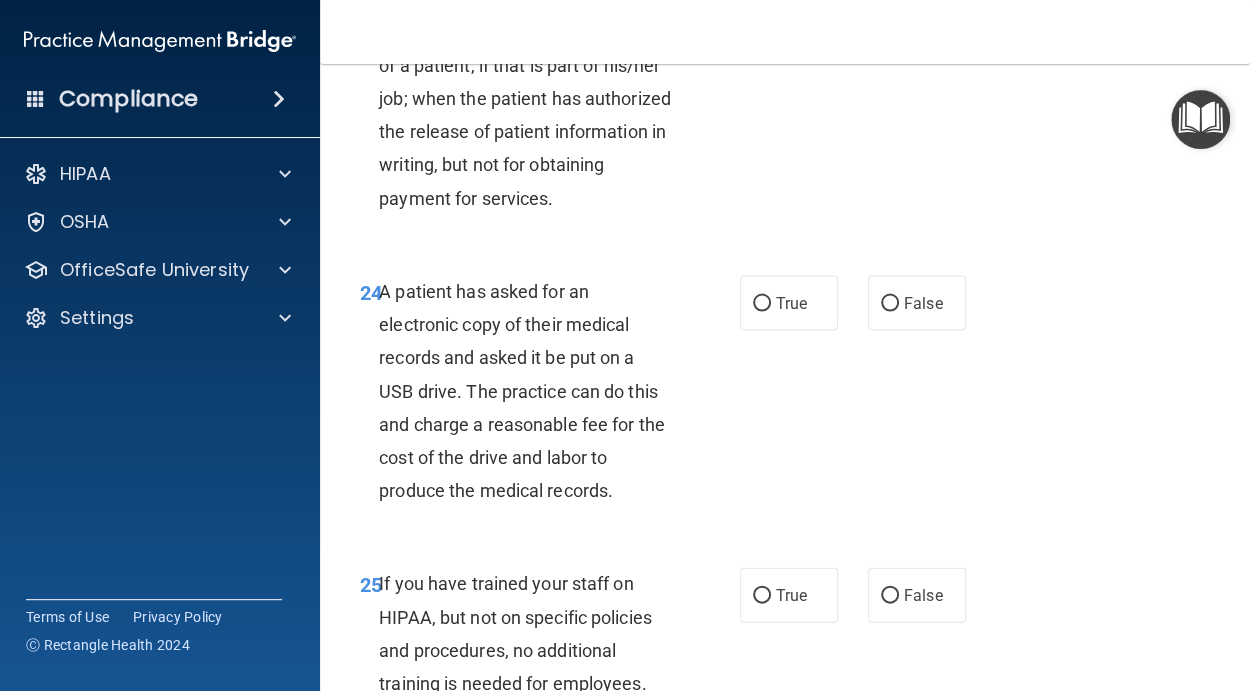 scroll, scrollTop: 4742, scrollLeft: 0, axis: vertical 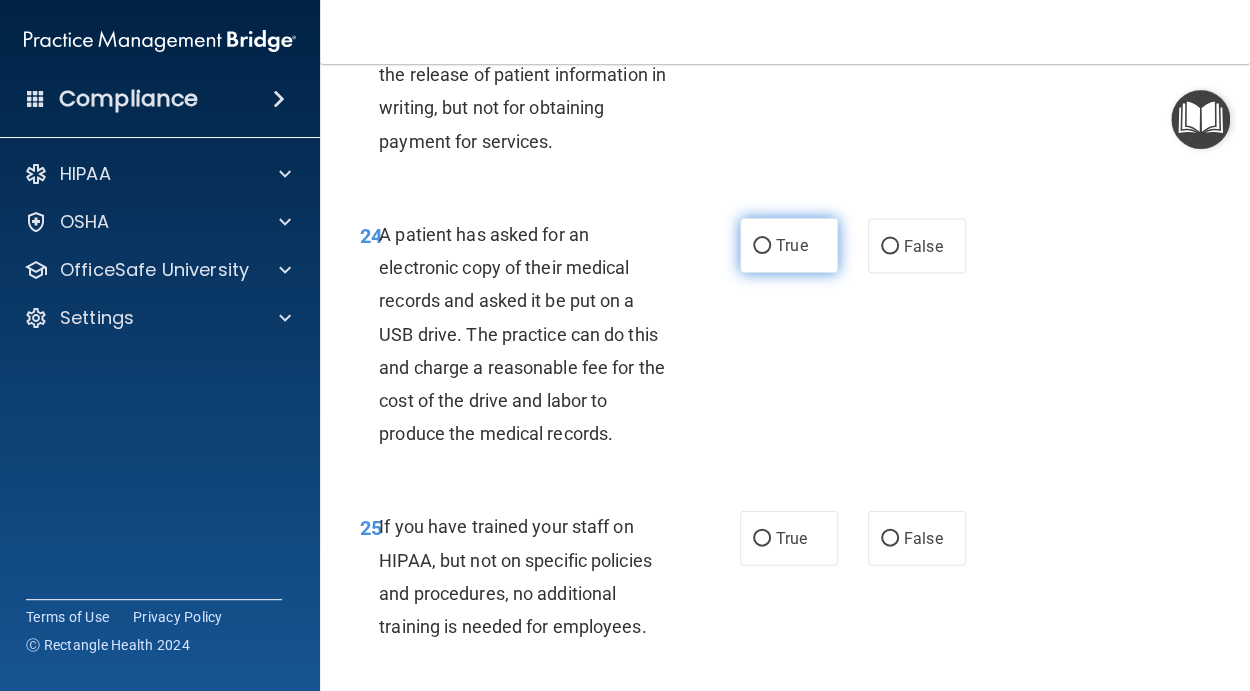 click on "True" at bounding box center [791, 245] 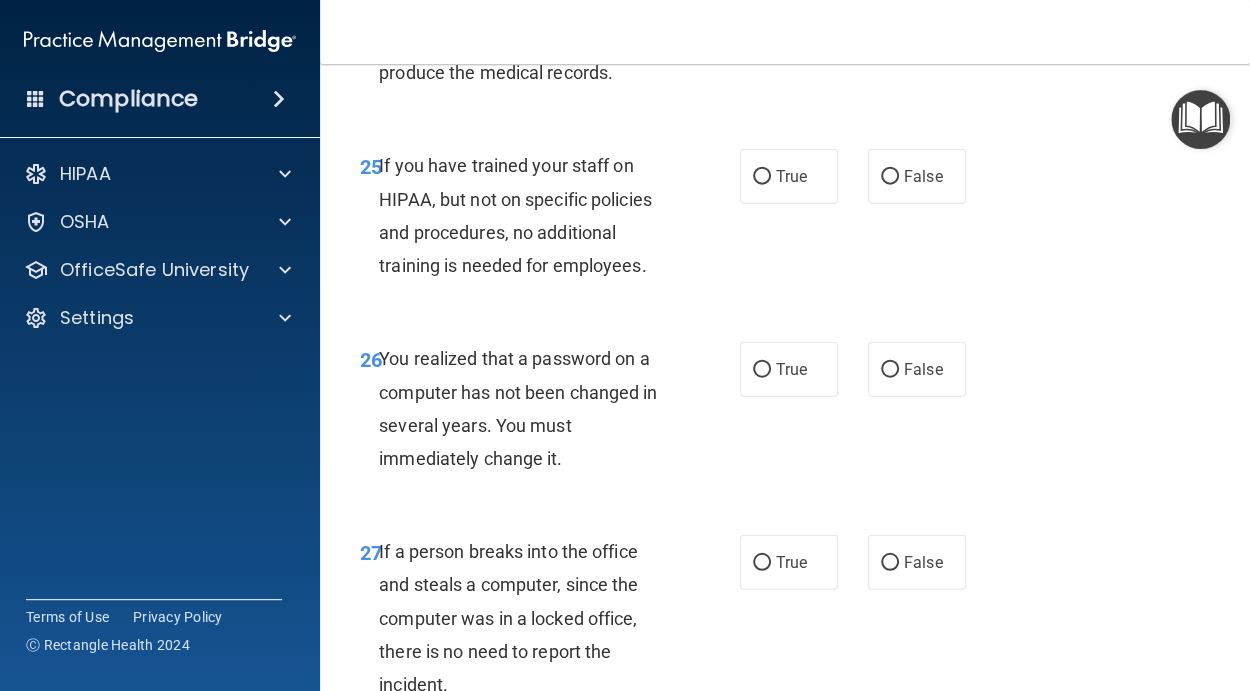 scroll, scrollTop: 5107, scrollLeft: 0, axis: vertical 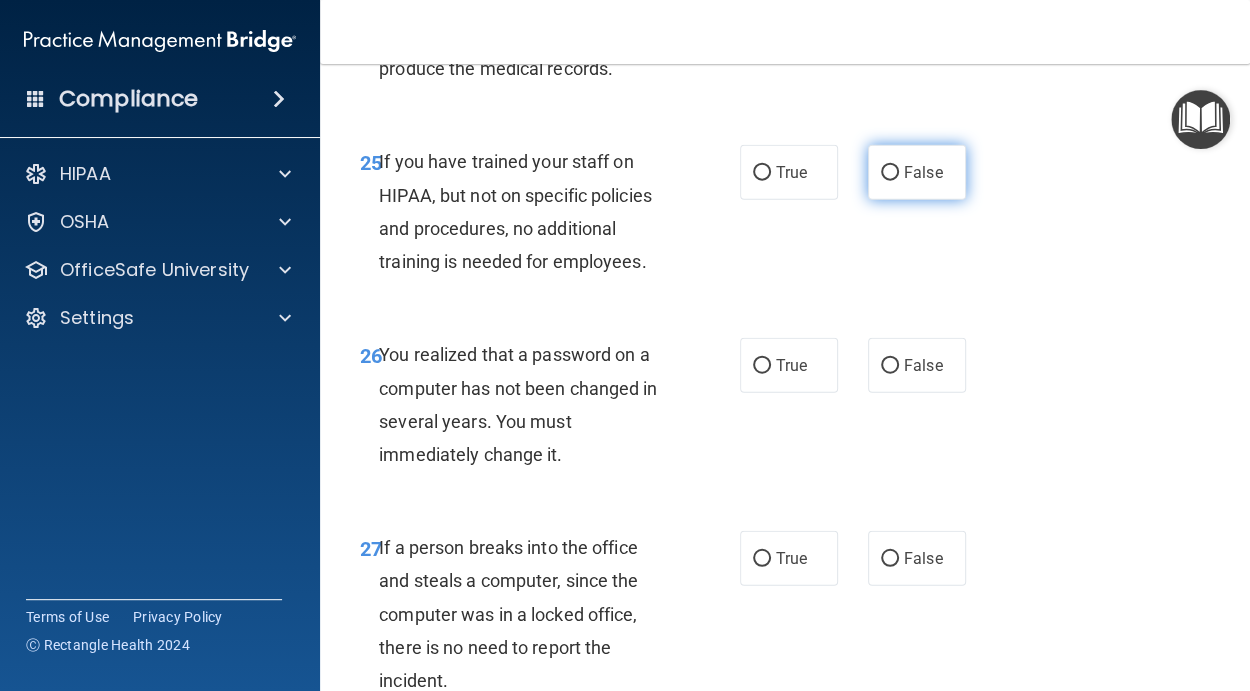 click on "False" at bounding box center [917, 172] 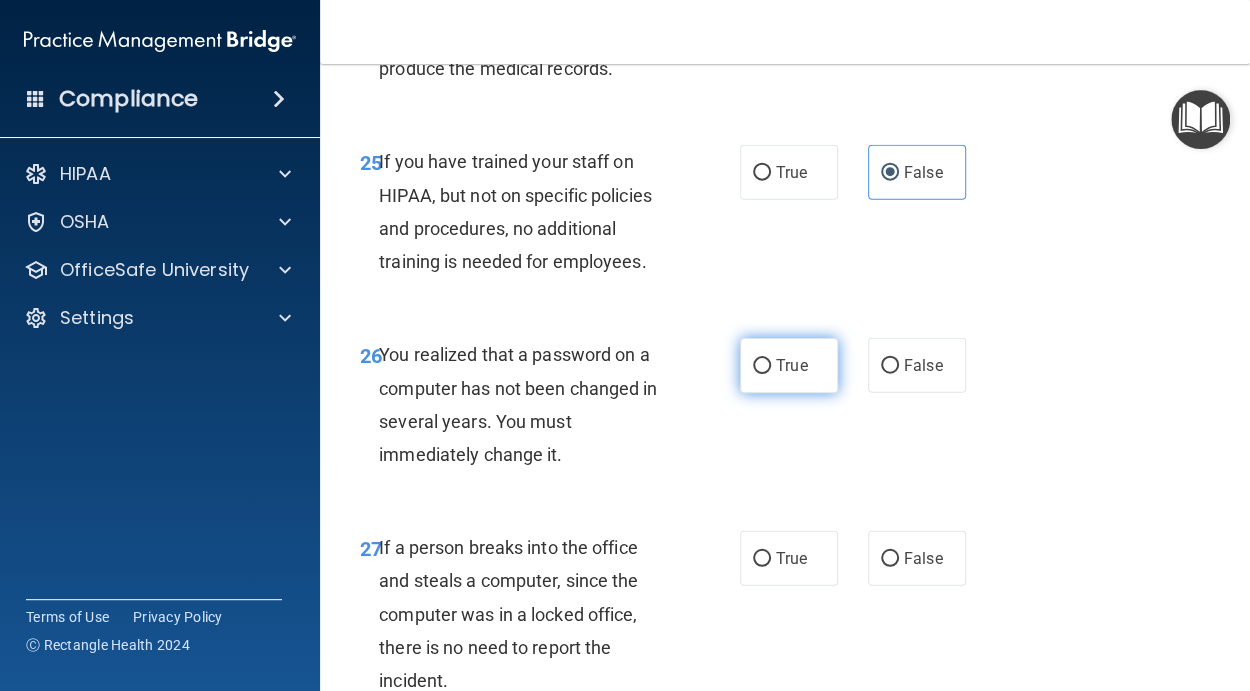 click on "True" at bounding box center (791, 365) 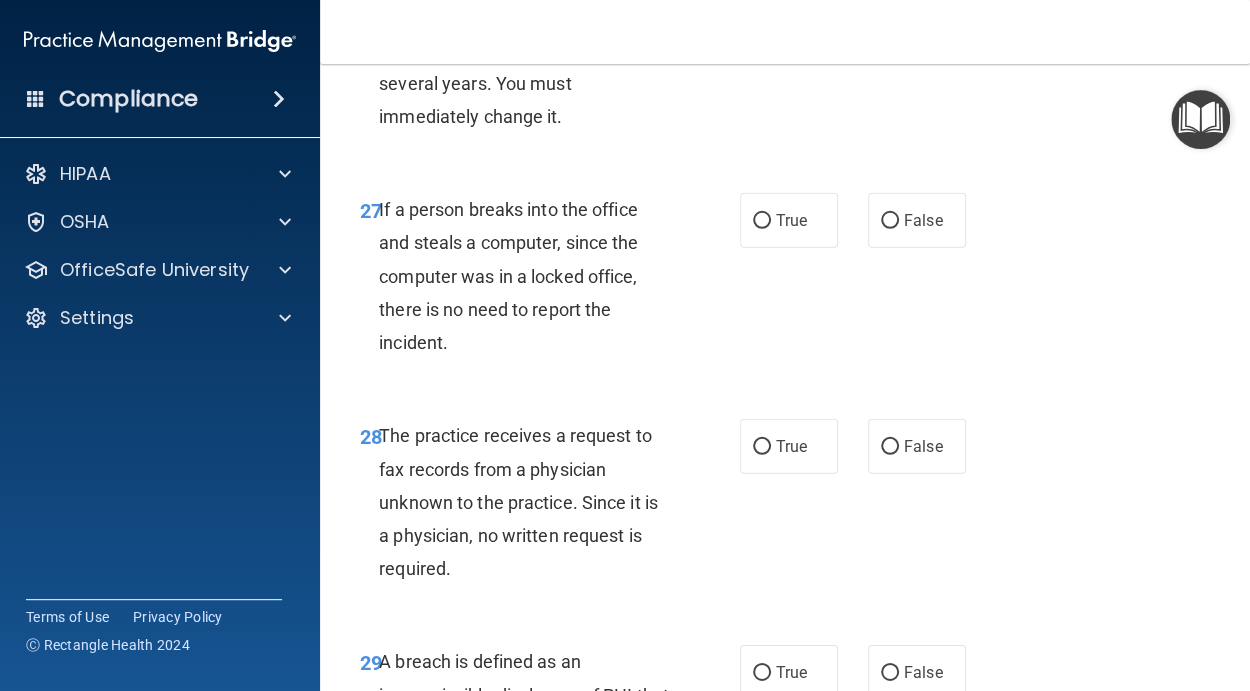 scroll, scrollTop: 5472, scrollLeft: 0, axis: vertical 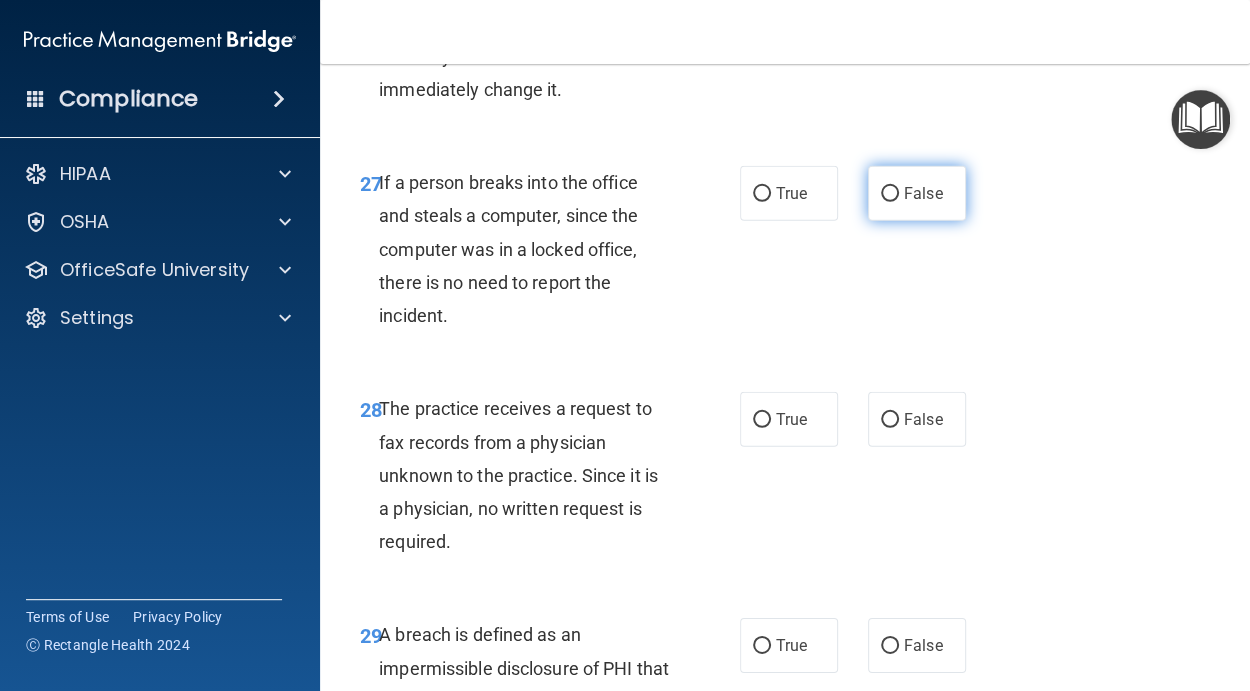 click on "False" at bounding box center (917, 193) 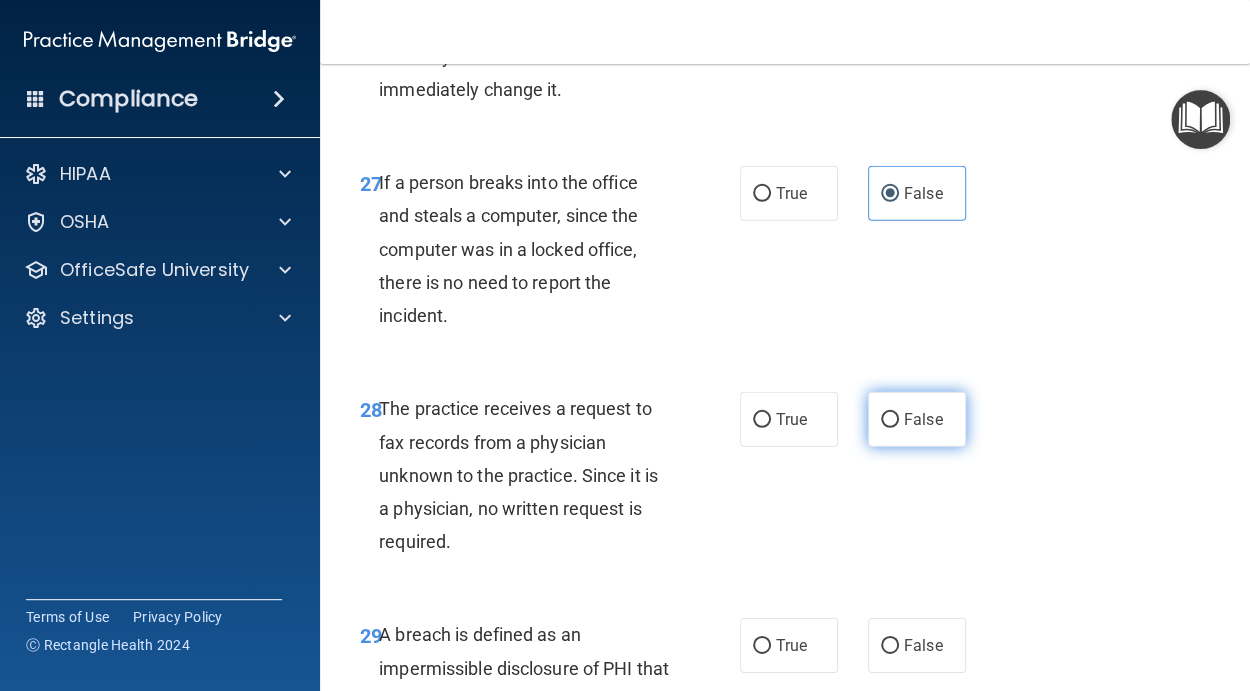 click on "False" at bounding box center [923, 419] 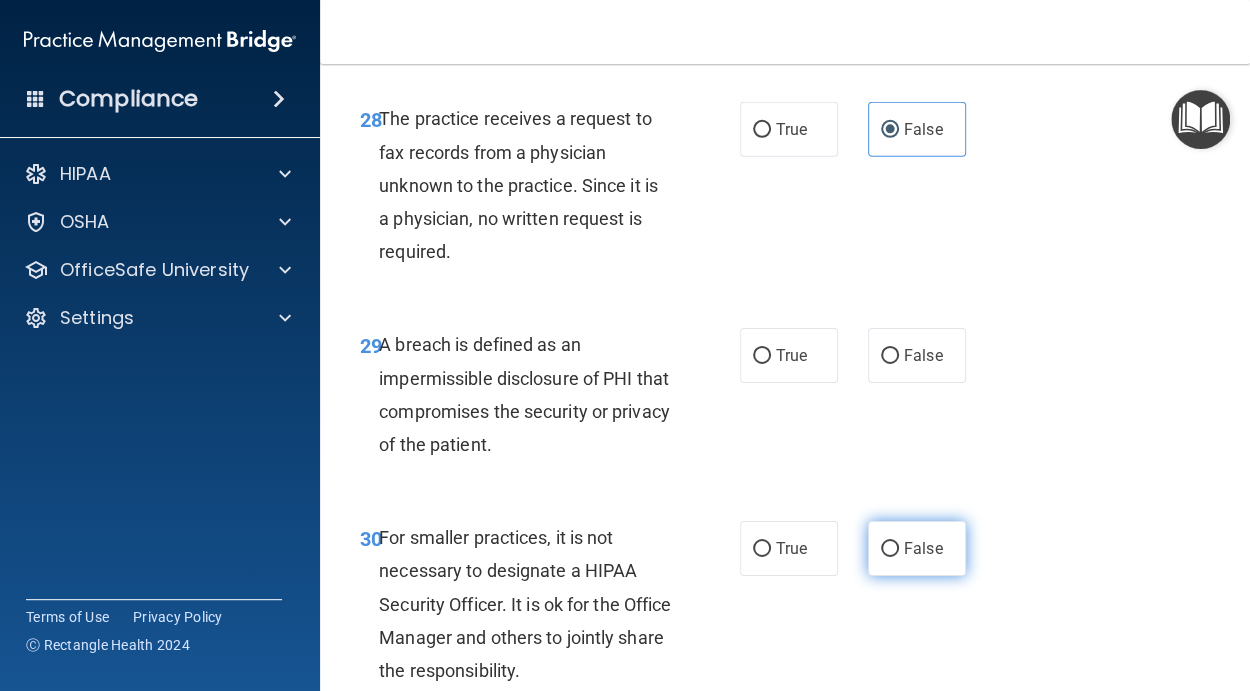 scroll, scrollTop: 5928, scrollLeft: 0, axis: vertical 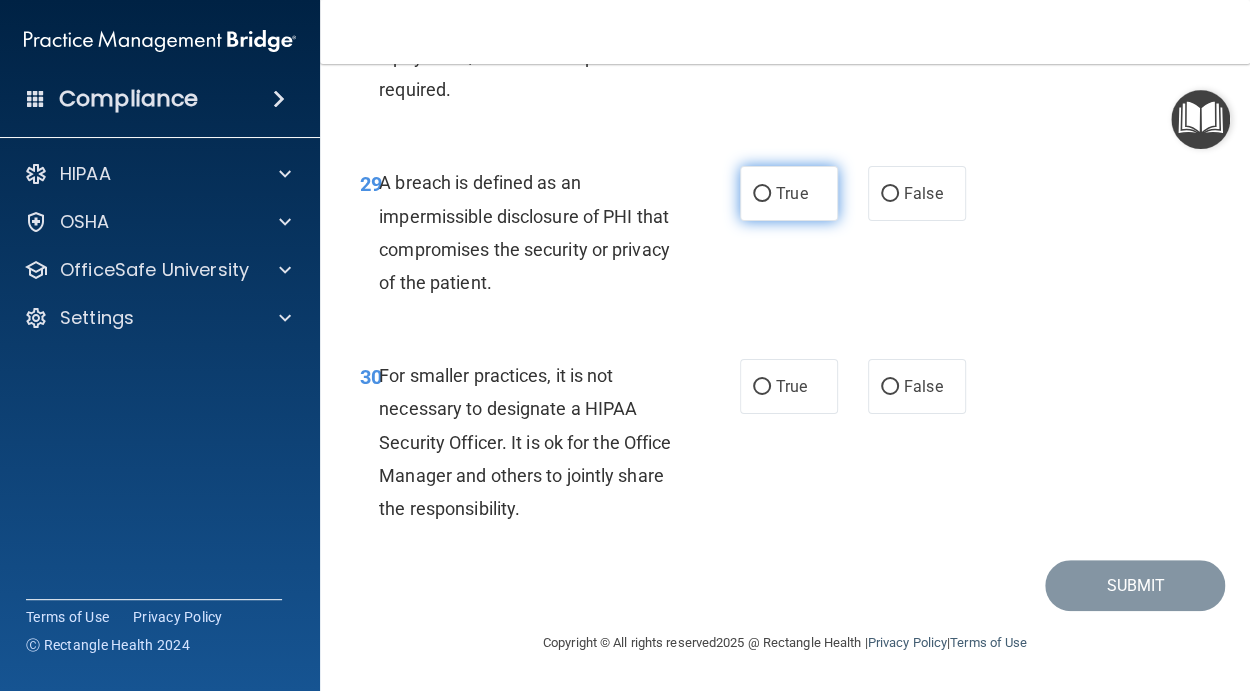 click on "True" at bounding box center [791, 193] 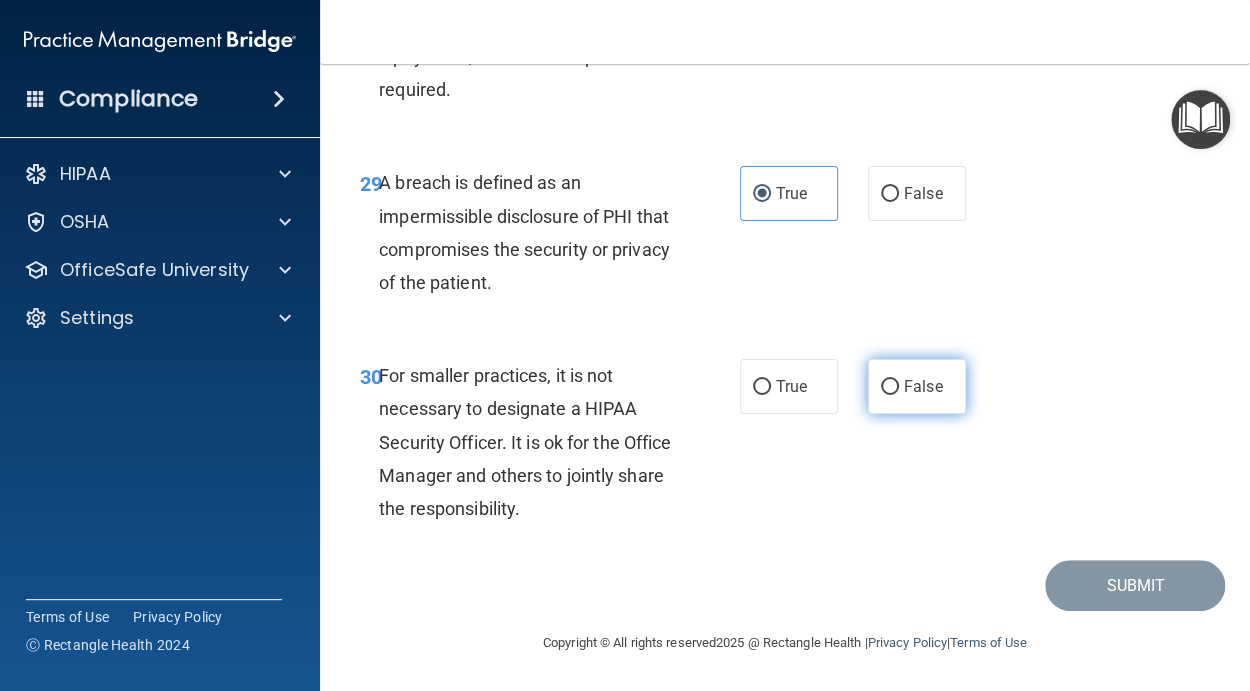 click on "False" at bounding box center (923, 386) 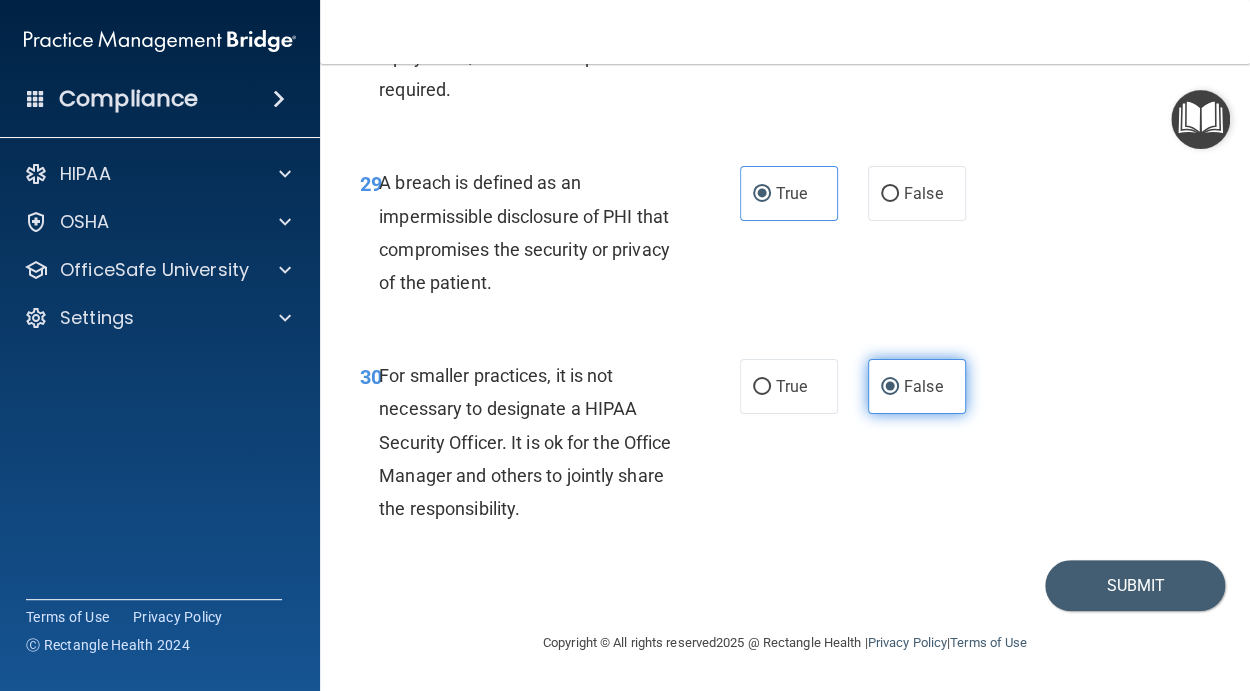 scroll, scrollTop: 5958, scrollLeft: 0, axis: vertical 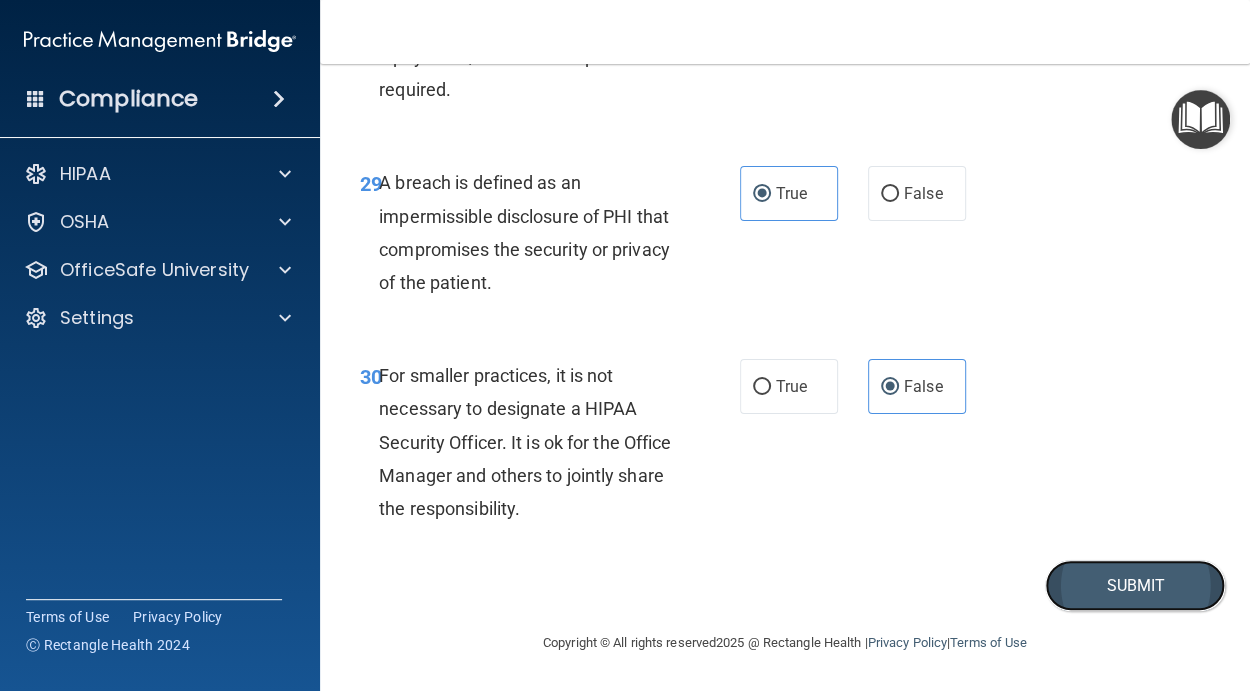 click on "Submit" at bounding box center [1135, 585] 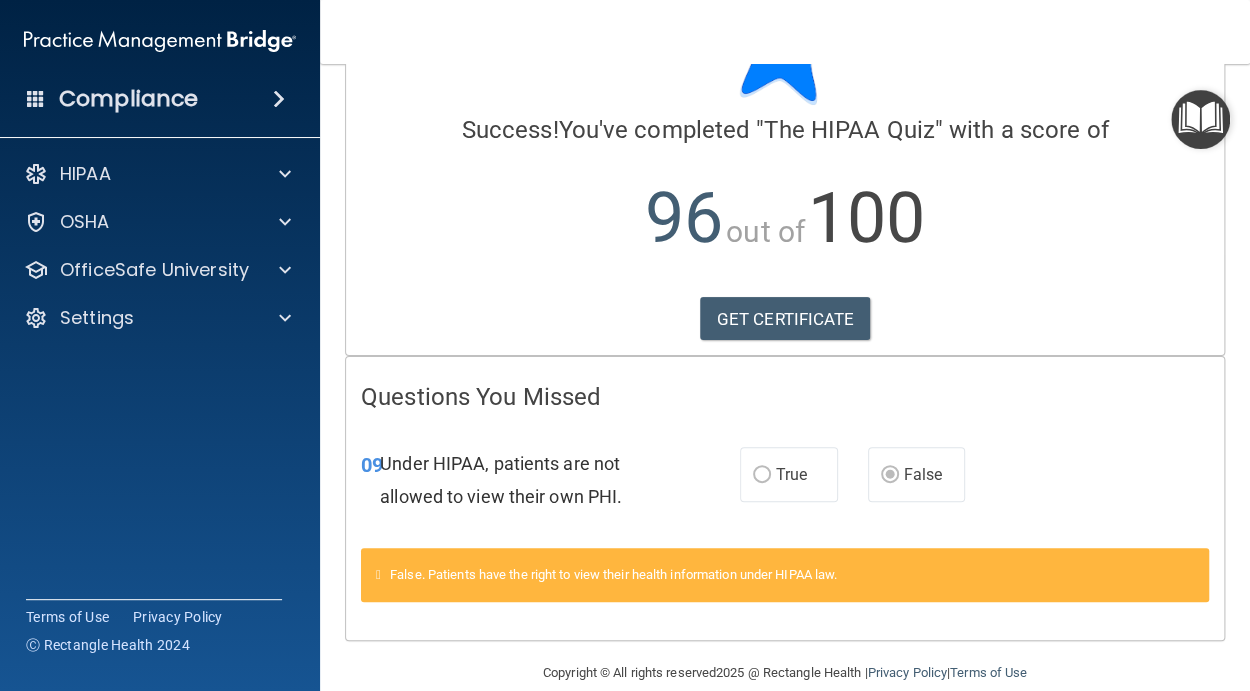 scroll, scrollTop: 144, scrollLeft: 0, axis: vertical 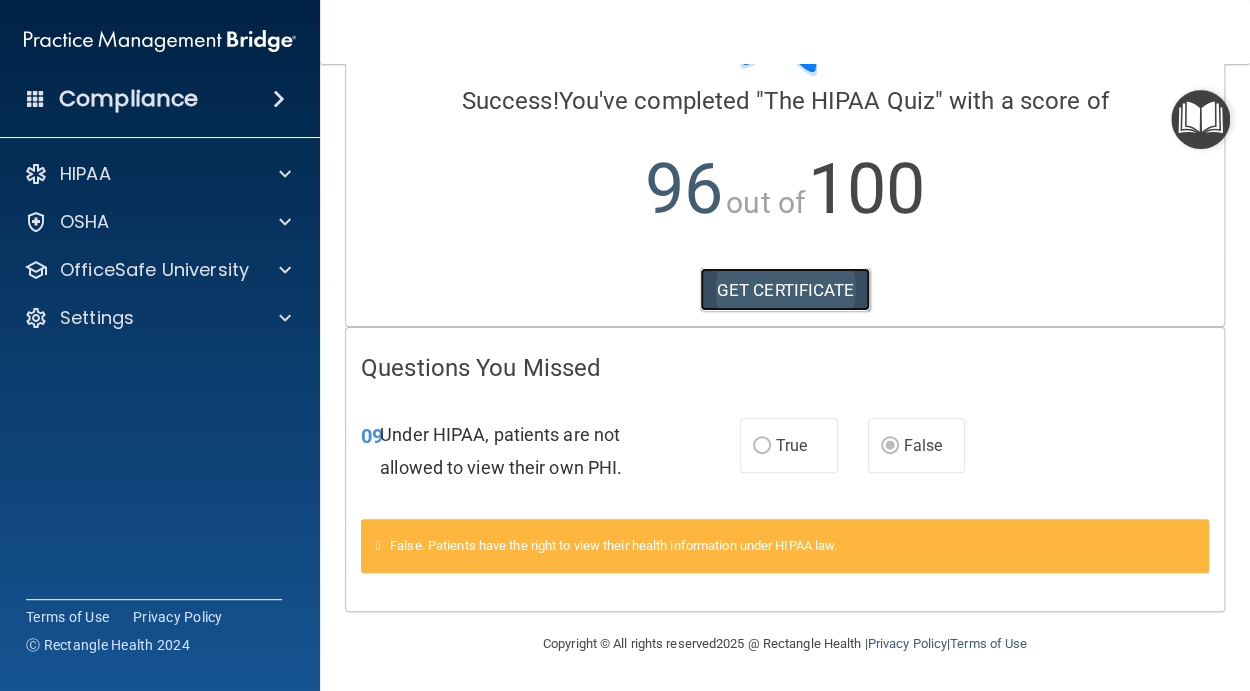 click on "GET CERTIFICATE" at bounding box center [785, 290] 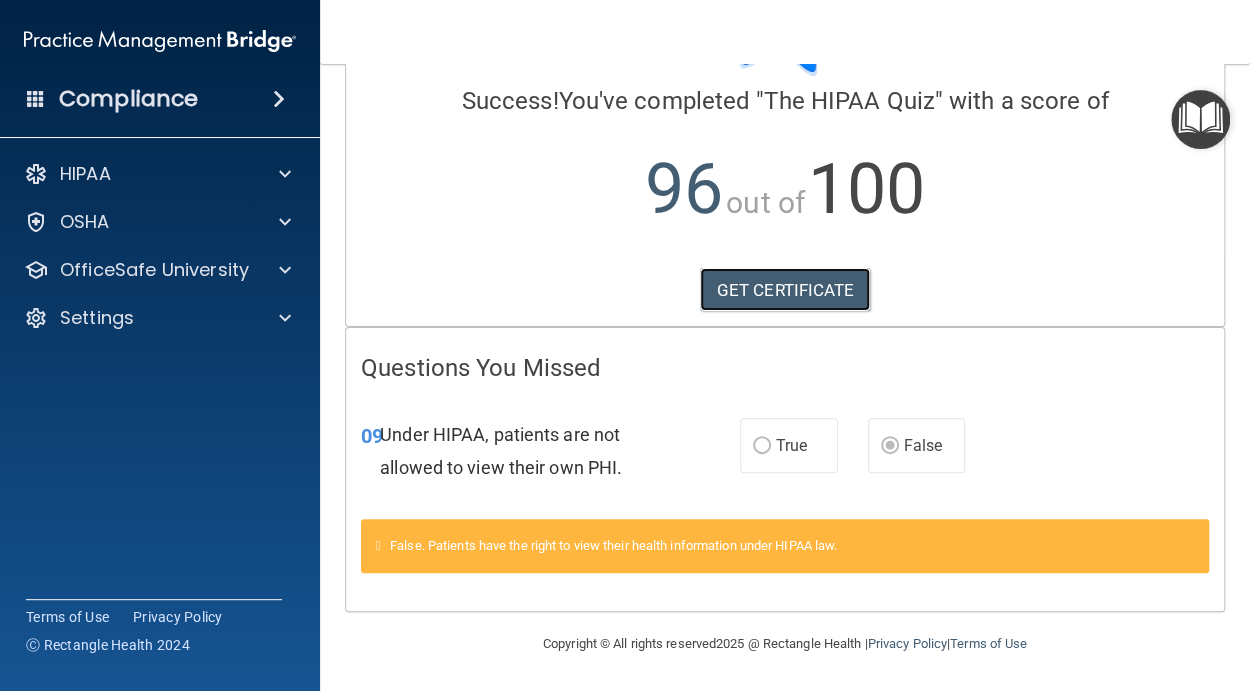 scroll, scrollTop: 0, scrollLeft: 0, axis: both 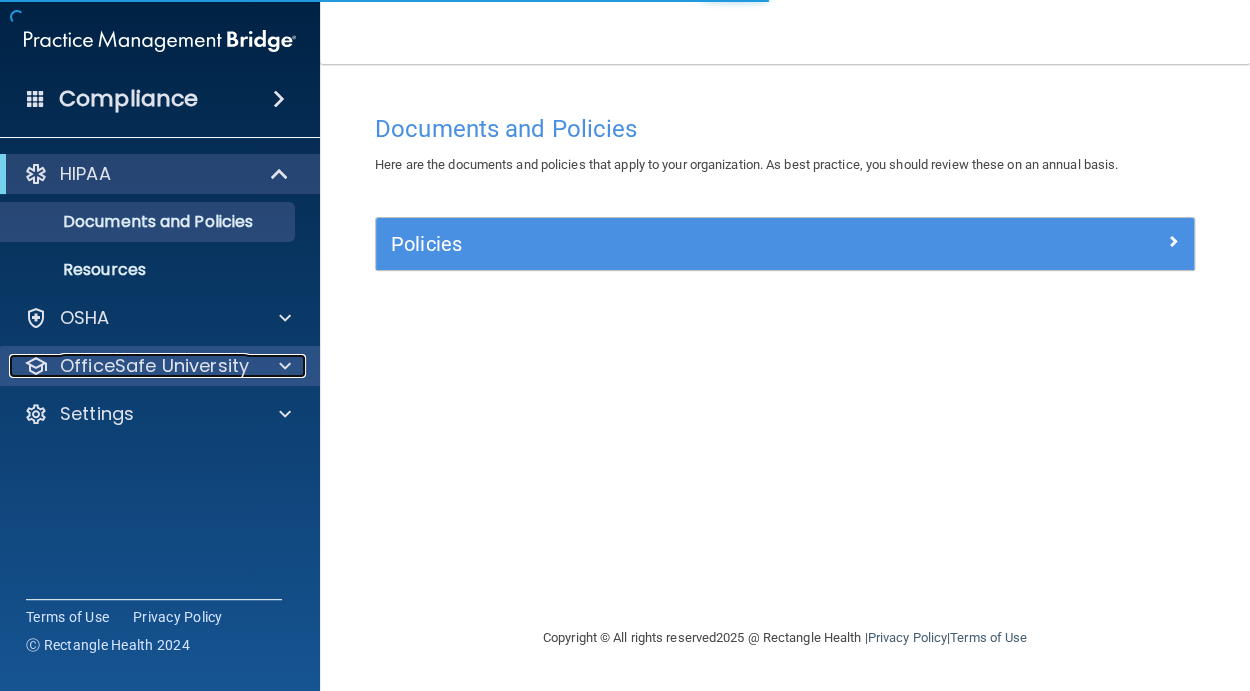click at bounding box center [282, 366] 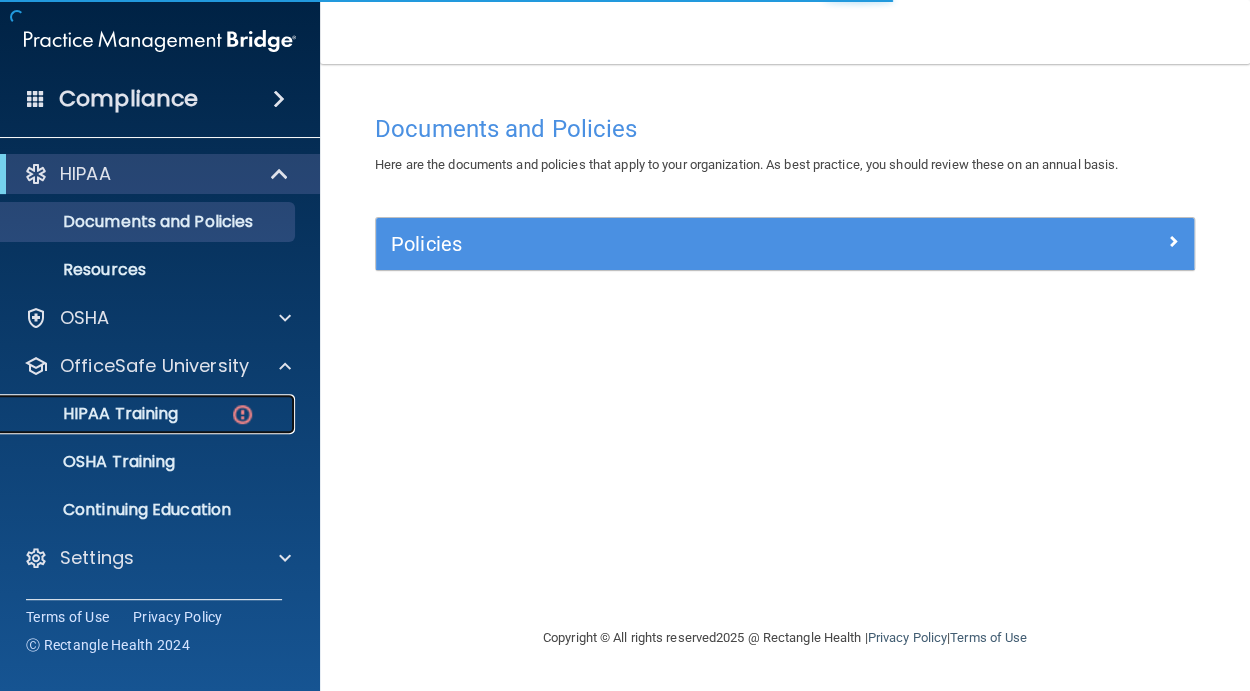 click on "HIPAA Training" at bounding box center [149, 414] 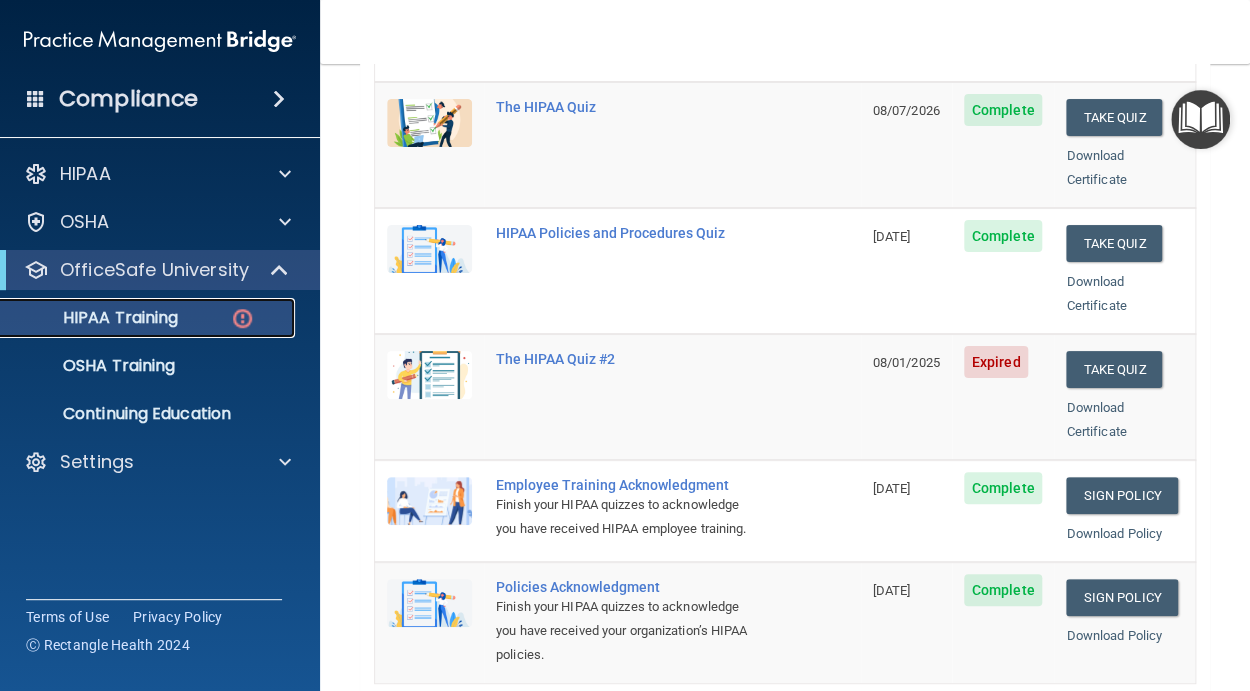 scroll, scrollTop: 273, scrollLeft: 0, axis: vertical 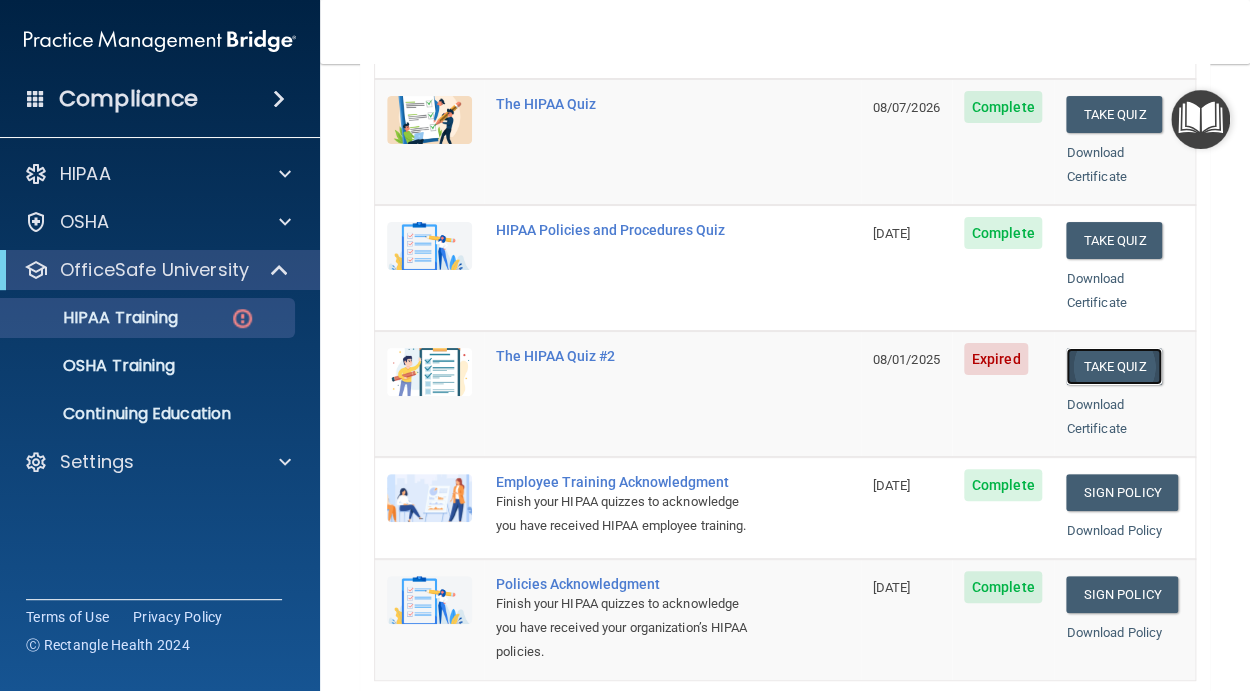 click on "Take Quiz" at bounding box center [1114, 366] 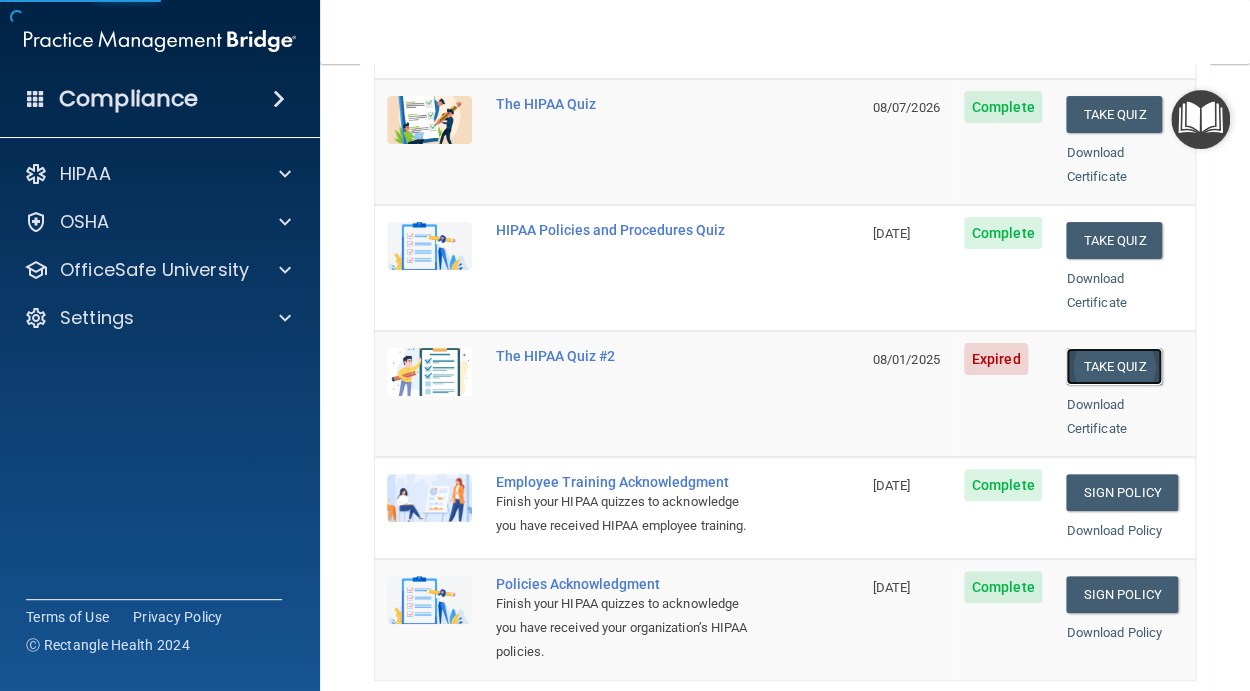 scroll, scrollTop: 0, scrollLeft: 0, axis: both 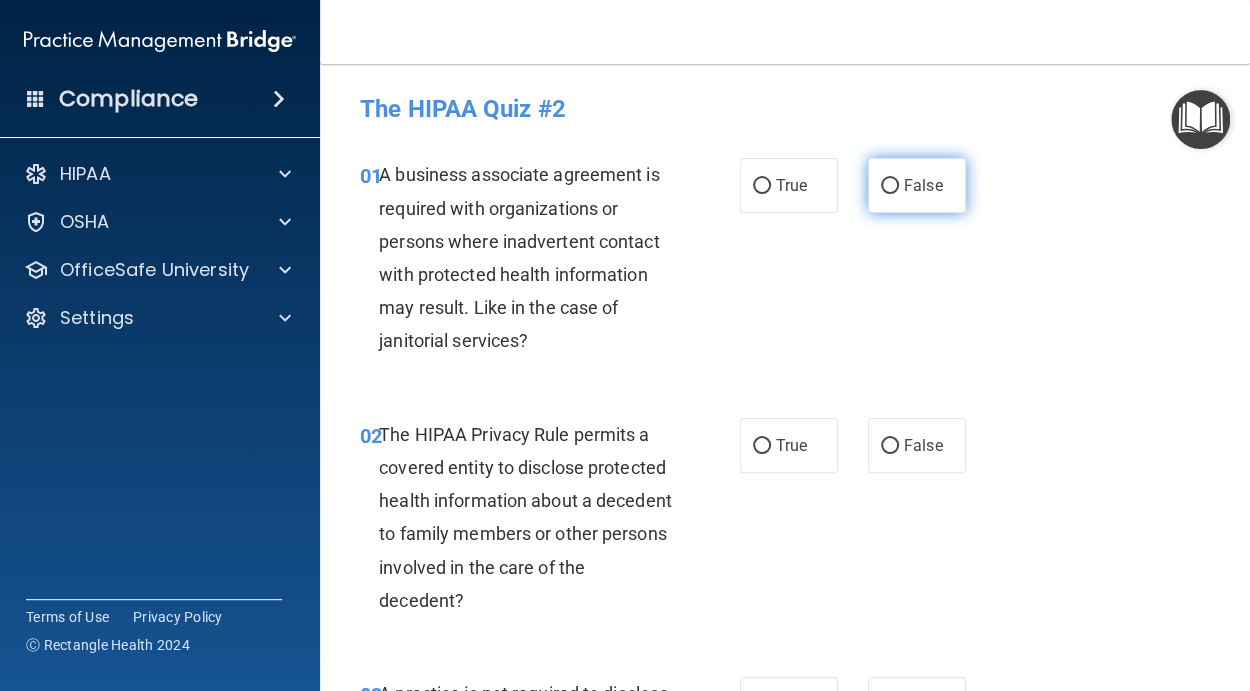 click on "False" at bounding box center [890, 186] 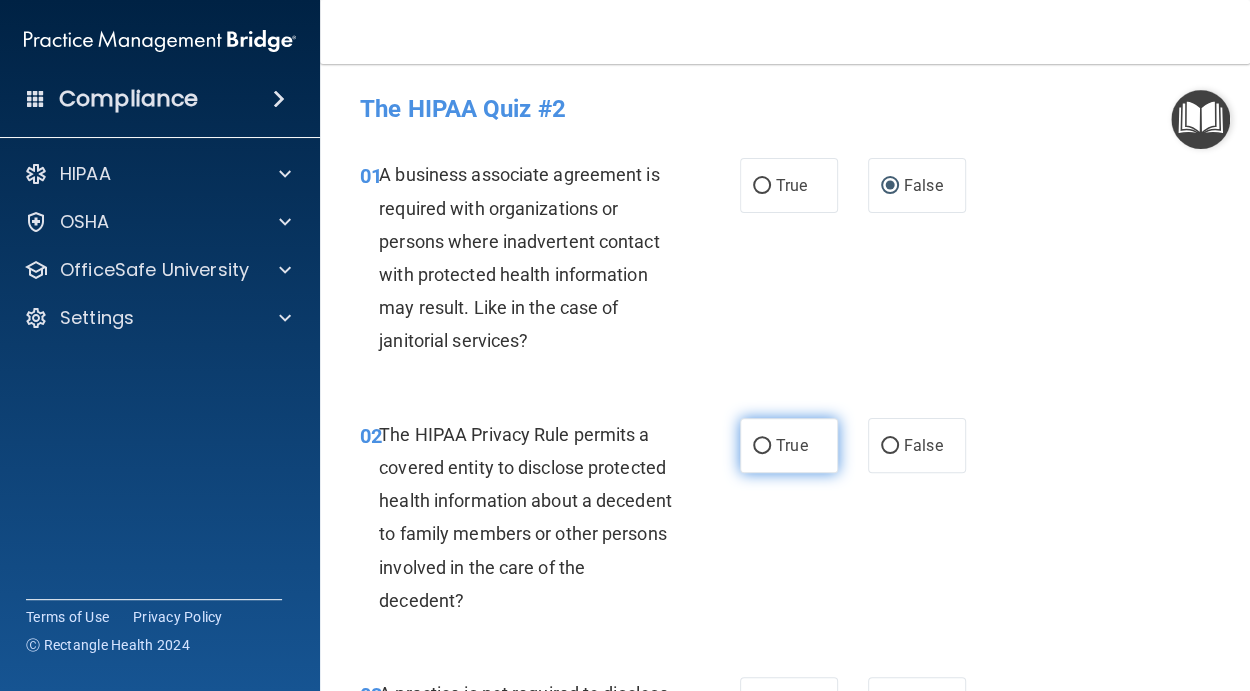 click on "True" at bounding box center [791, 445] 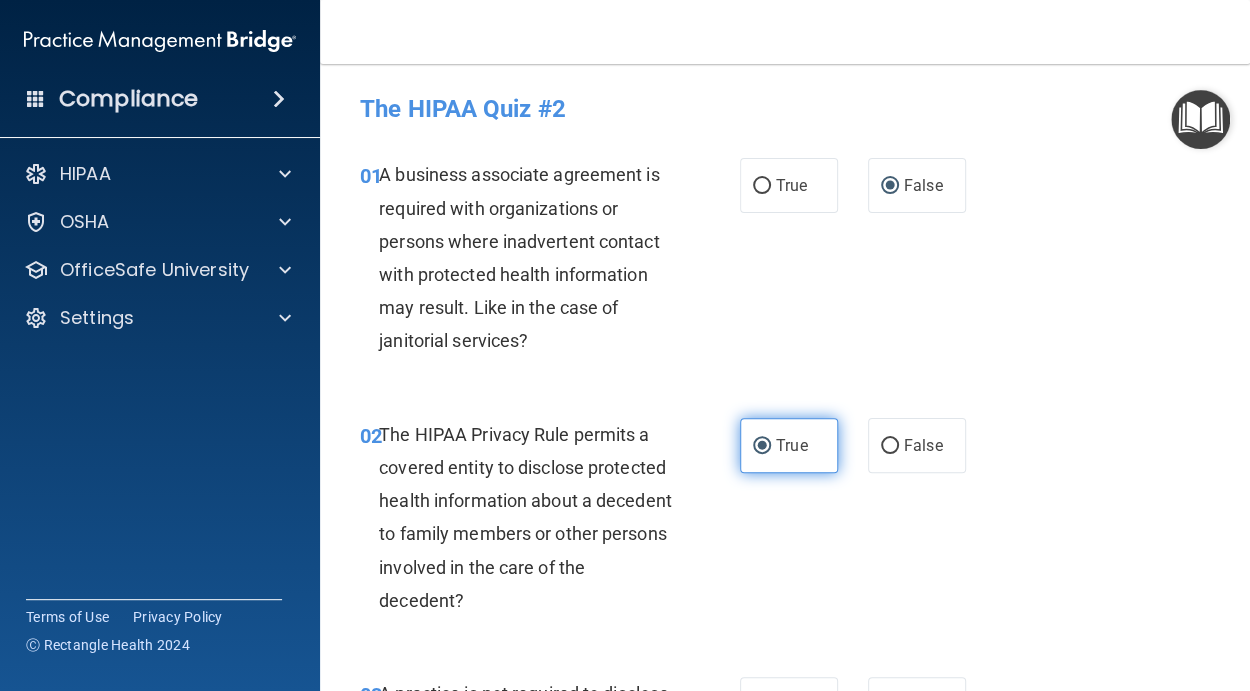 scroll, scrollTop: 364, scrollLeft: 0, axis: vertical 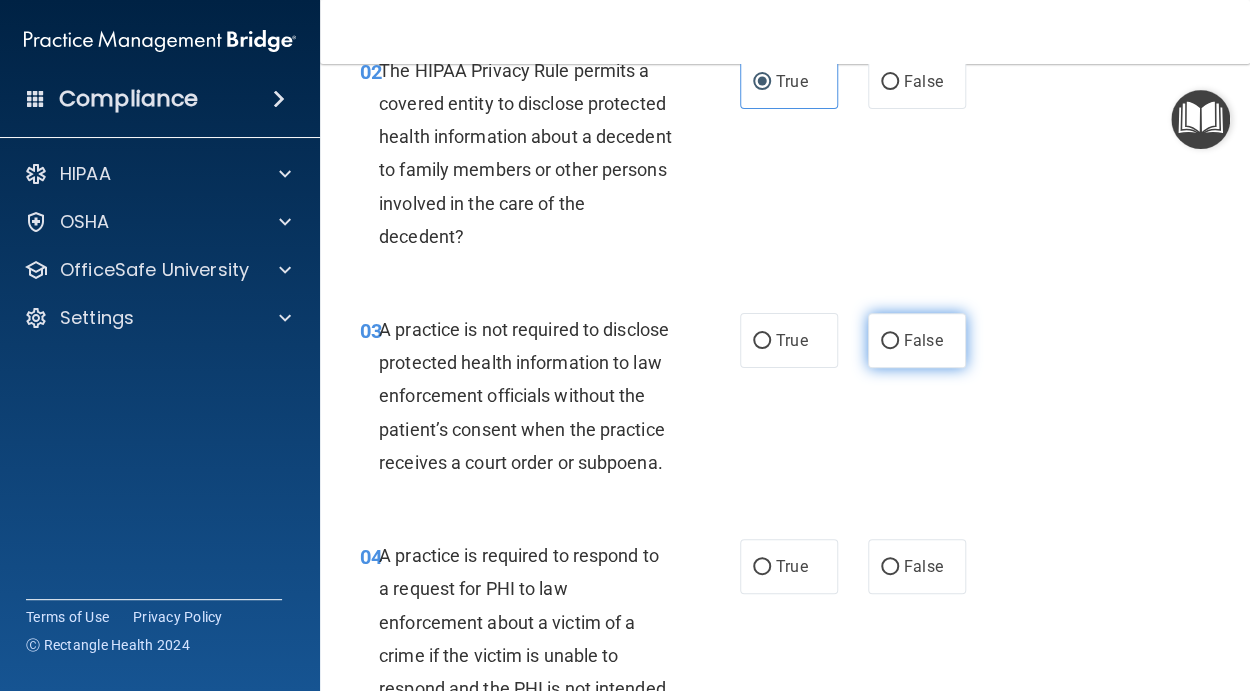 click on "False" at bounding box center [917, 340] 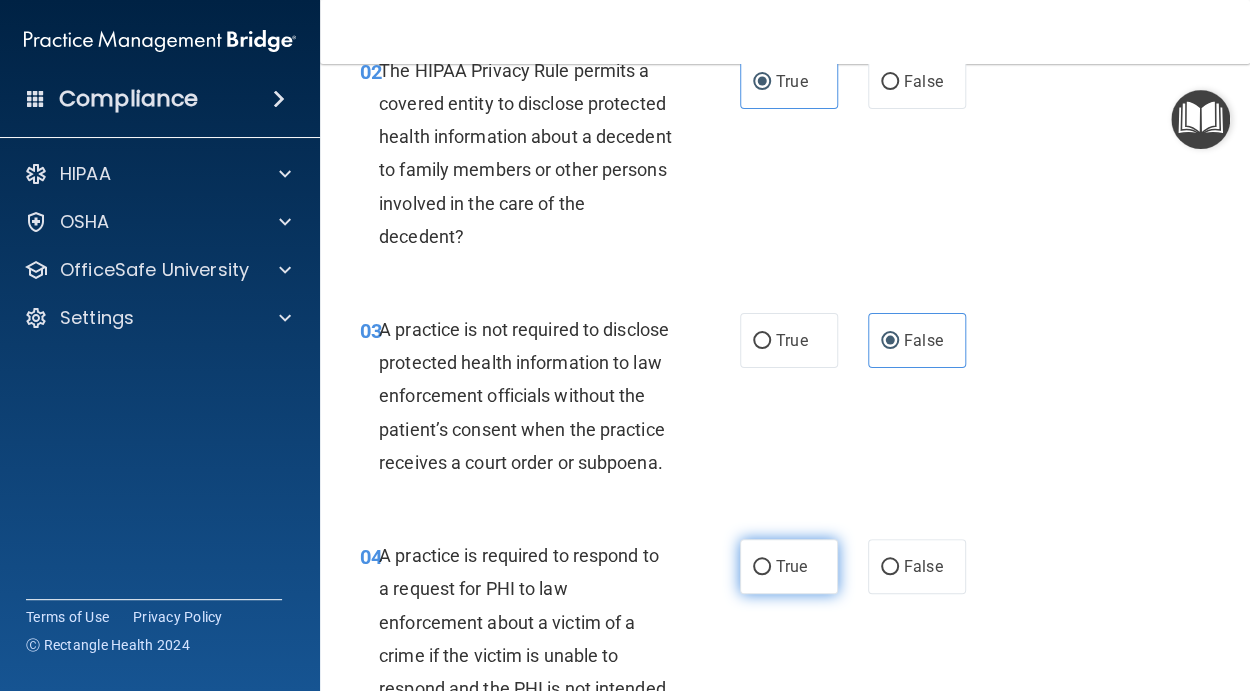 click on "True" at bounding box center (791, 566) 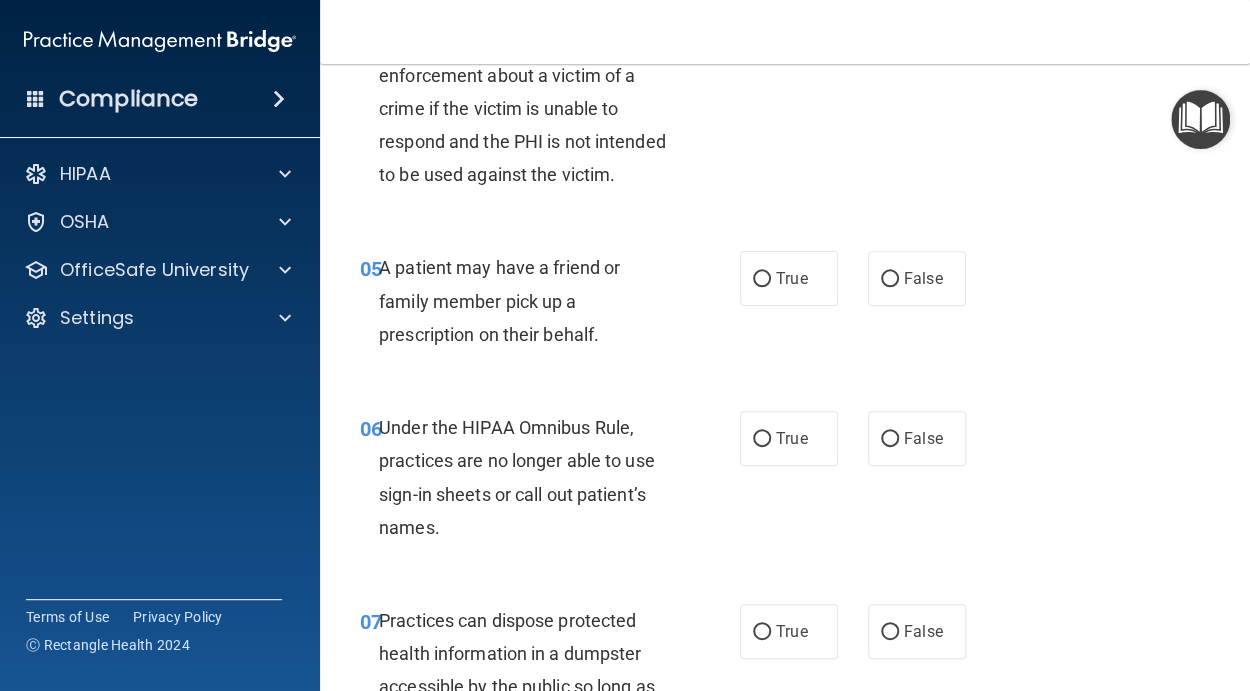 scroll, scrollTop: 912, scrollLeft: 0, axis: vertical 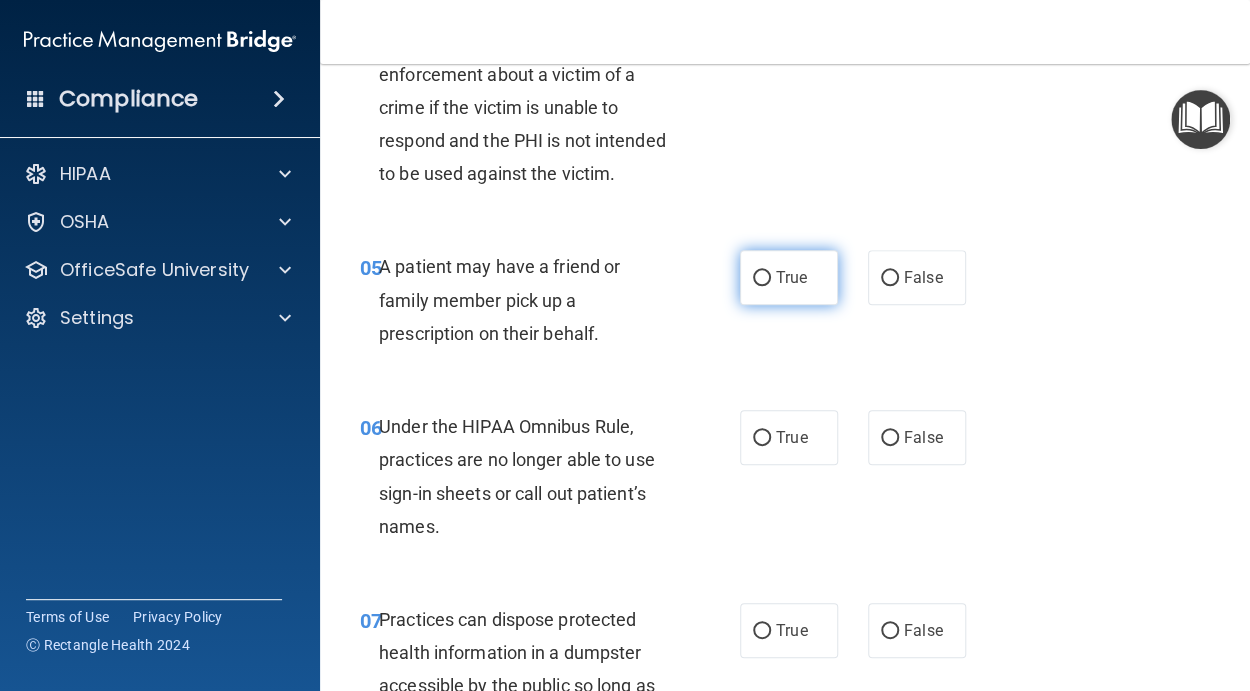 click on "True" at bounding box center [791, 277] 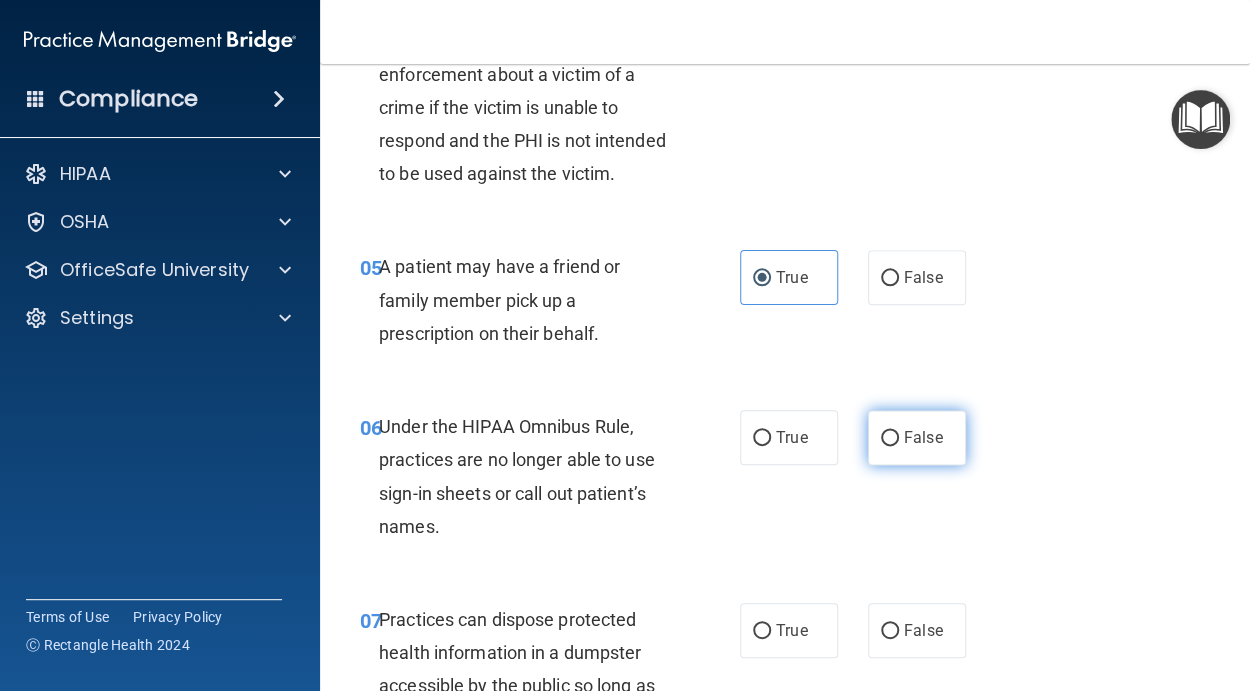 click on "False" at bounding box center [917, 437] 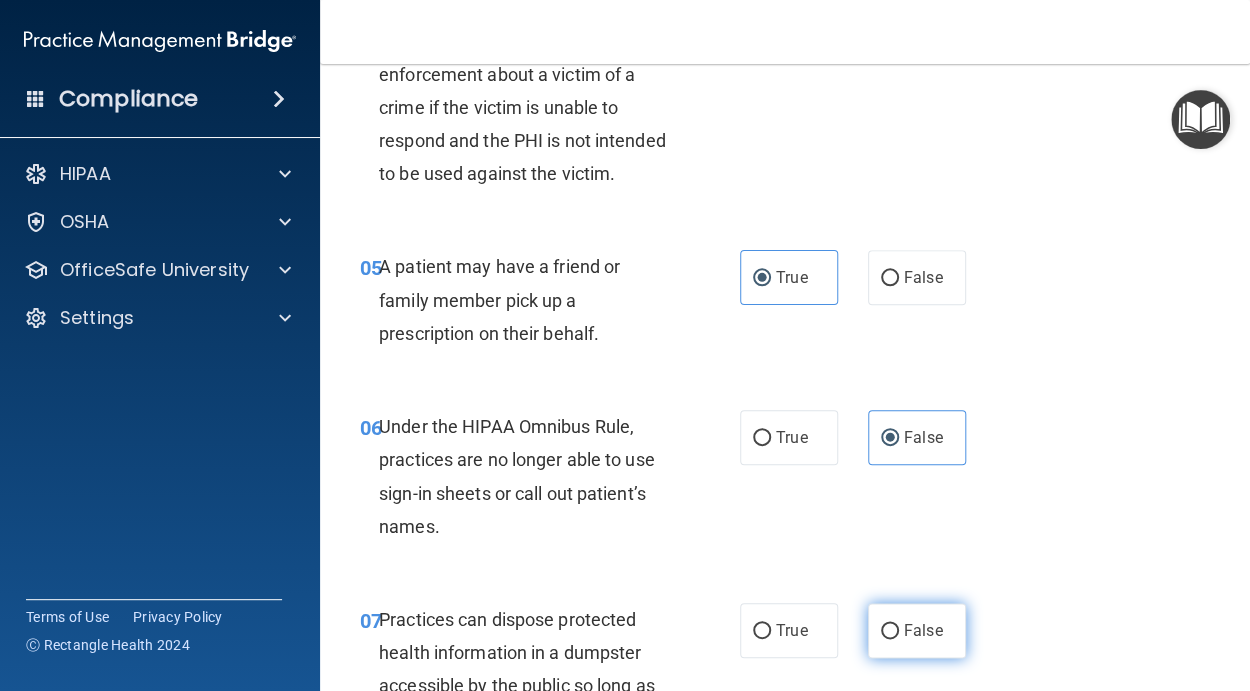 click on "False" at bounding box center (923, 630) 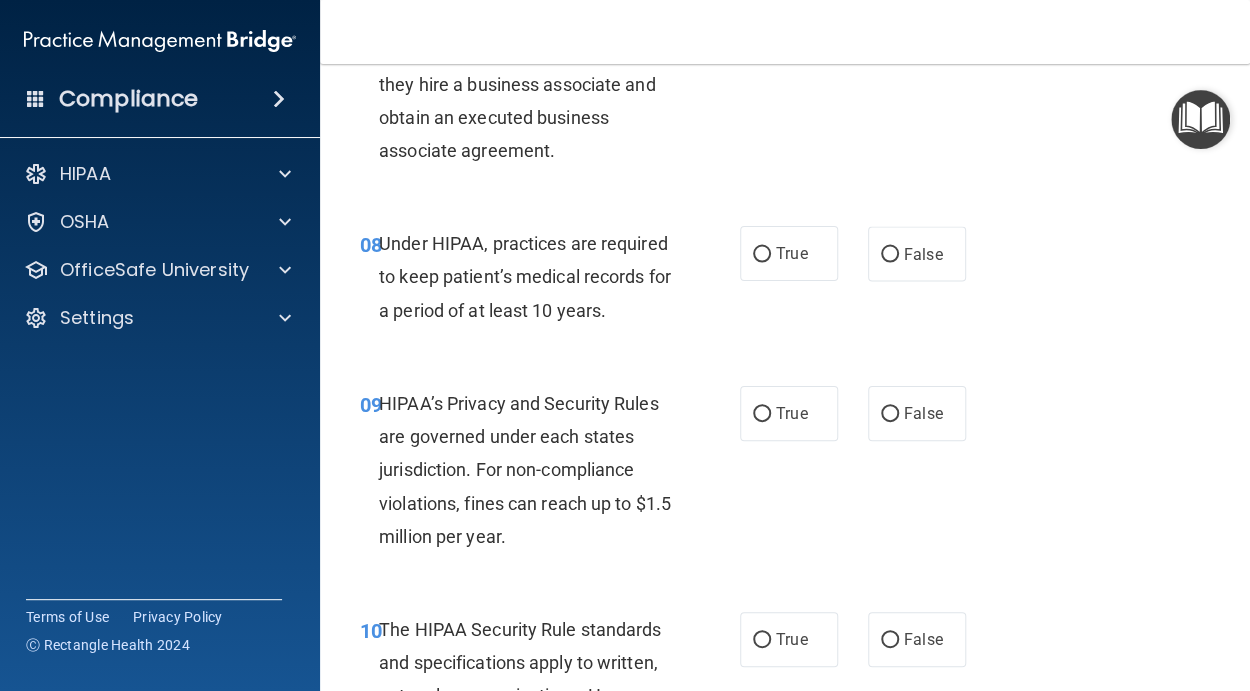 scroll, scrollTop: 1550, scrollLeft: 0, axis: vertical 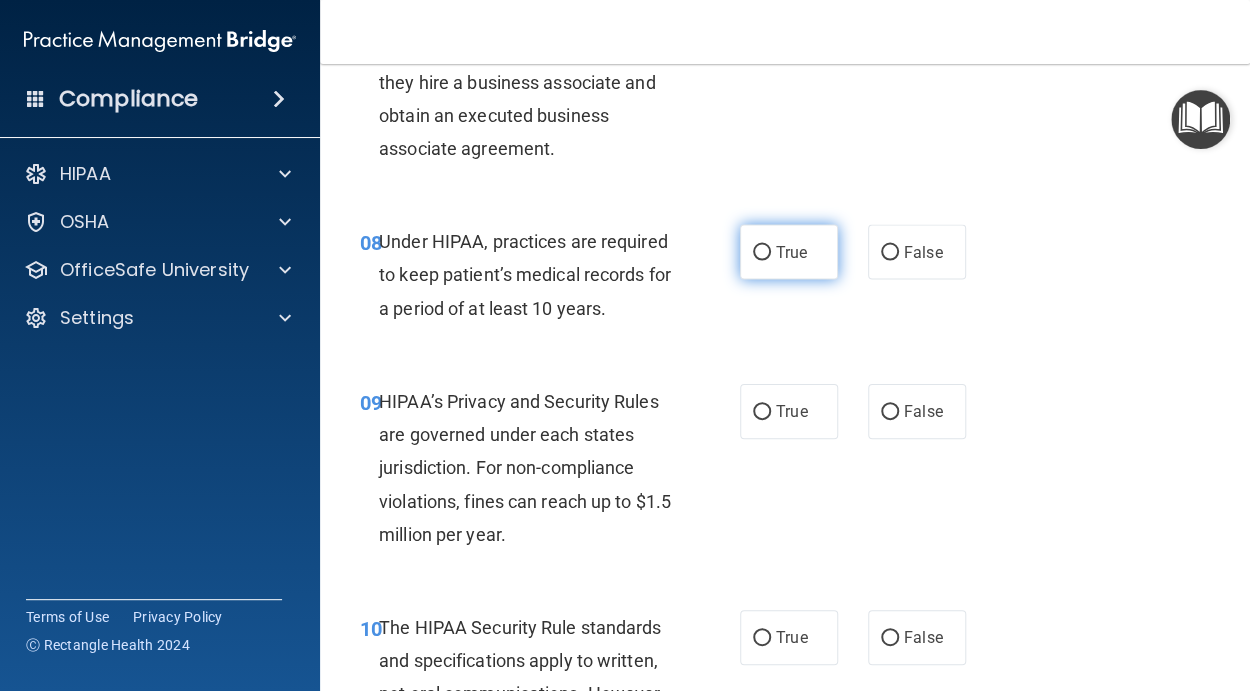 click on "True" at bounding box center (791, 251) 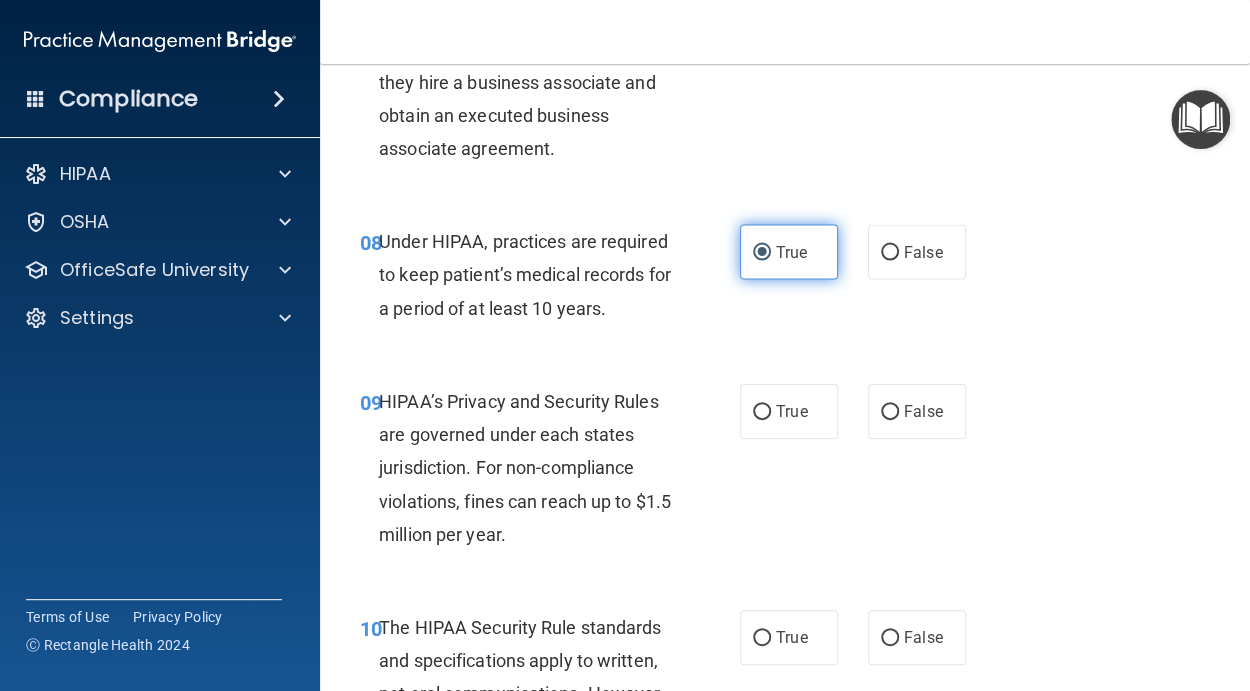 click on "True" at bounding box center [791, 251] 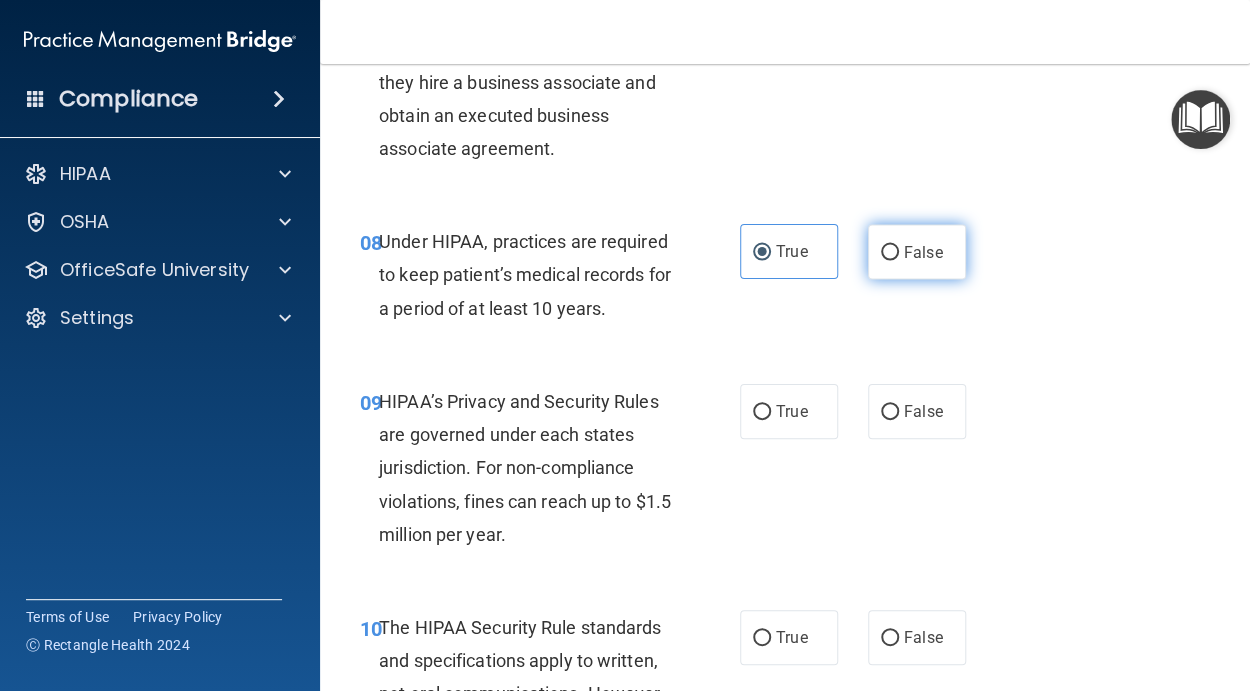 click on "False" at bounding box center [923, 251] 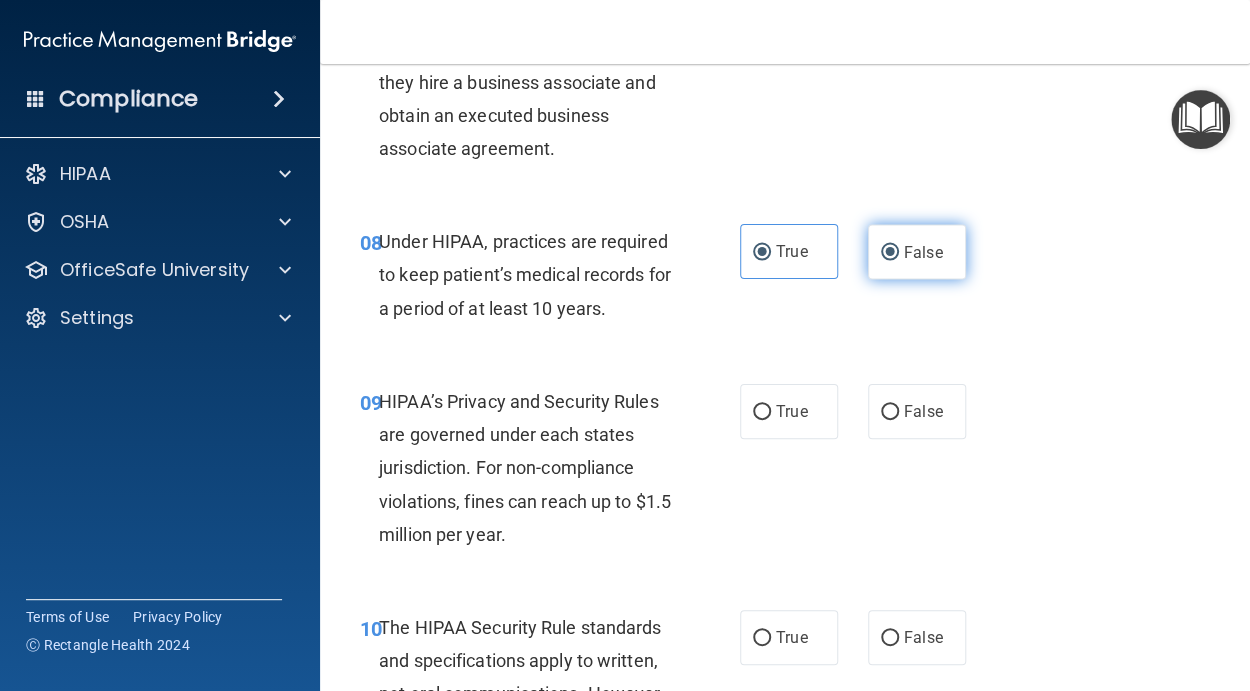 radio on "false" 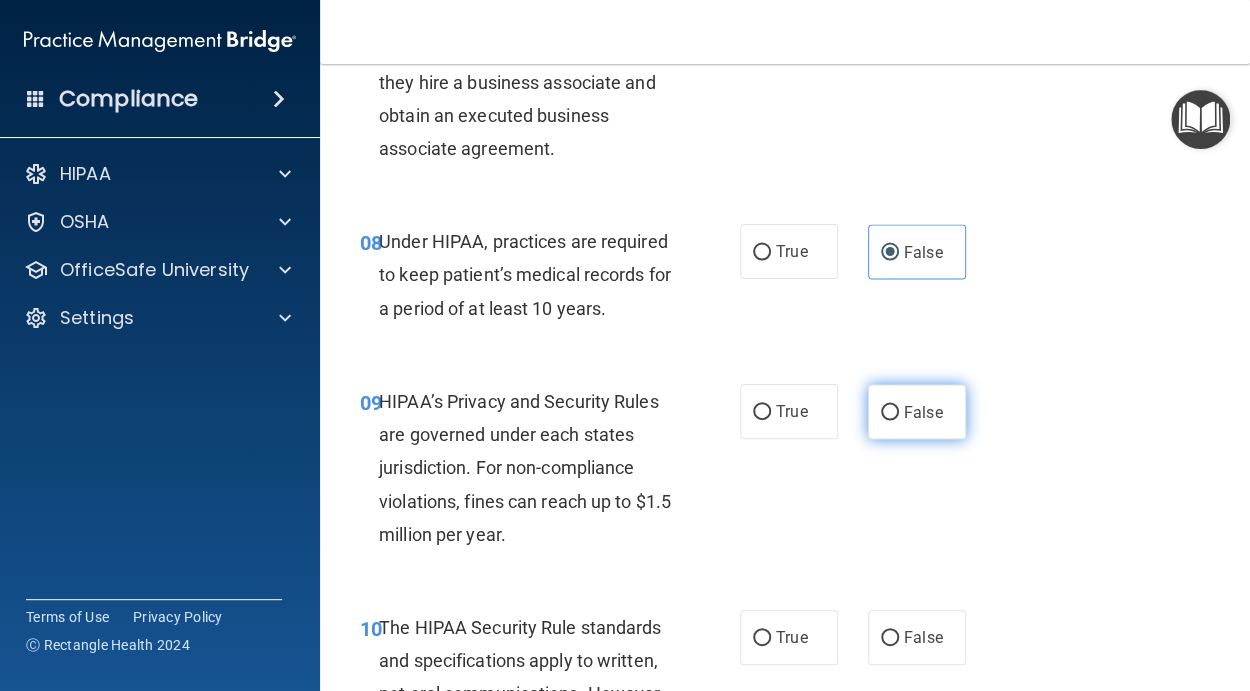 click on "False" at bounding box center (923, 411) 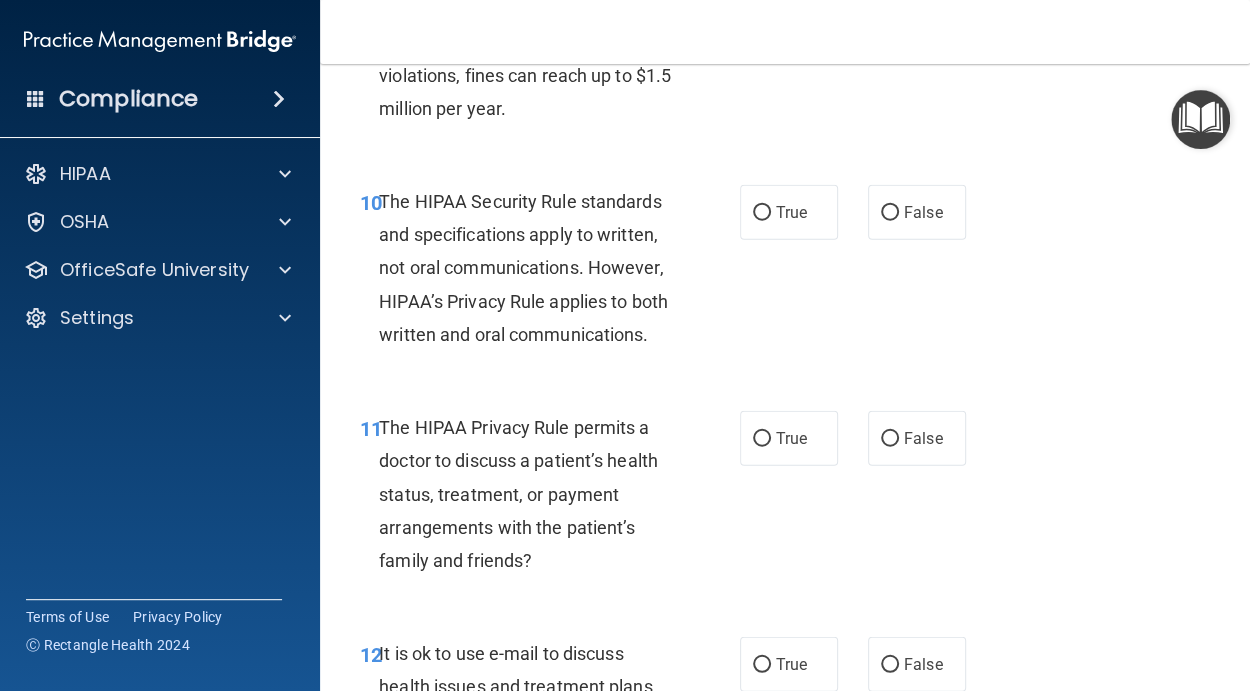 scroll, scrollTop: 2006, scrollLeft: 0, axis: vertical 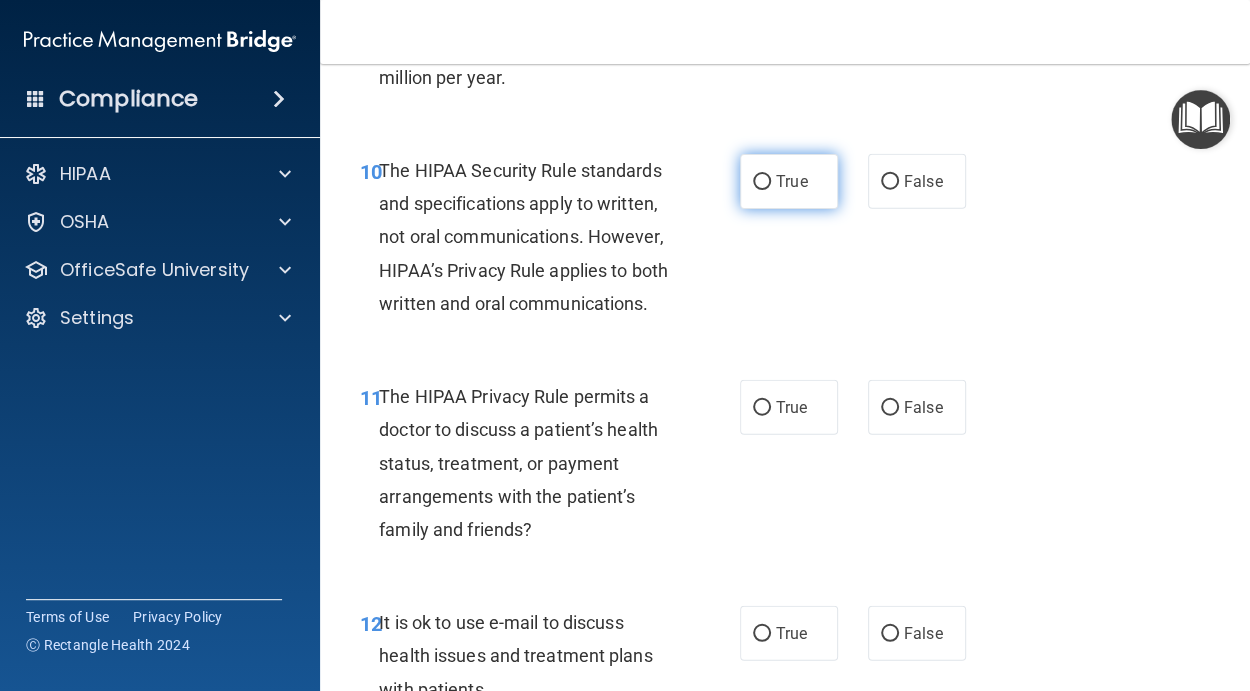 click on "True" at bounding box center (762, 182) 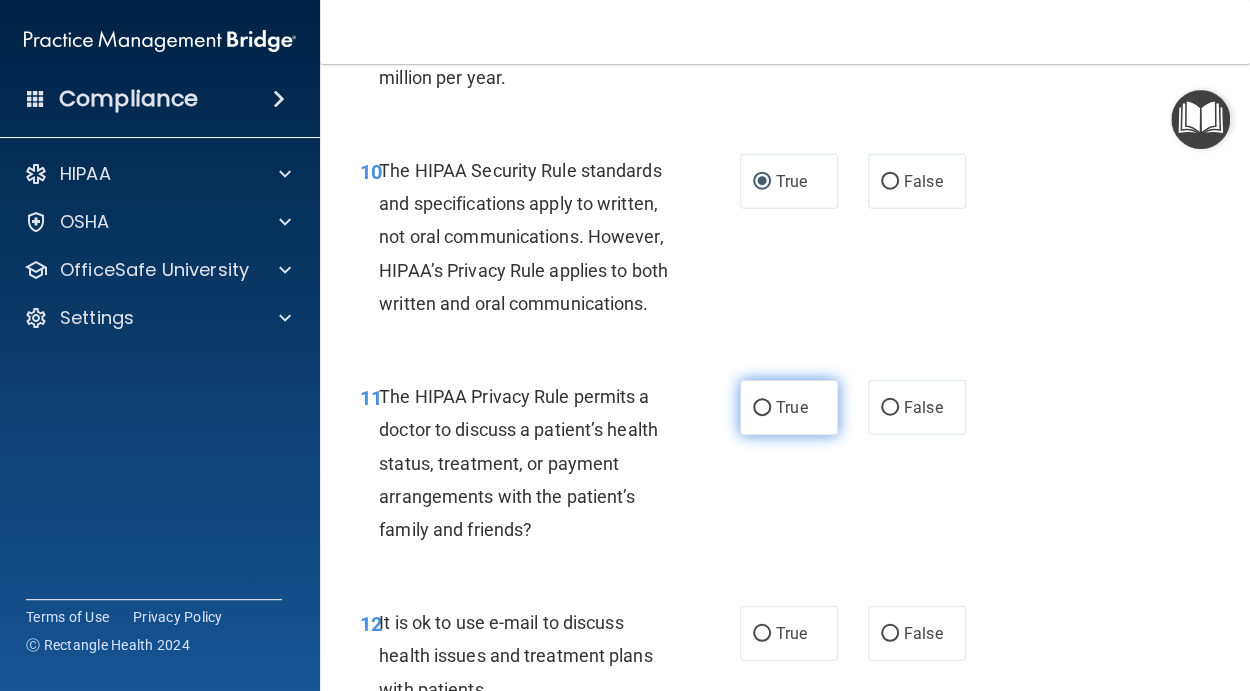 click on "True" at bounding box center (791, 407) 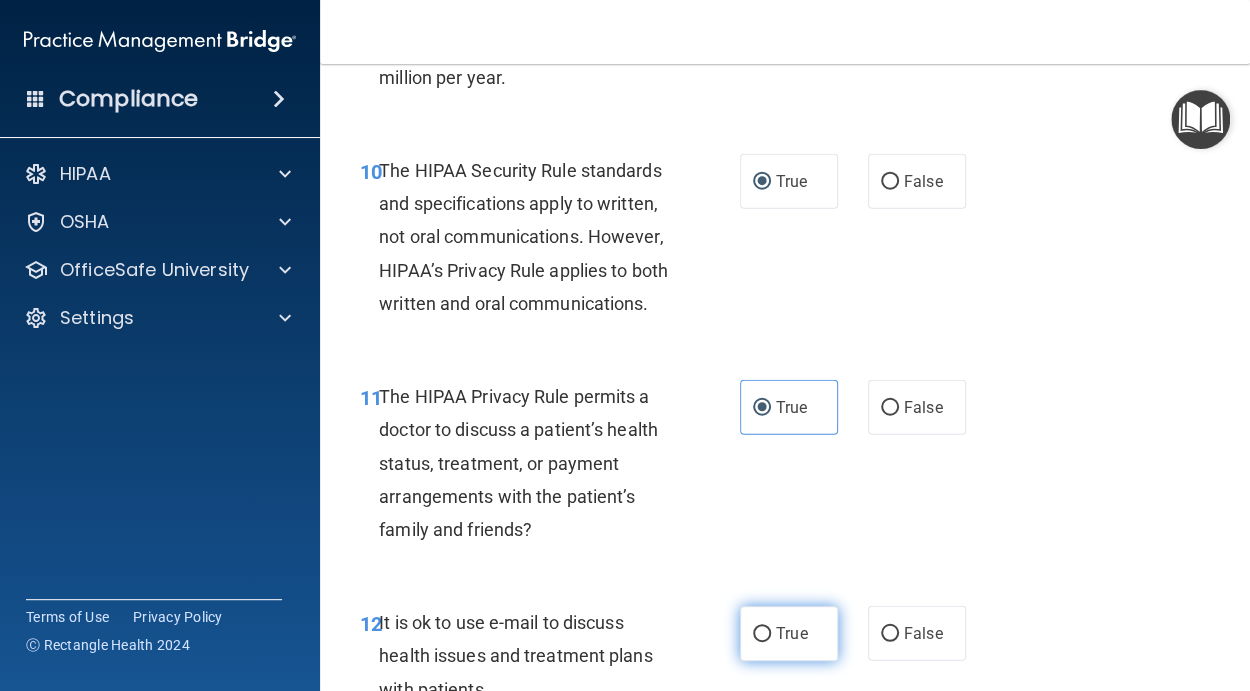click on "True" at bounding box center [791, 633] 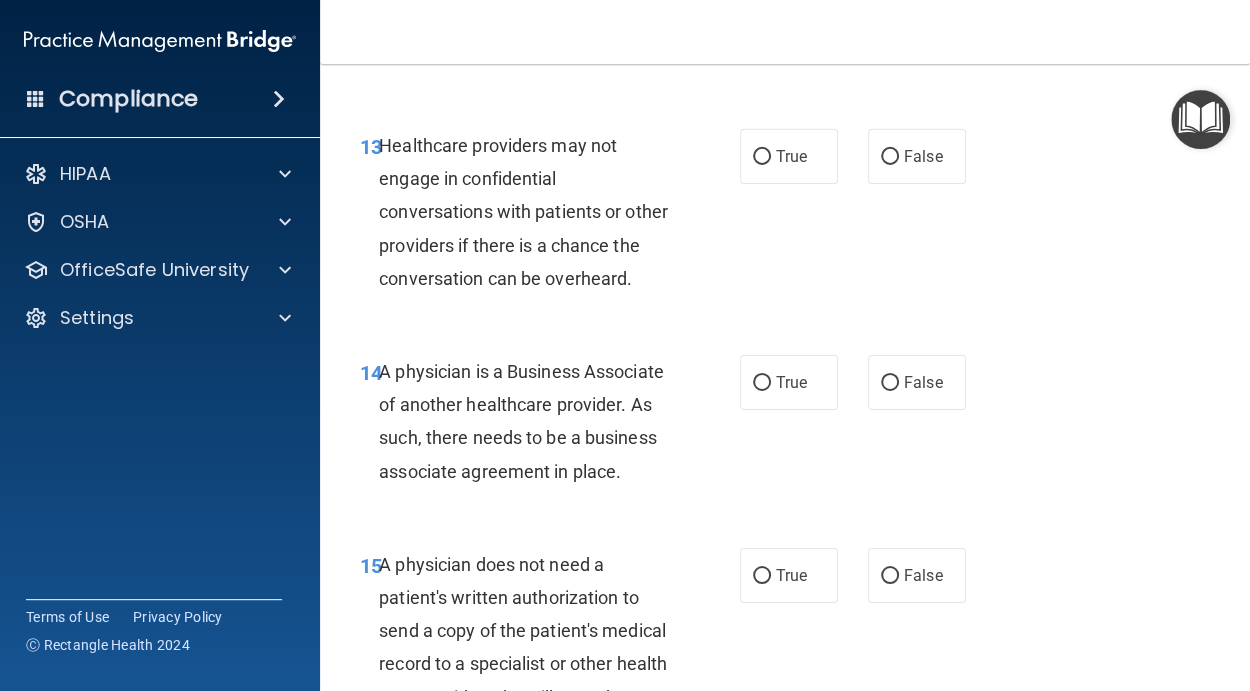 scroll, scrollTop: 2644, scrollLeft: 0, axis: vertical 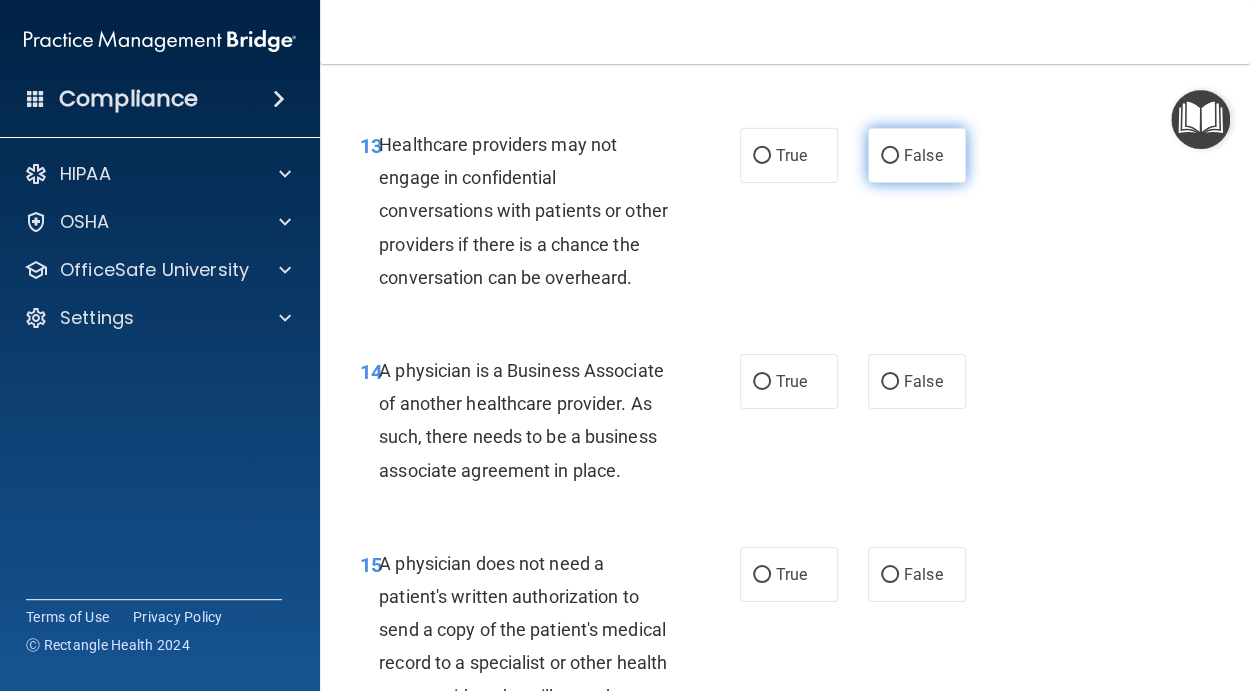 click on "False" at bounding box center (923, 155) 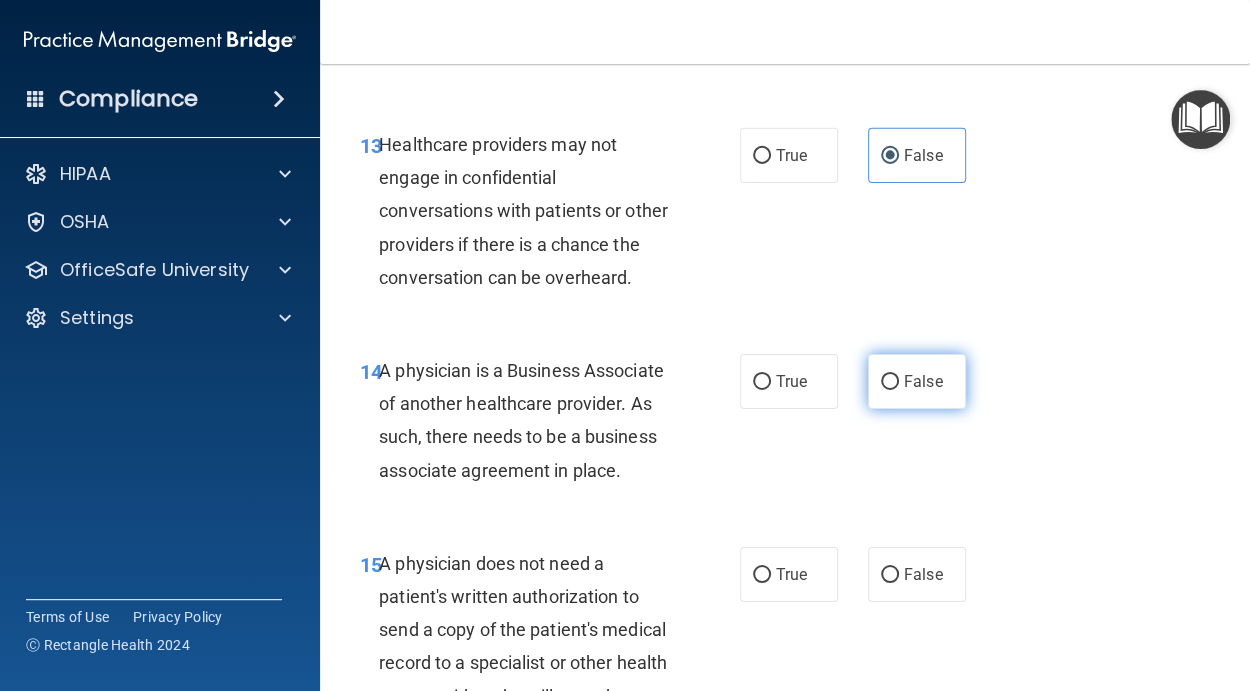 click on "False" at bounding box center [923, 381] 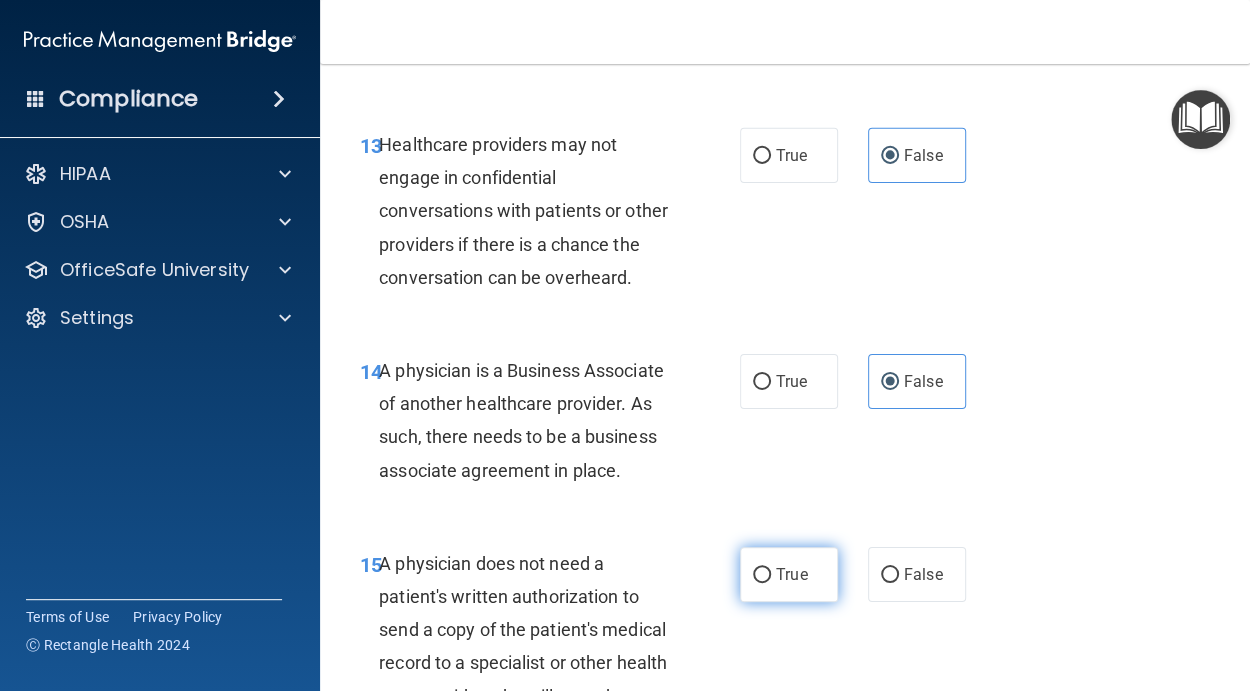 click on "True" at bounding box center [791, 574] 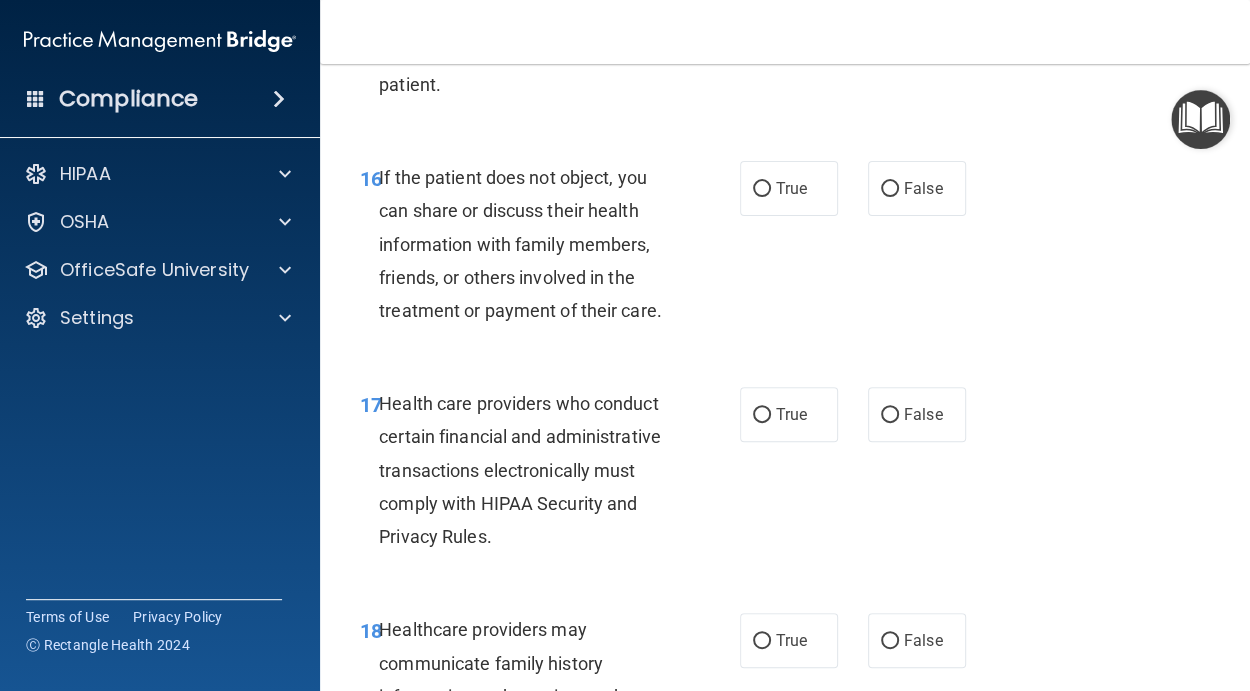 scroll, scrollTop: 3374, scrollLeft: 0, axis: vertical 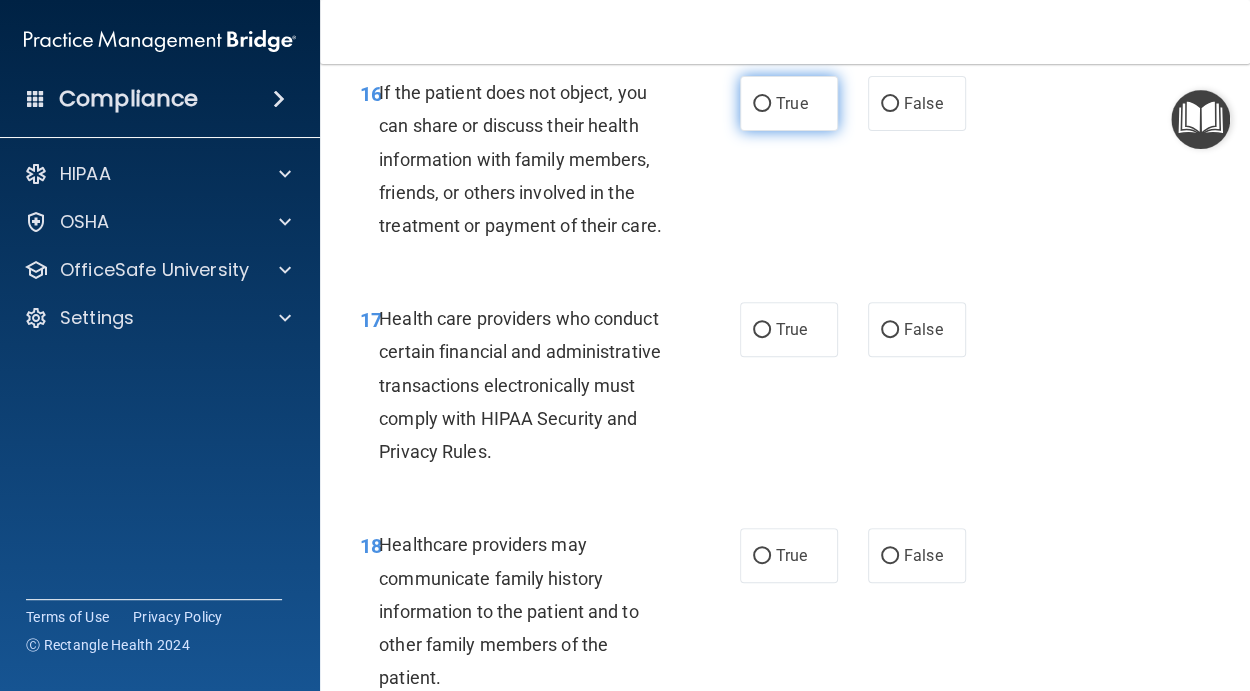 click on "True" at bounding box center (789, 103) 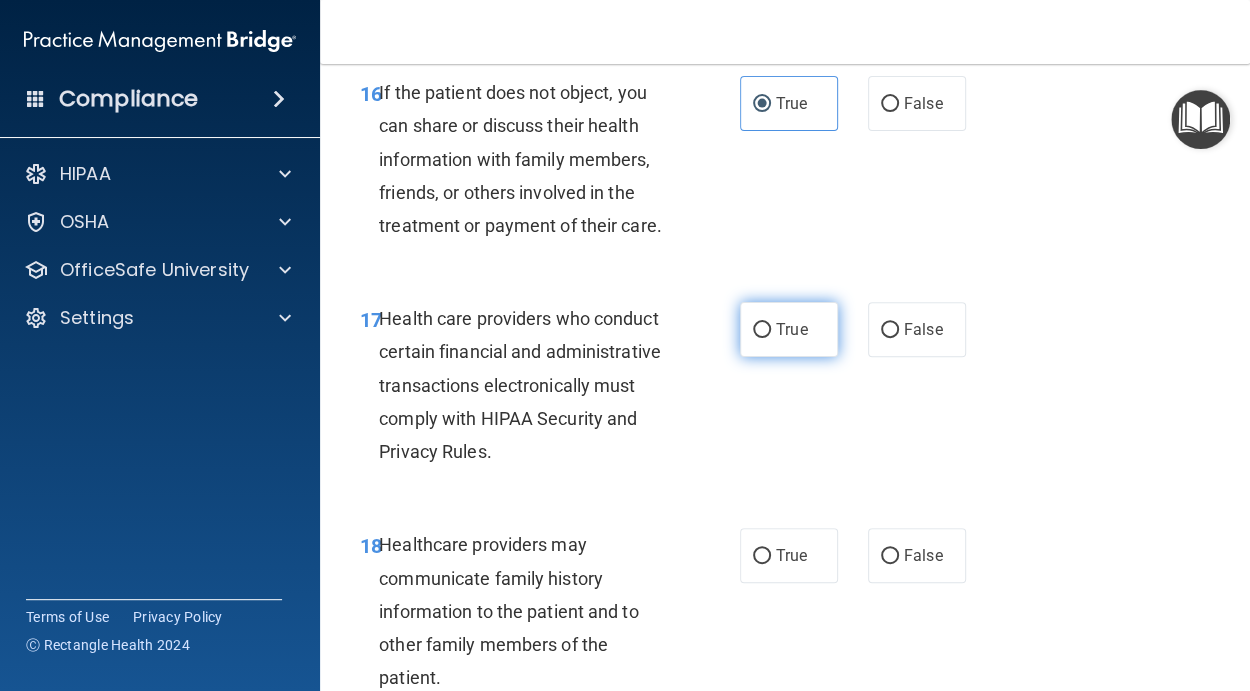 click on "True" at bounding box center (791, 329) 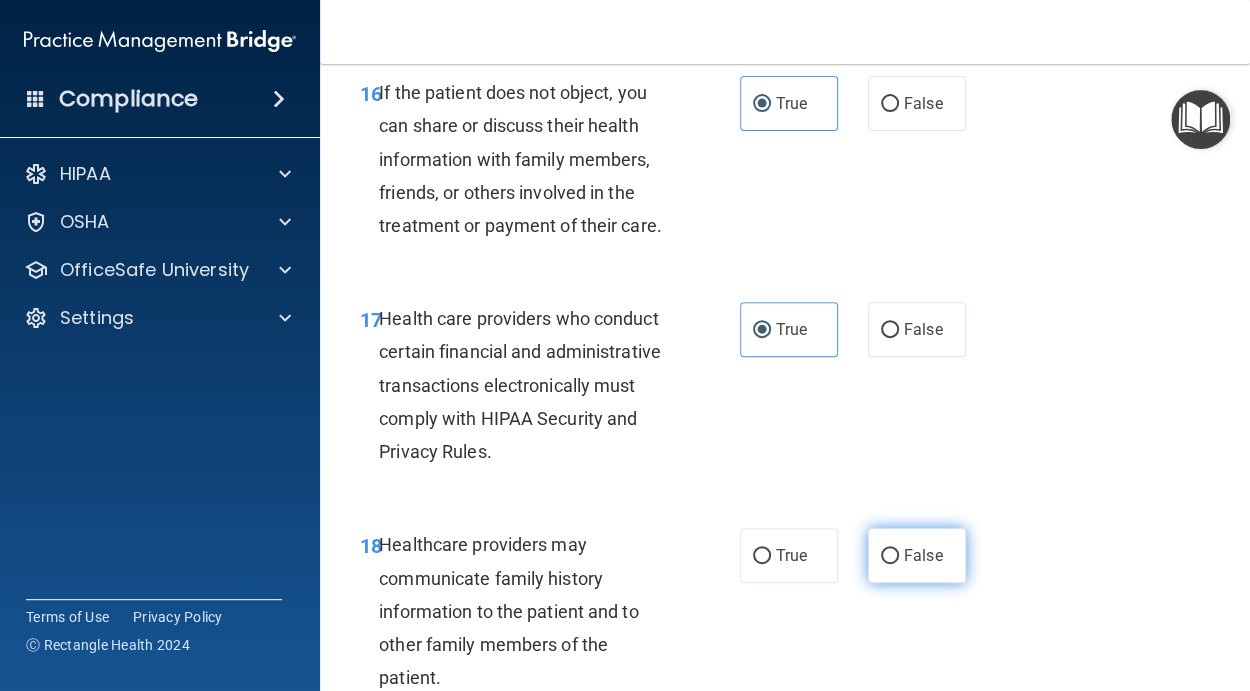 click on "False" at bounding box center (923, 555) 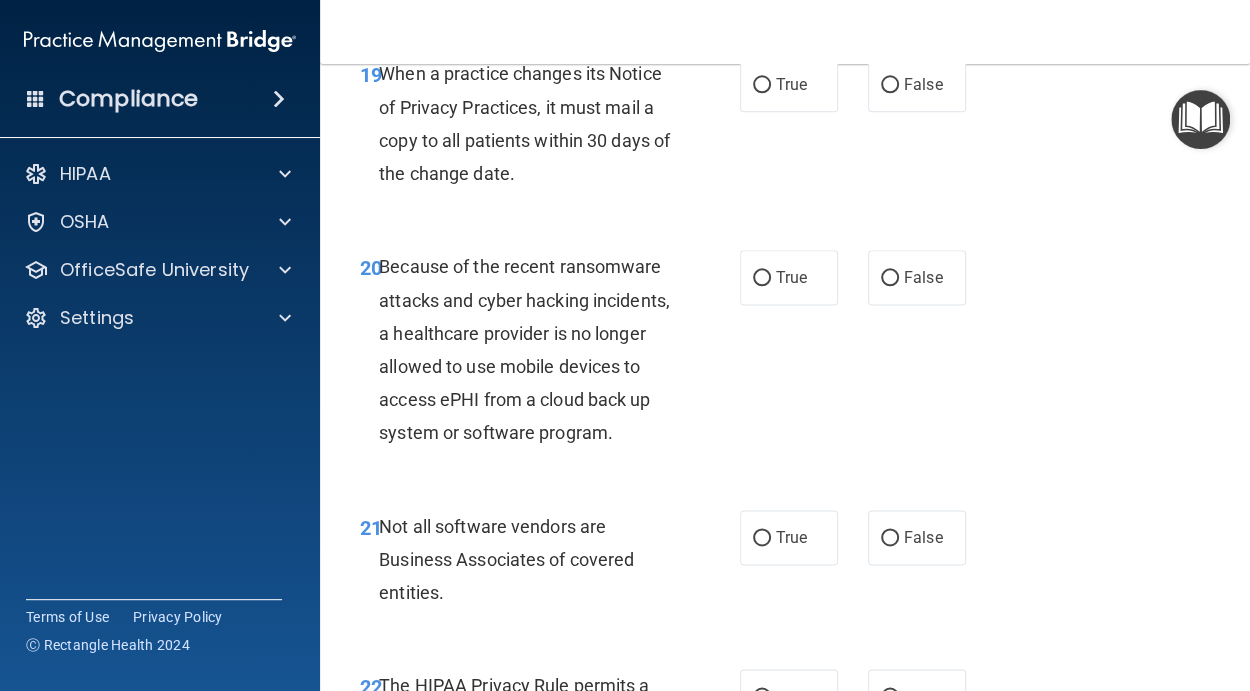 scroll, scrollTop: 4104, scrollLeft: 0, axis: vertical 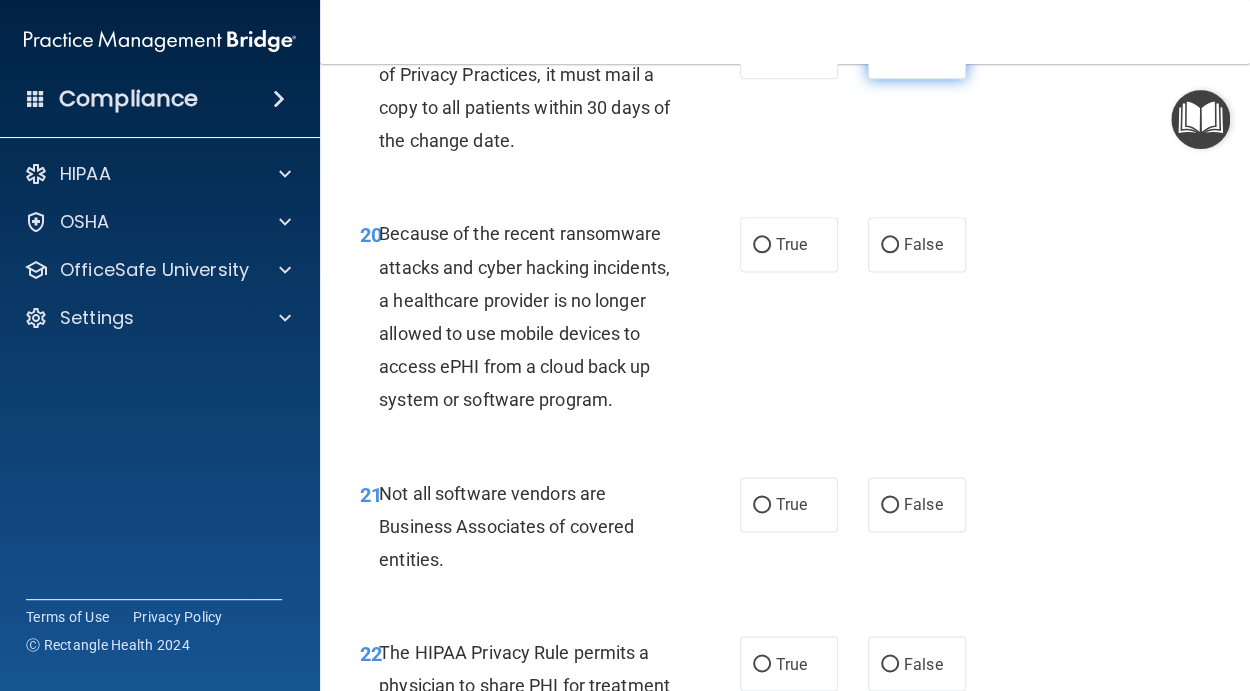 click on "False" at bounding box center [917, 51] 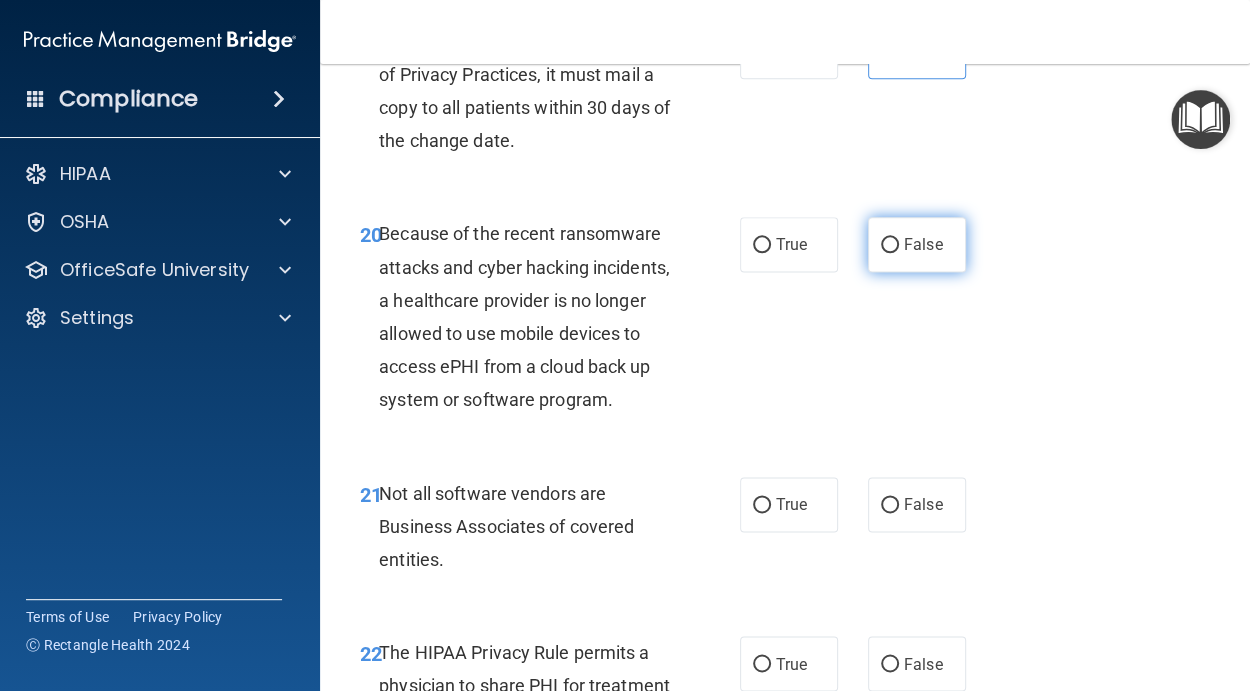 click on "False" at bounding box center (923, 244) 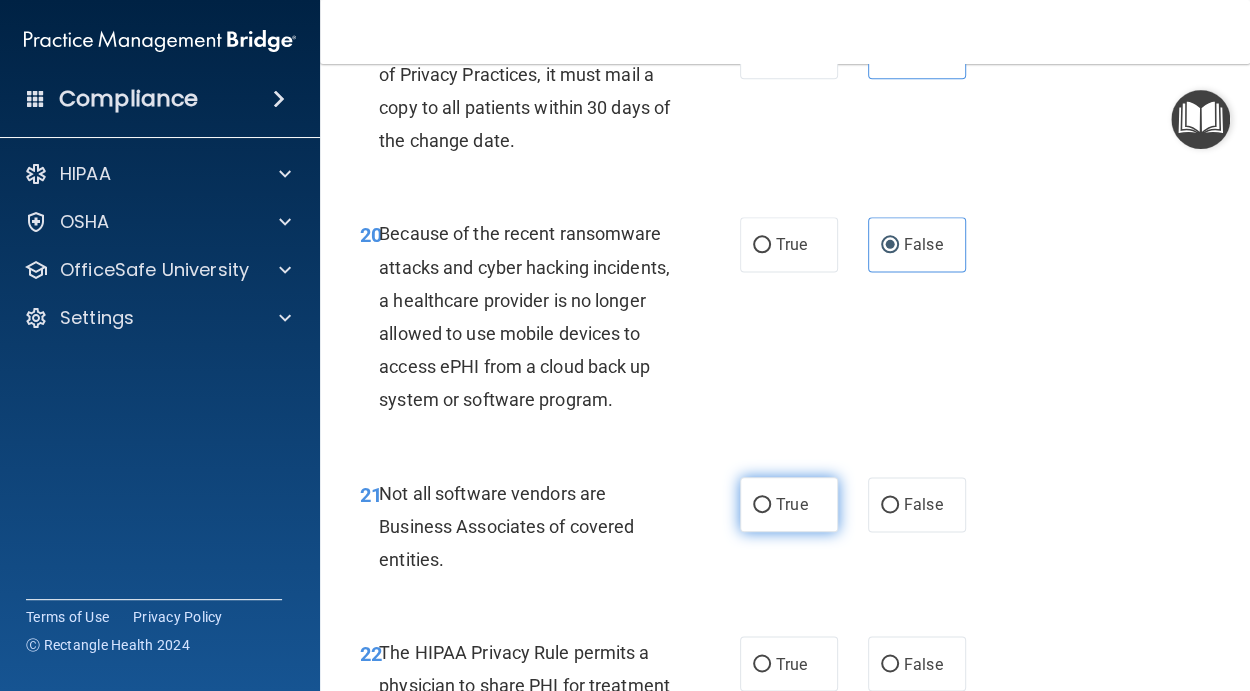 click on "True" at bounding box center [789, 504] 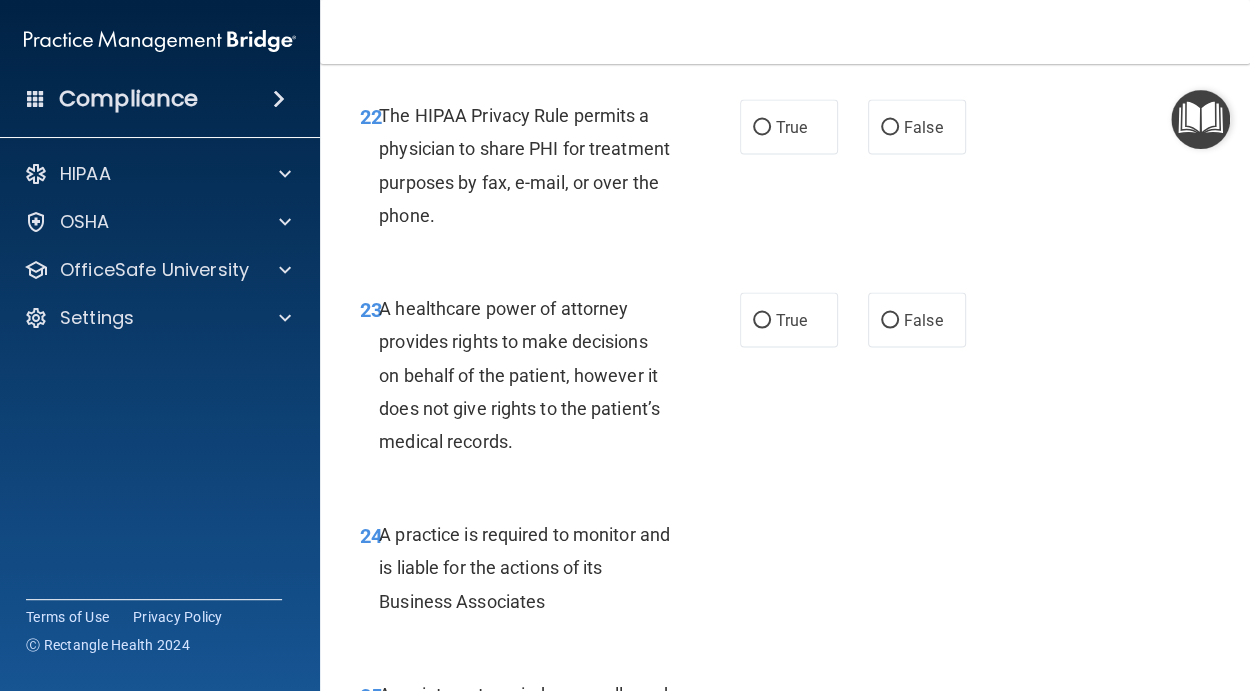 scroll, scrollTop: 4742, scrollLeft: 0, axis: vertical 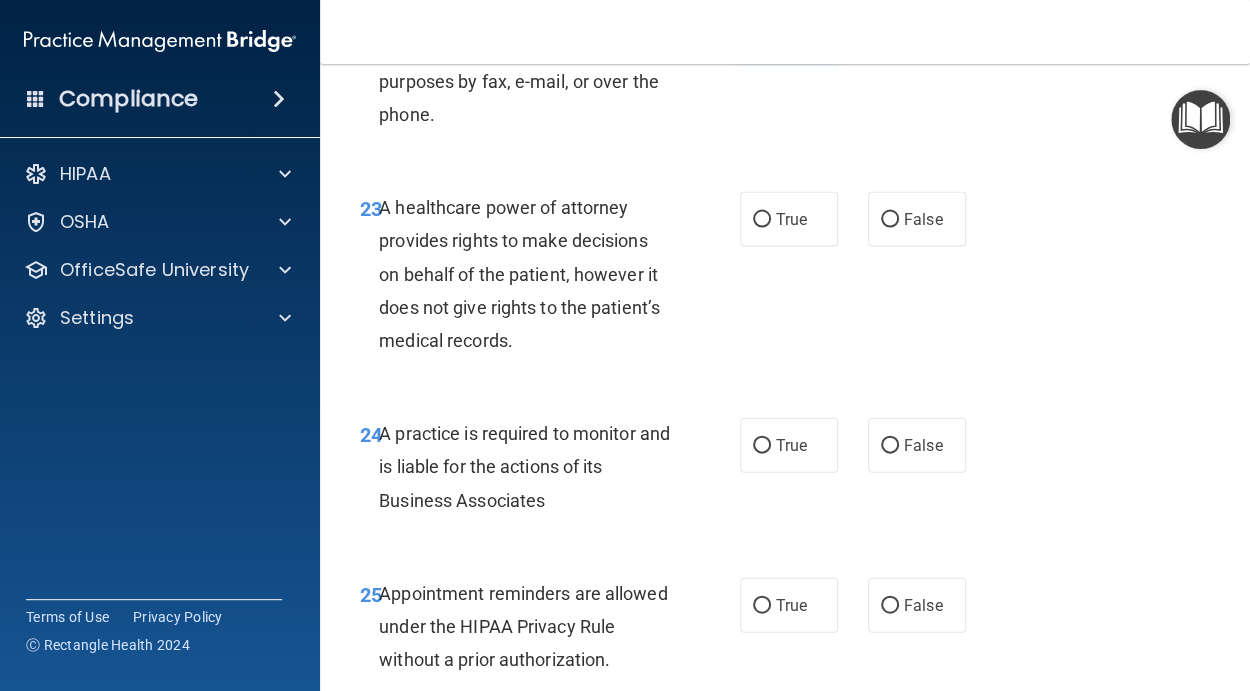 click on "True" at bounding box center [791, 25] 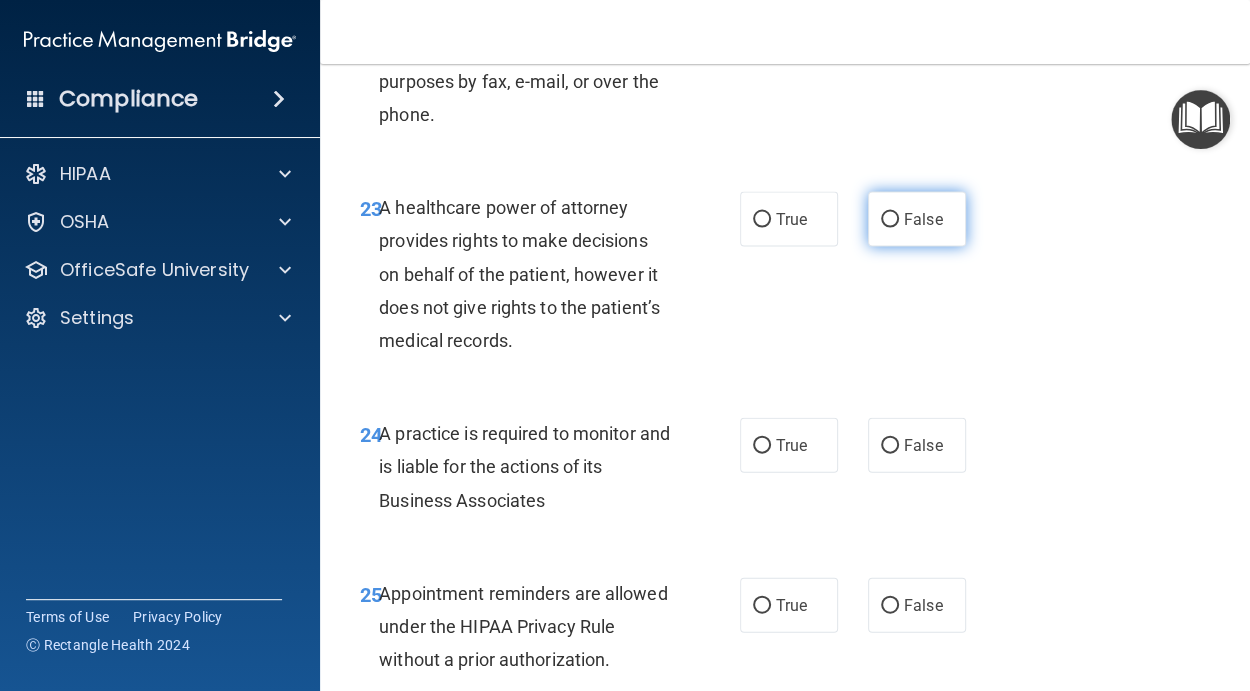 click on "False" at bounding box center [923, 218] 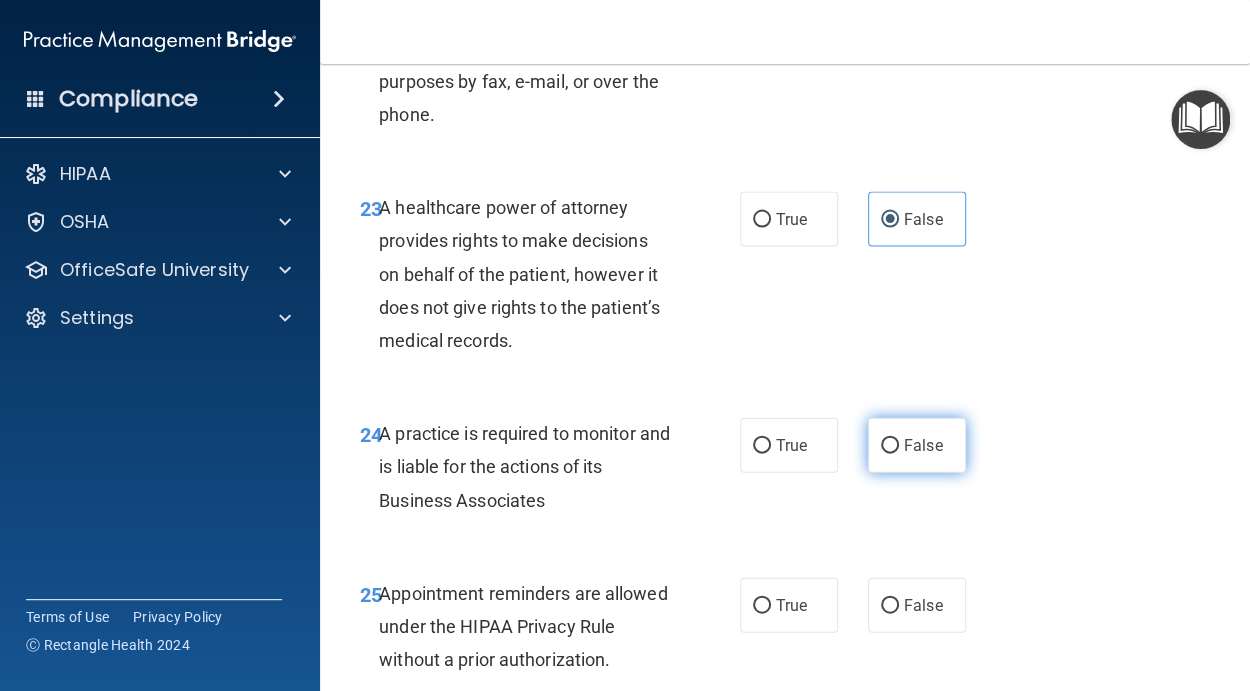 click on "False" at bounding box center (923, 444) 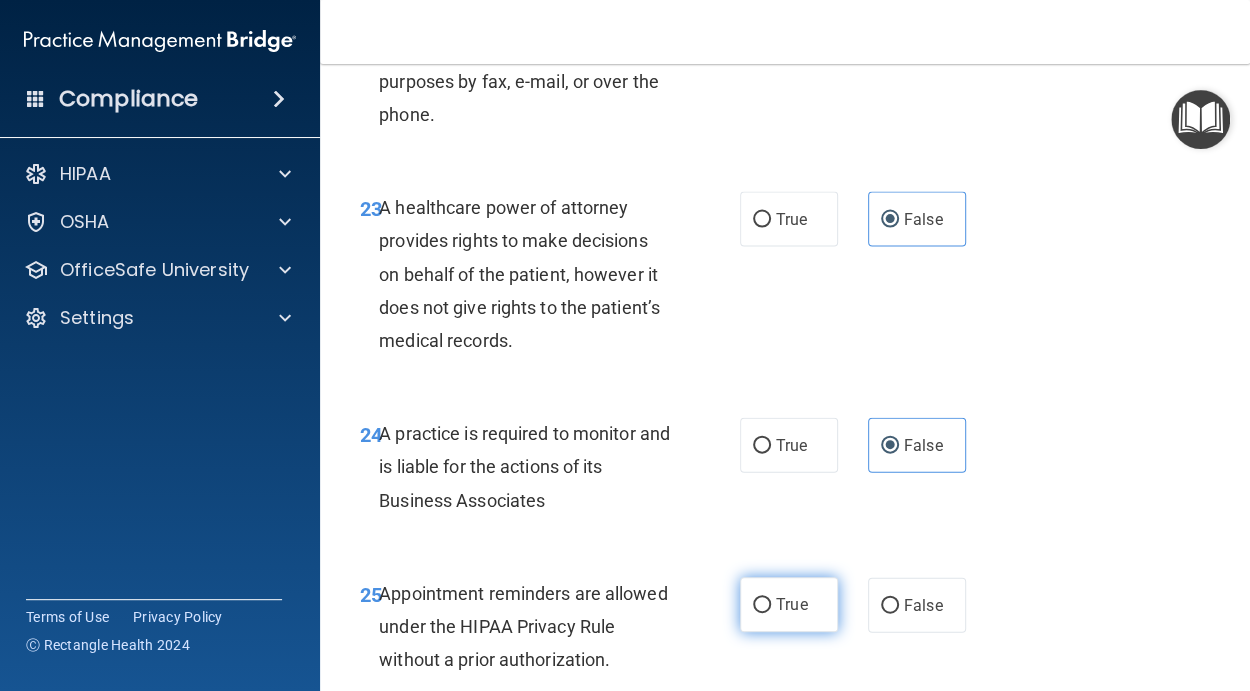 click on "True" at bounding box center [791, 604] 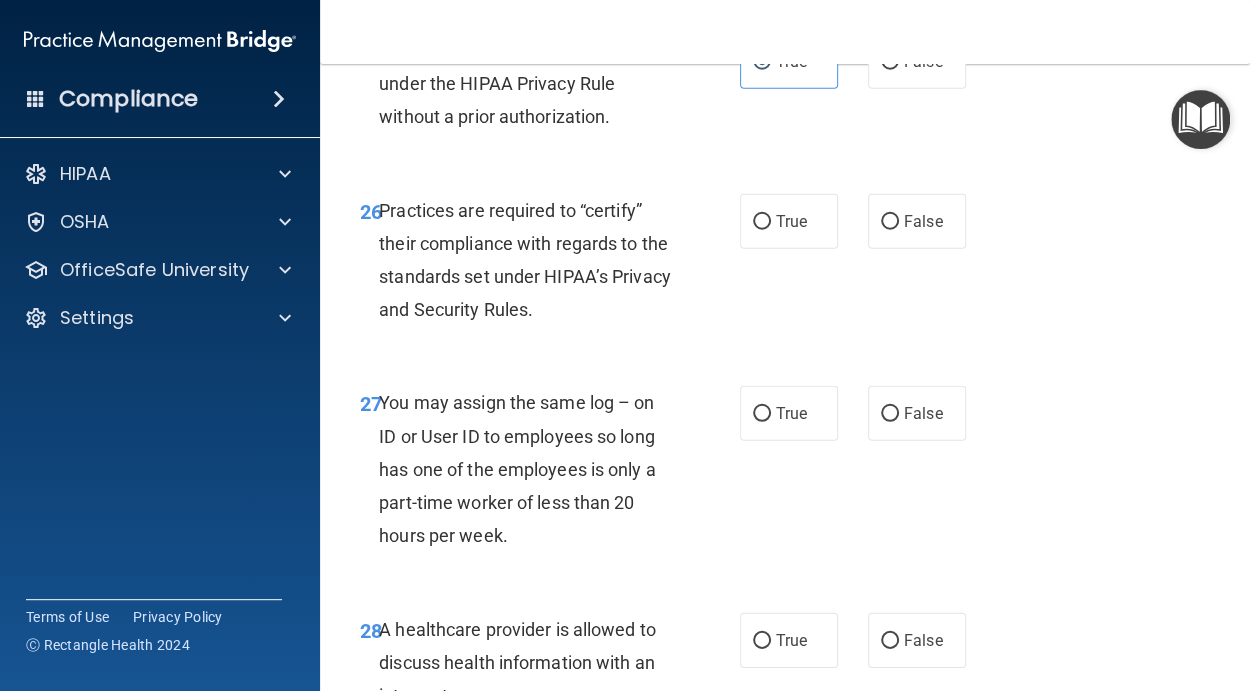 scroll, scrollTop: 5289, scrollLeft: 0, axis: vertical 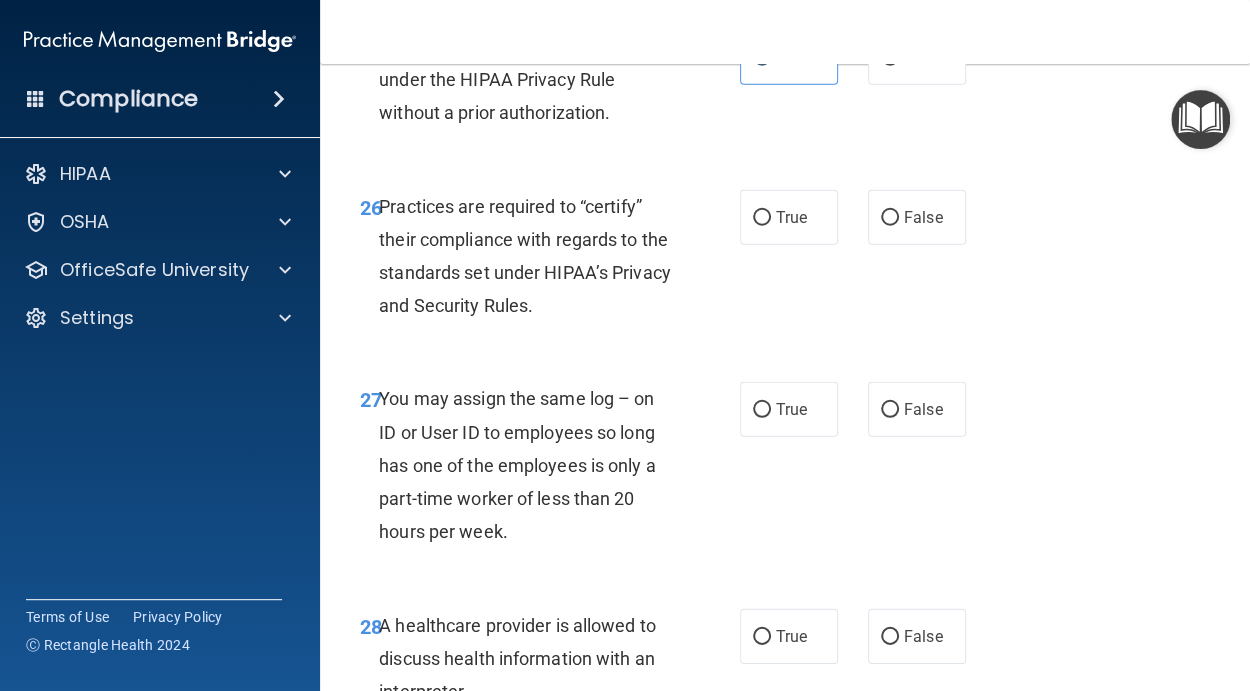 click on "False" at bounding box center (923, 217) 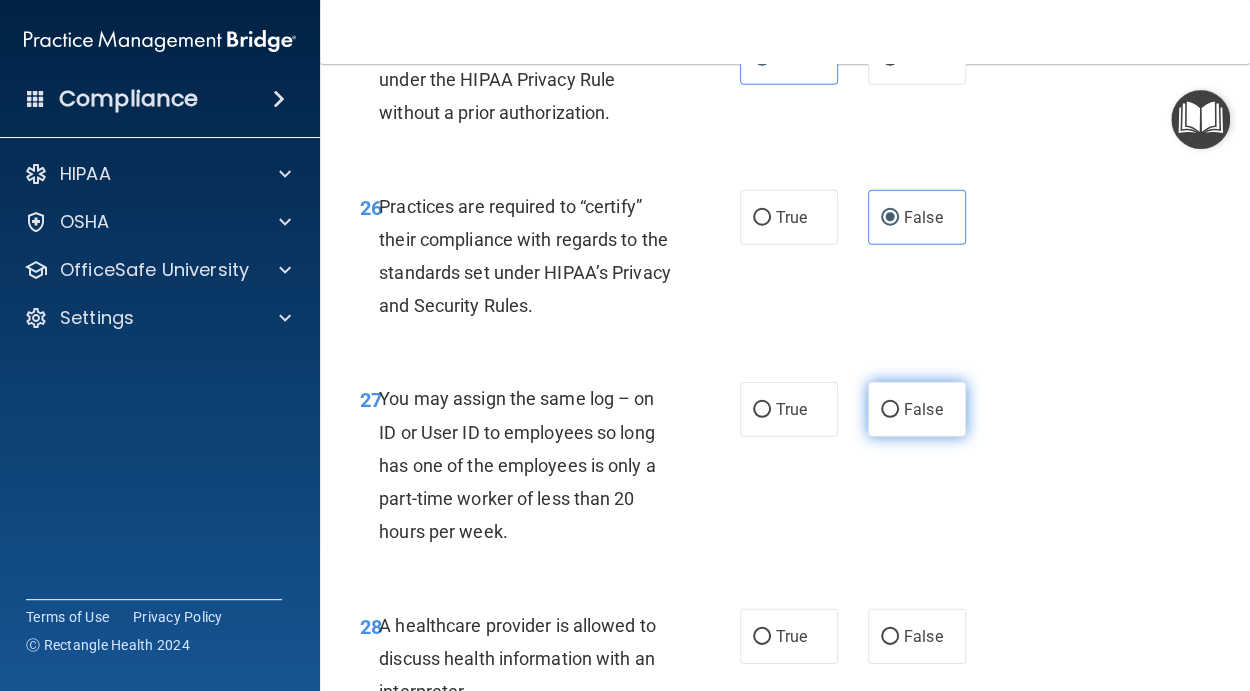 click on "False" at bounding box center (923, 409) 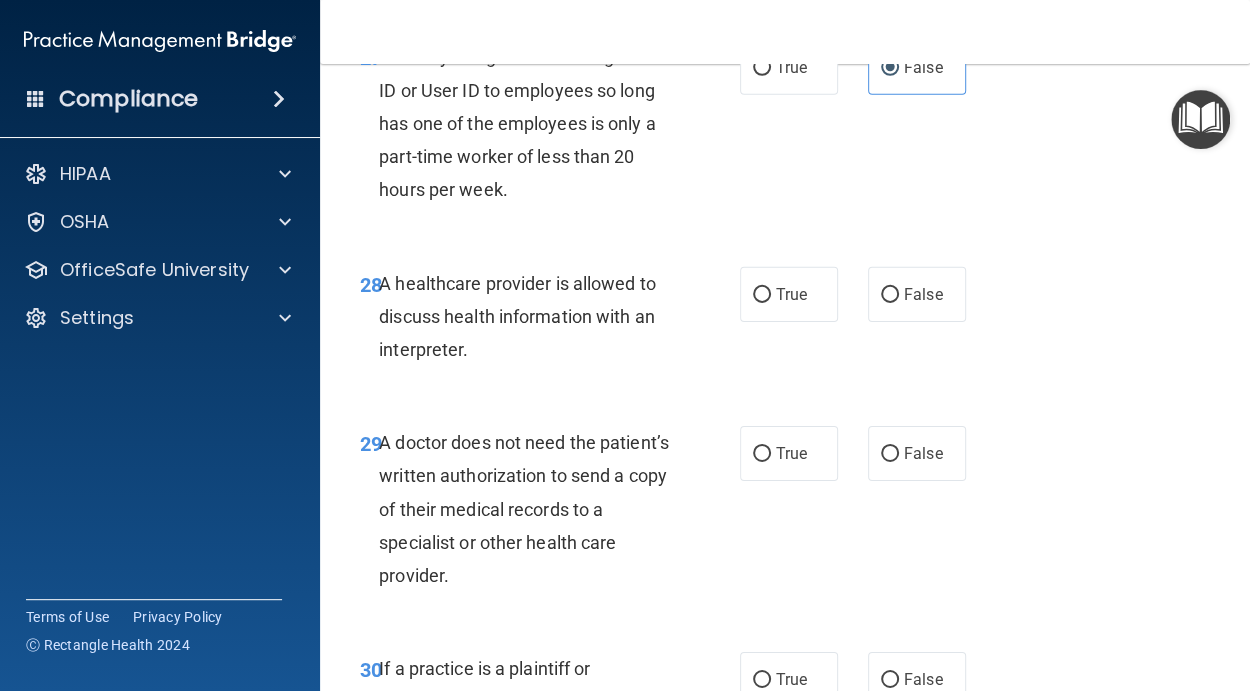 scroll, scrollTop: 5654, scrollLeft: 0, axis: vertical 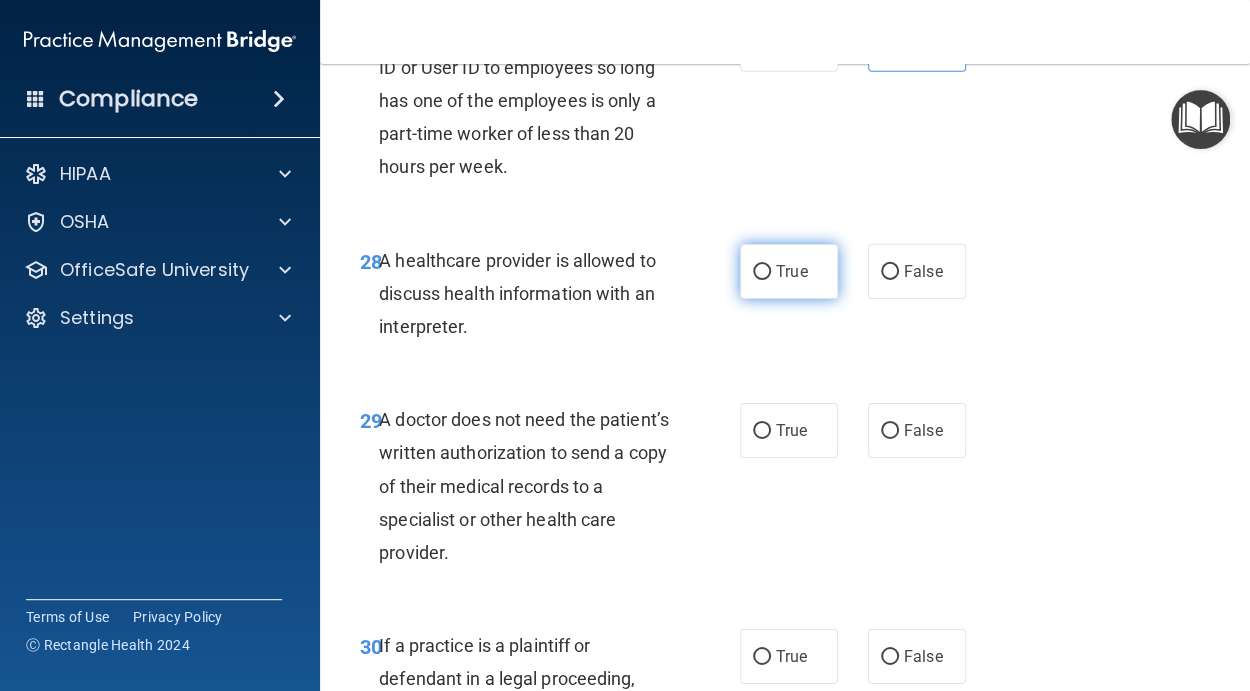 click on "True" at bounding box center [789, 271] 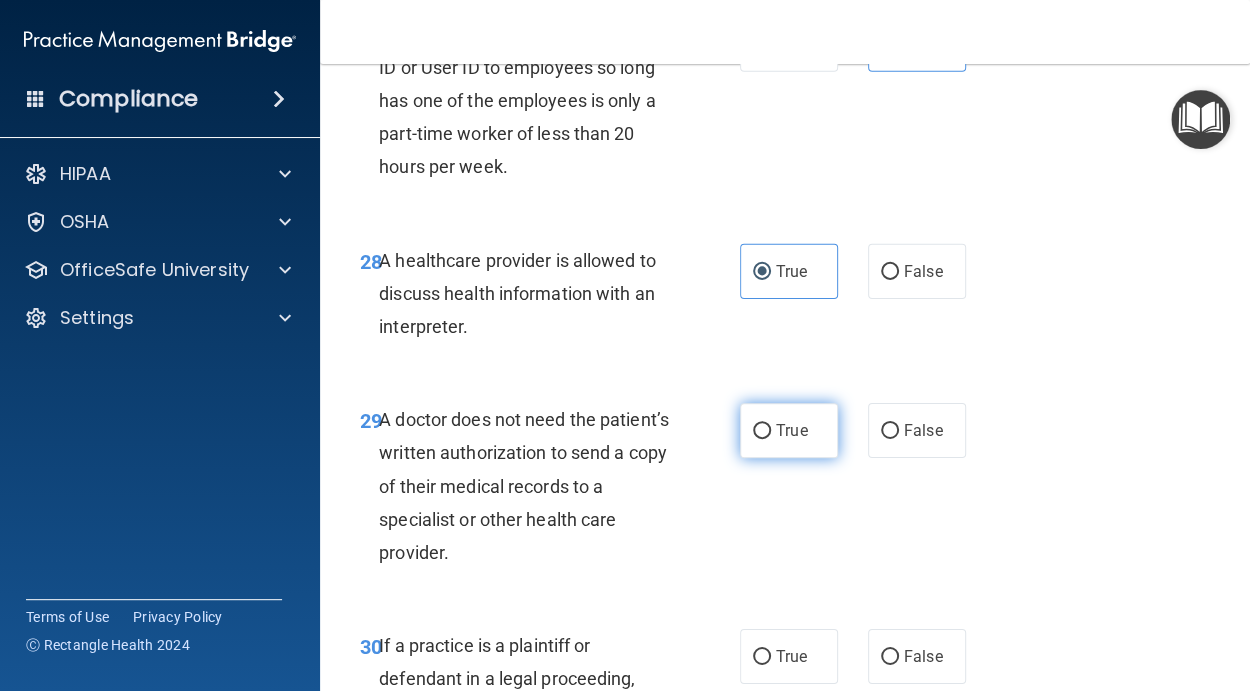click on "True" at bounding box center [791, 430] 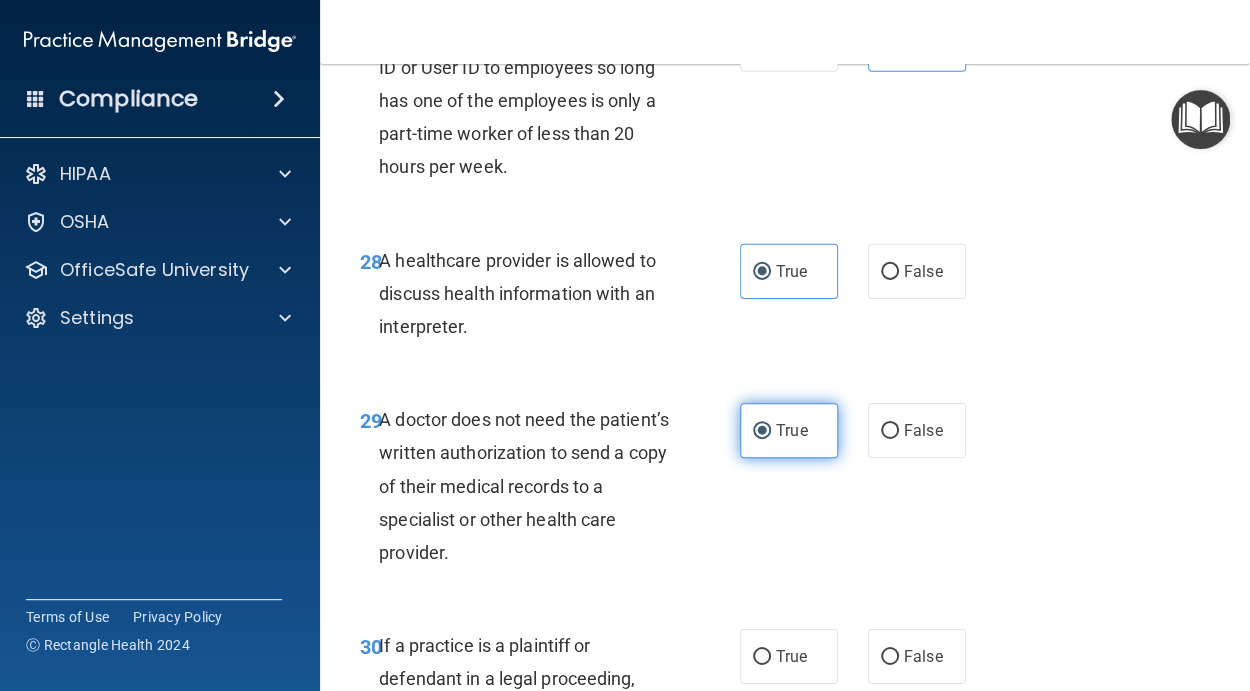 scroll, scrollTop: 5958, scrollLeft: 0, axis: vertical 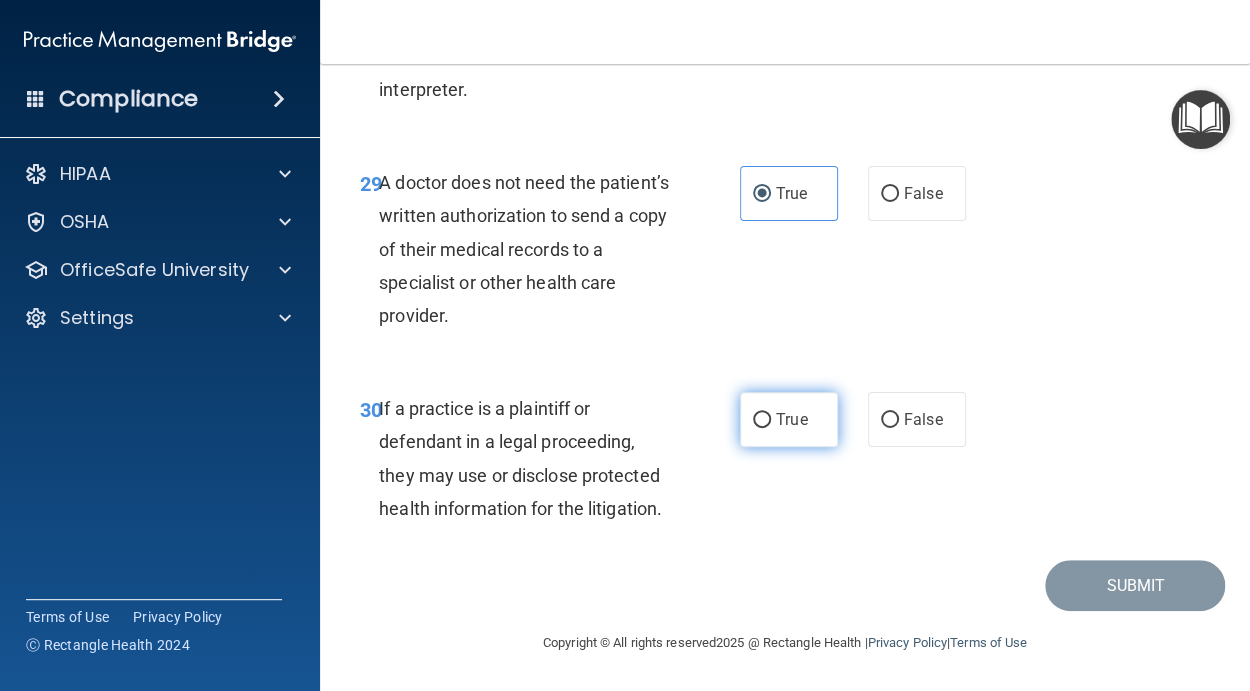 click on "True" at bounding box center [791, 419] 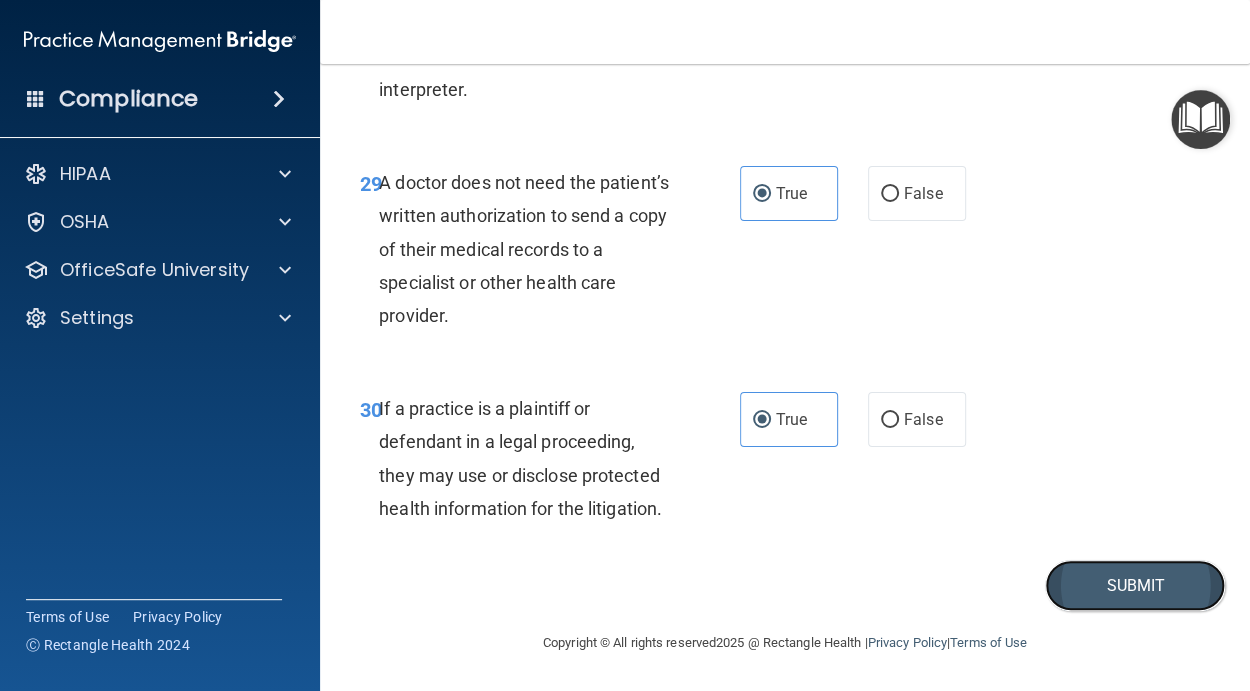click on "Submit" at bounding box center [1135, 585] 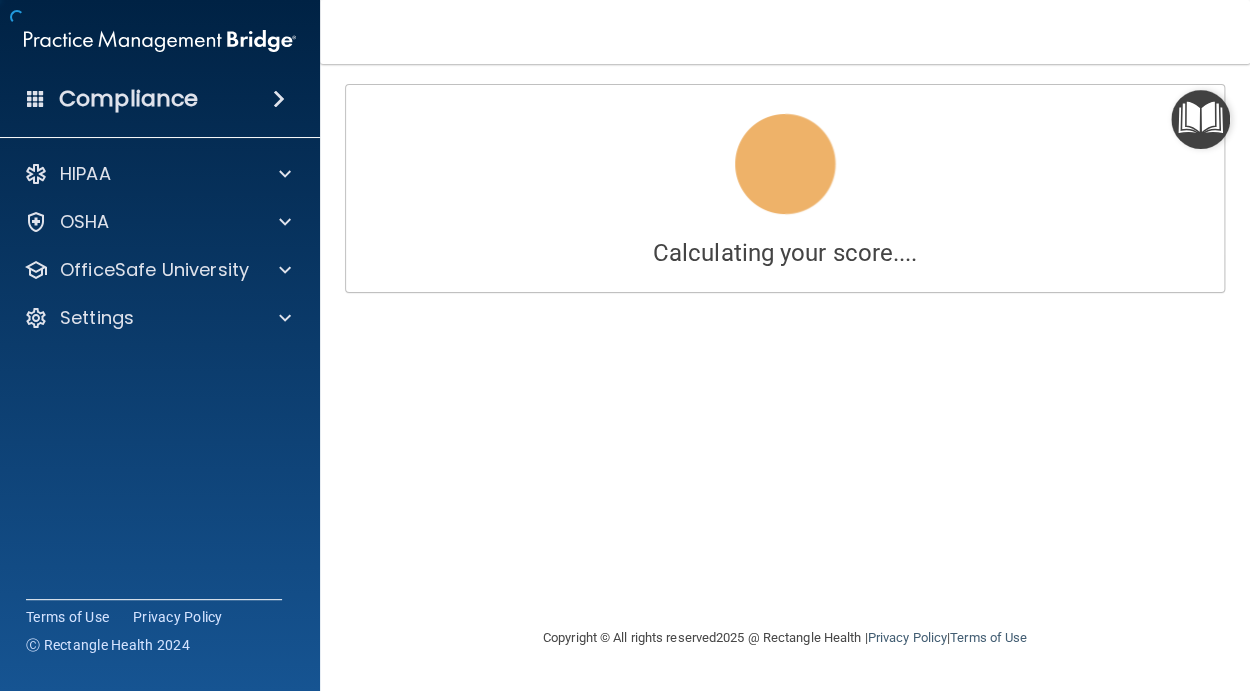 scroll, scrollTop: 0, scrollLeft: 0, axis: both 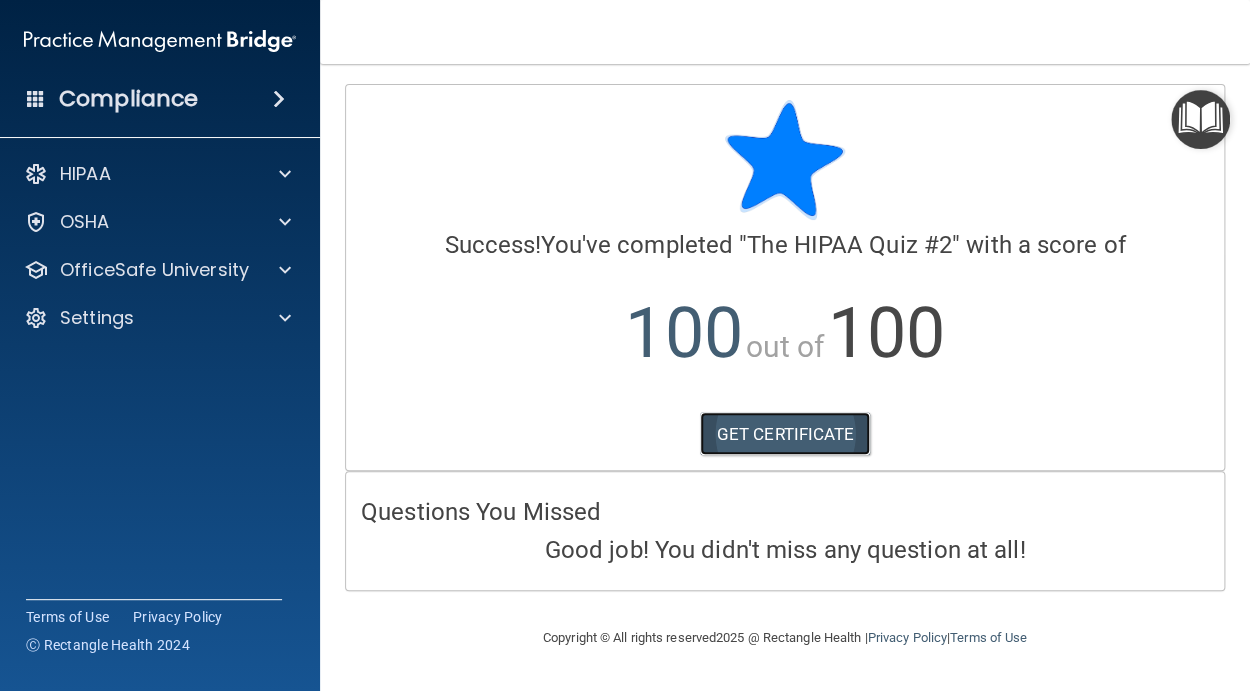 click on "GET CERTIFICATE" at bounding box center (785, 434) 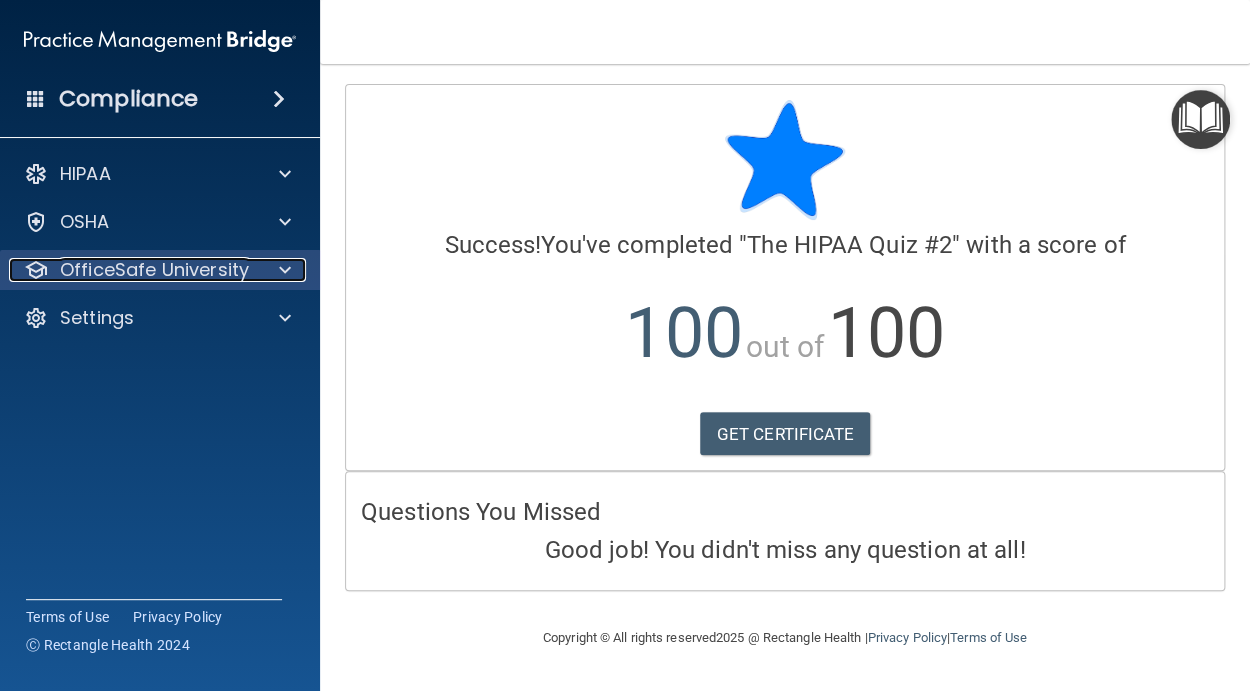 click on "OfficeSafe University" at bounding box center [154, 270] 